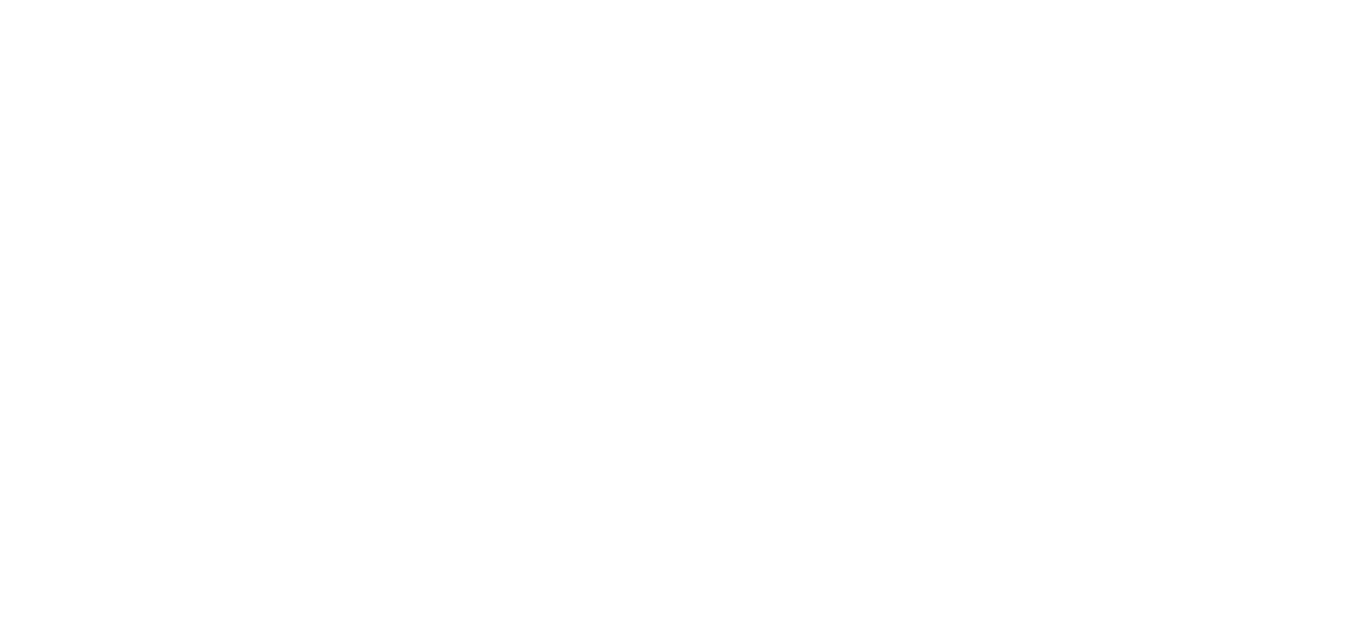 scroll, scrollTop: 0, scrollLeft: 0, axis: both 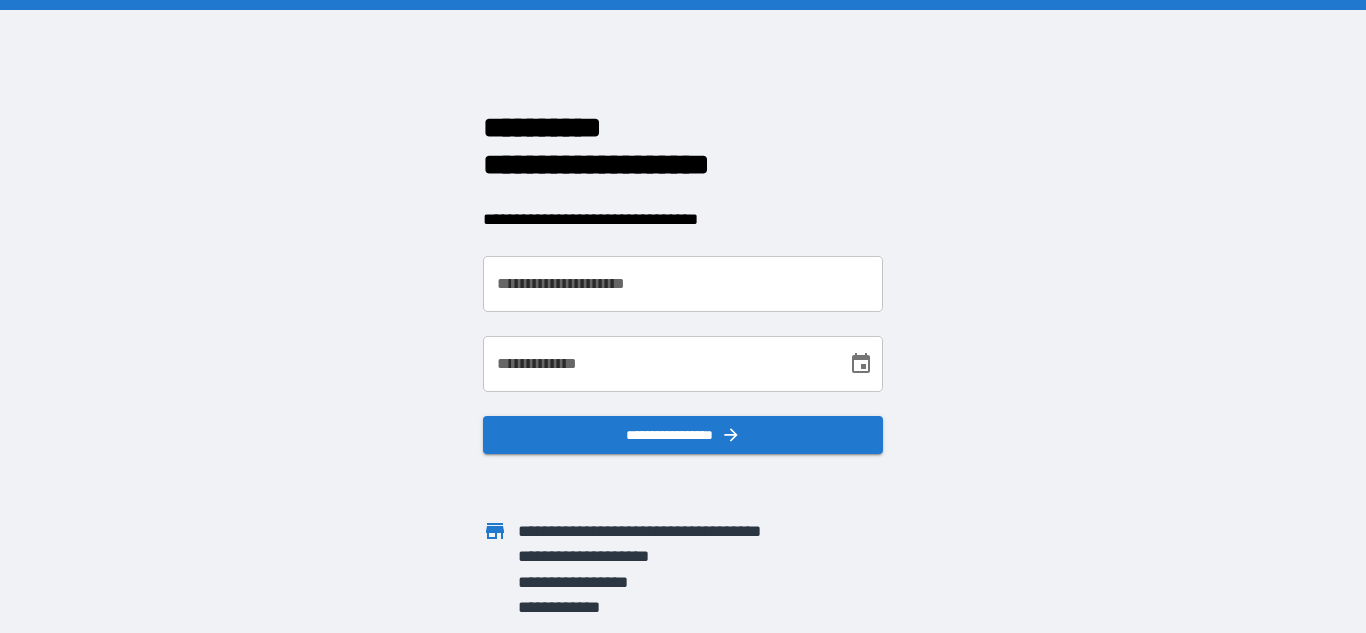 click on "**********" at bounding box center [683, 284] 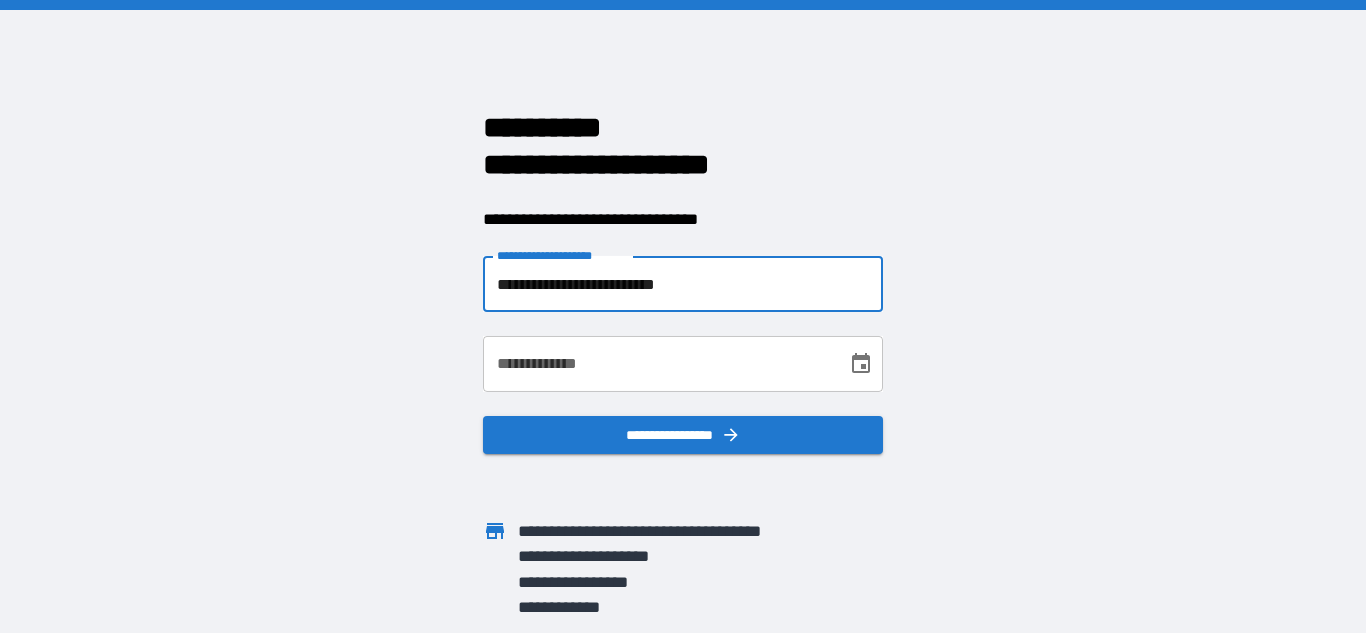 type on "**********" 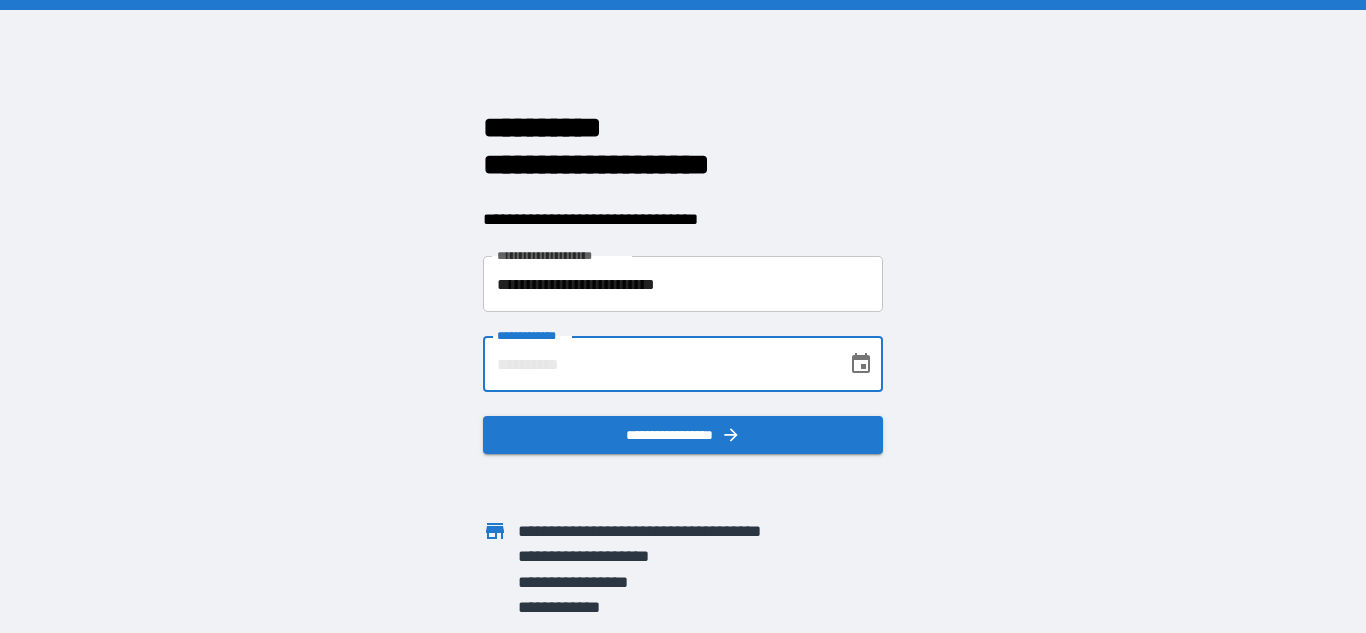 type on "**********" 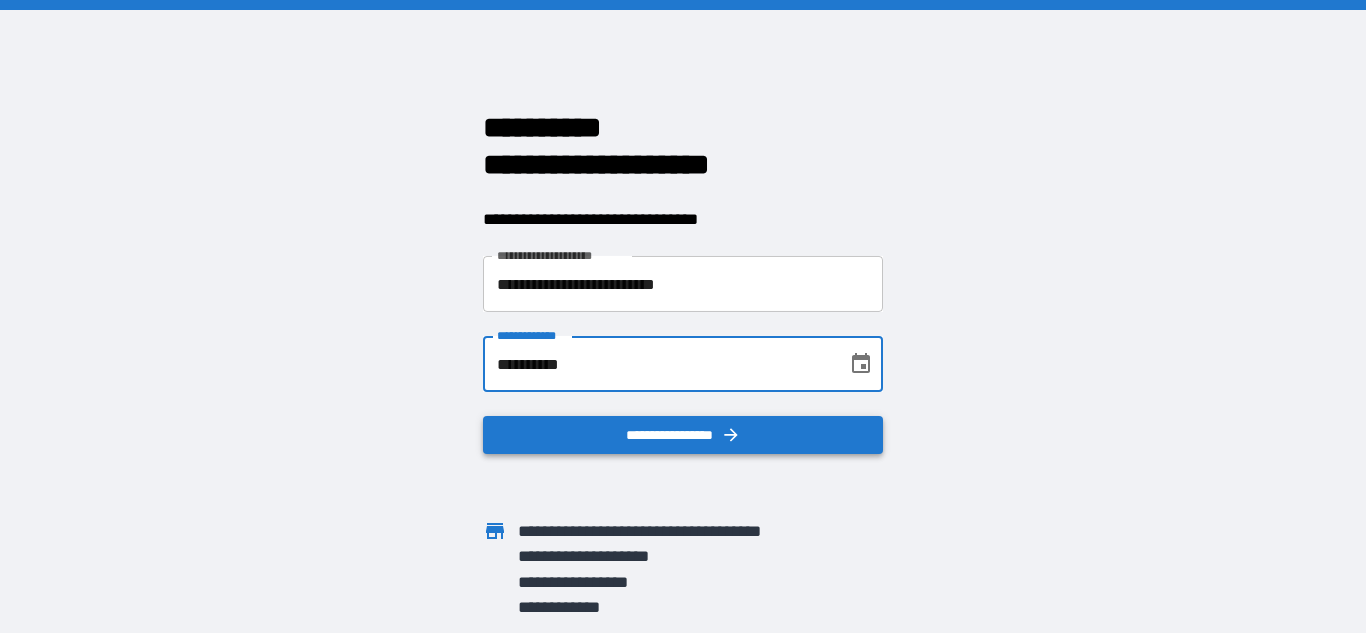 click on "**********" at bounding box center (683, 435) 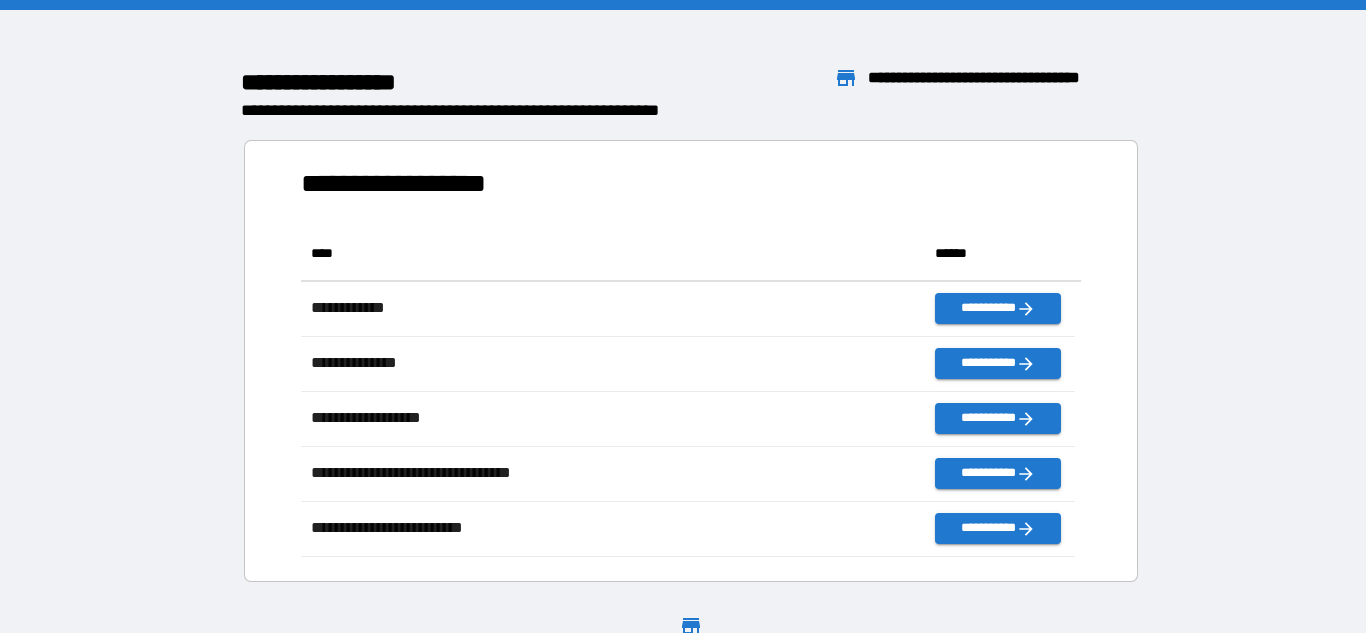 scroll, scrollTop: 16, scrollLeft: 11, axis: both 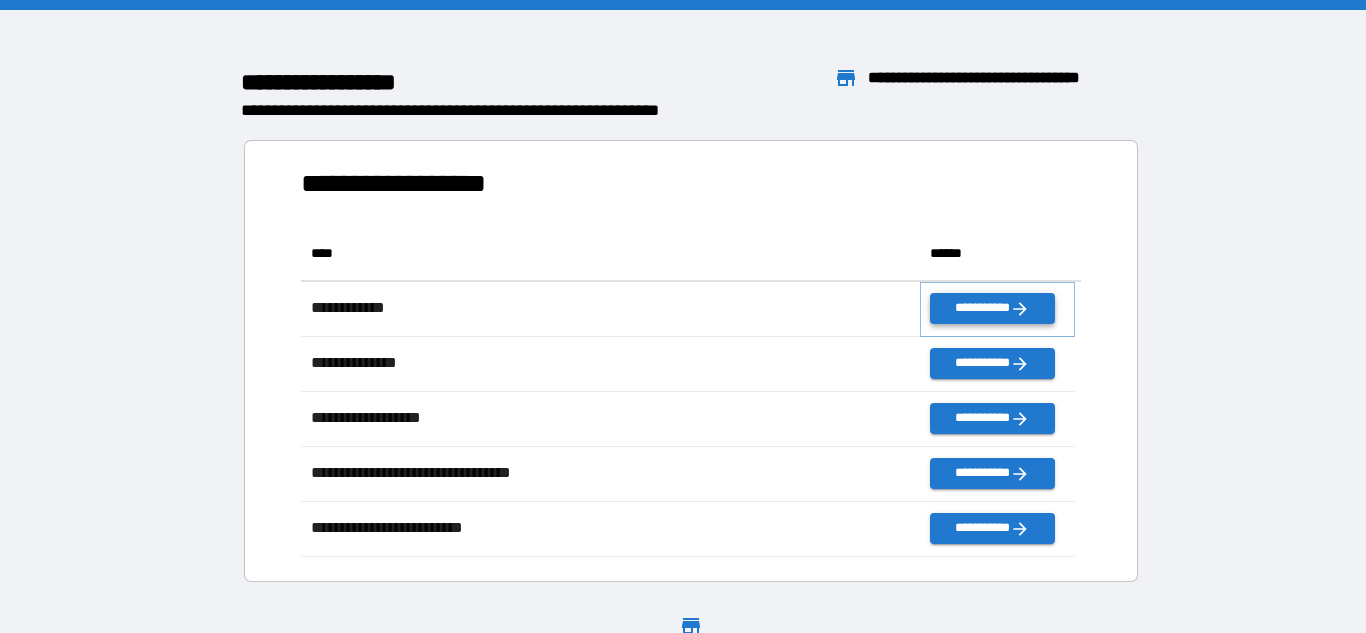click on "**********" at bounding box center [992, 308] 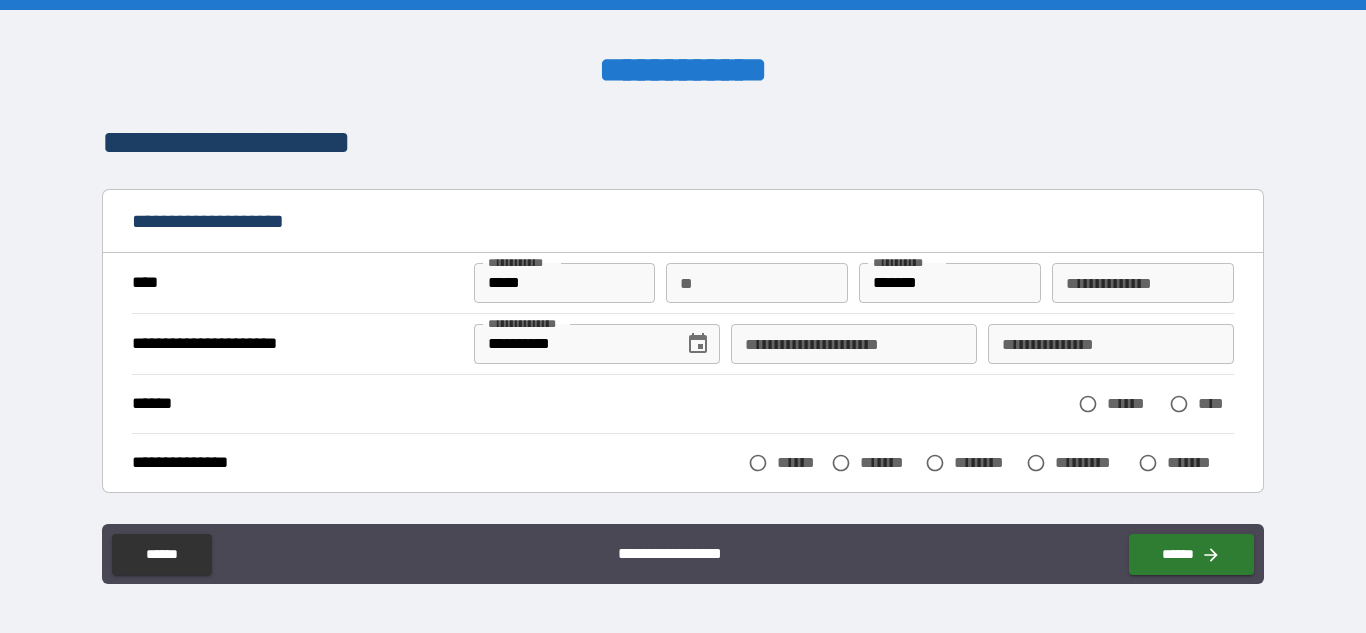 click on "**" at bounding box center [757, 283] 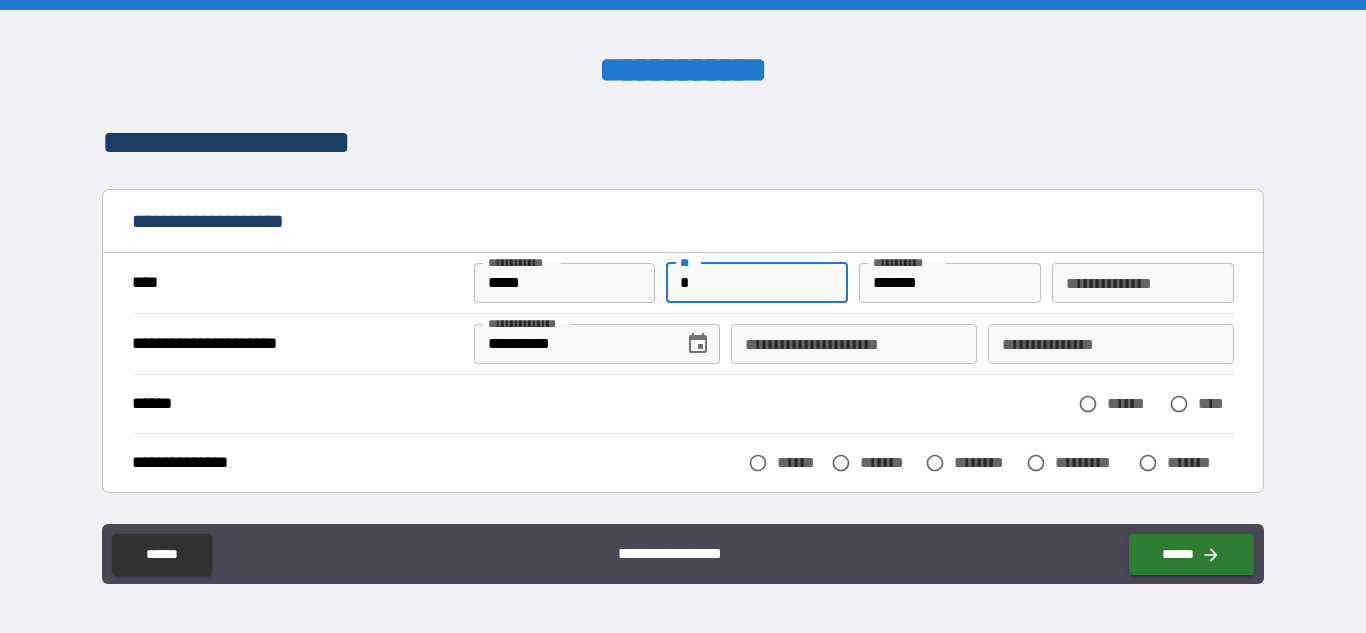 type on "*" 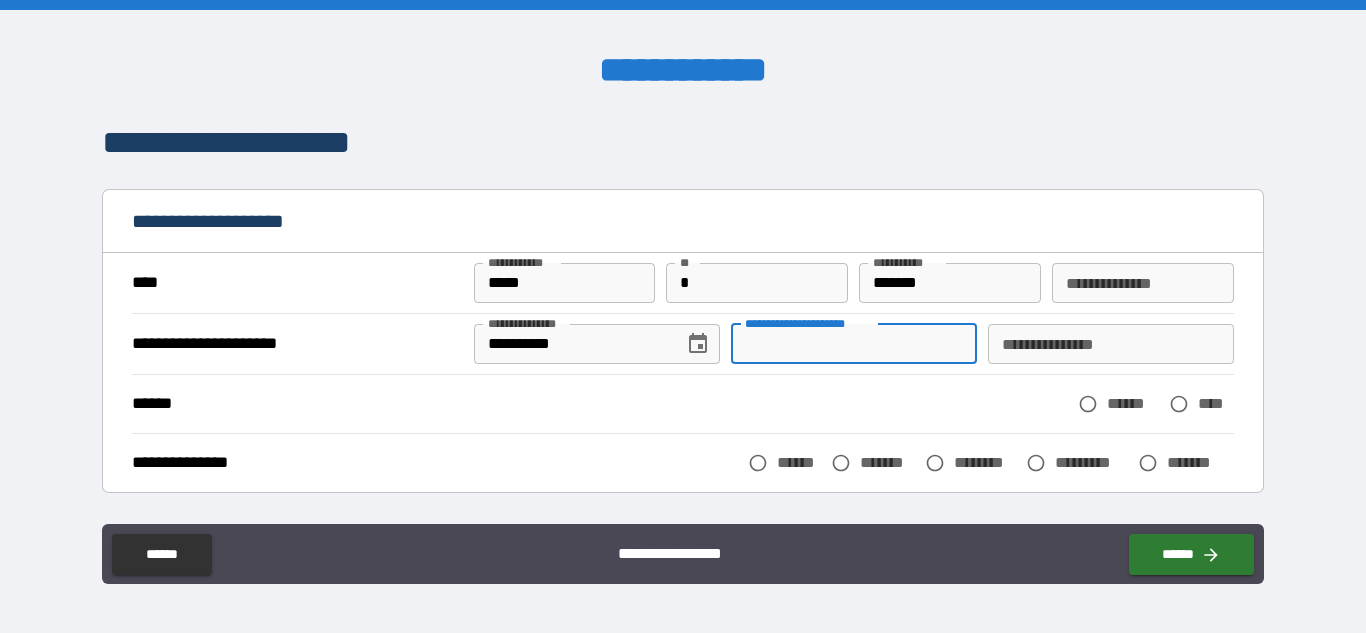 click on "**********" at bounding box center [854, 344] 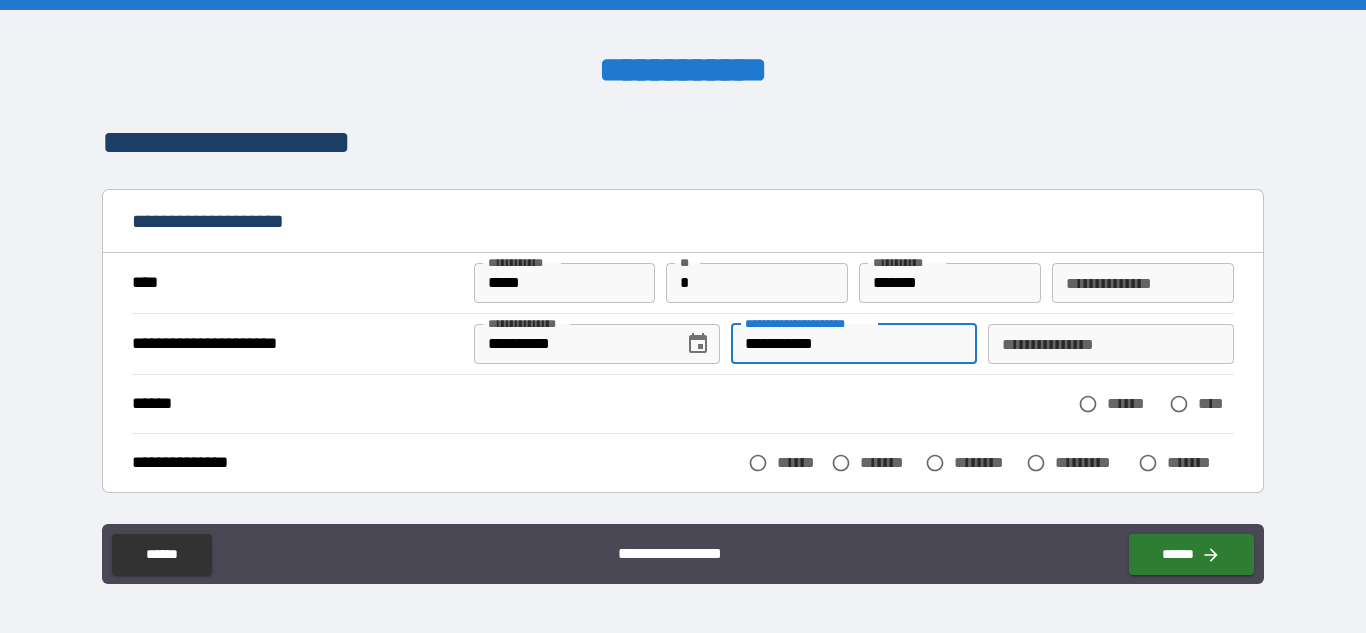 type on "**********" 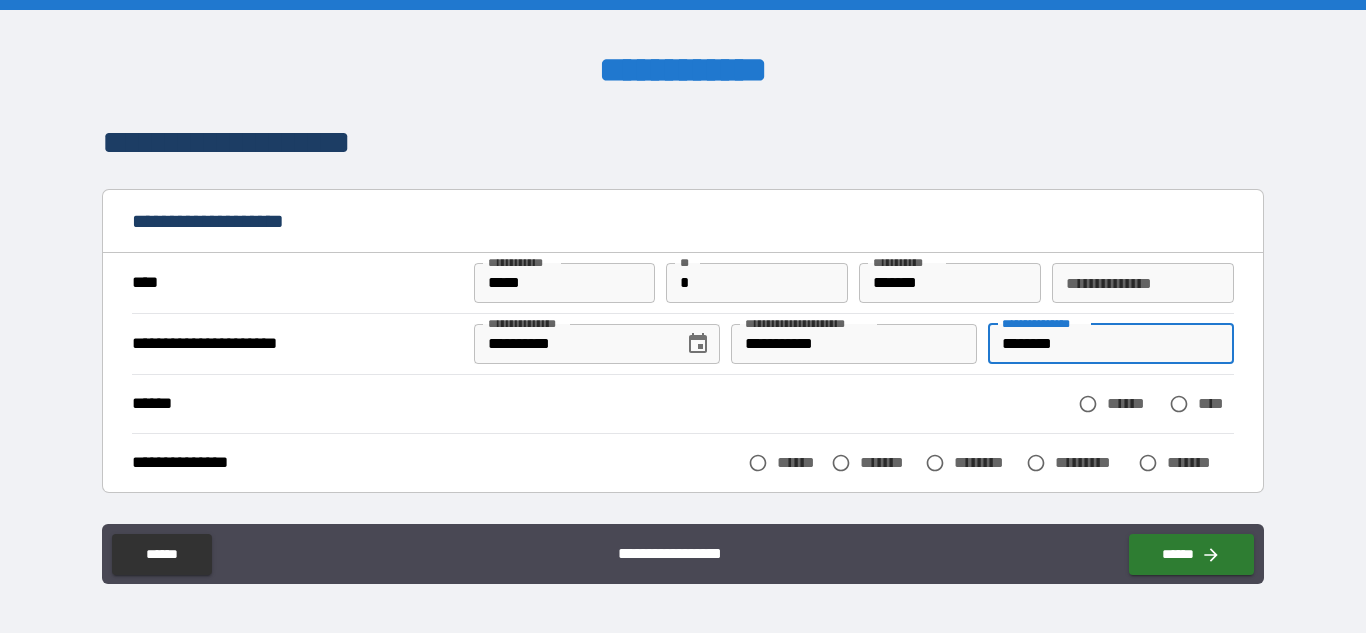 type on "********" 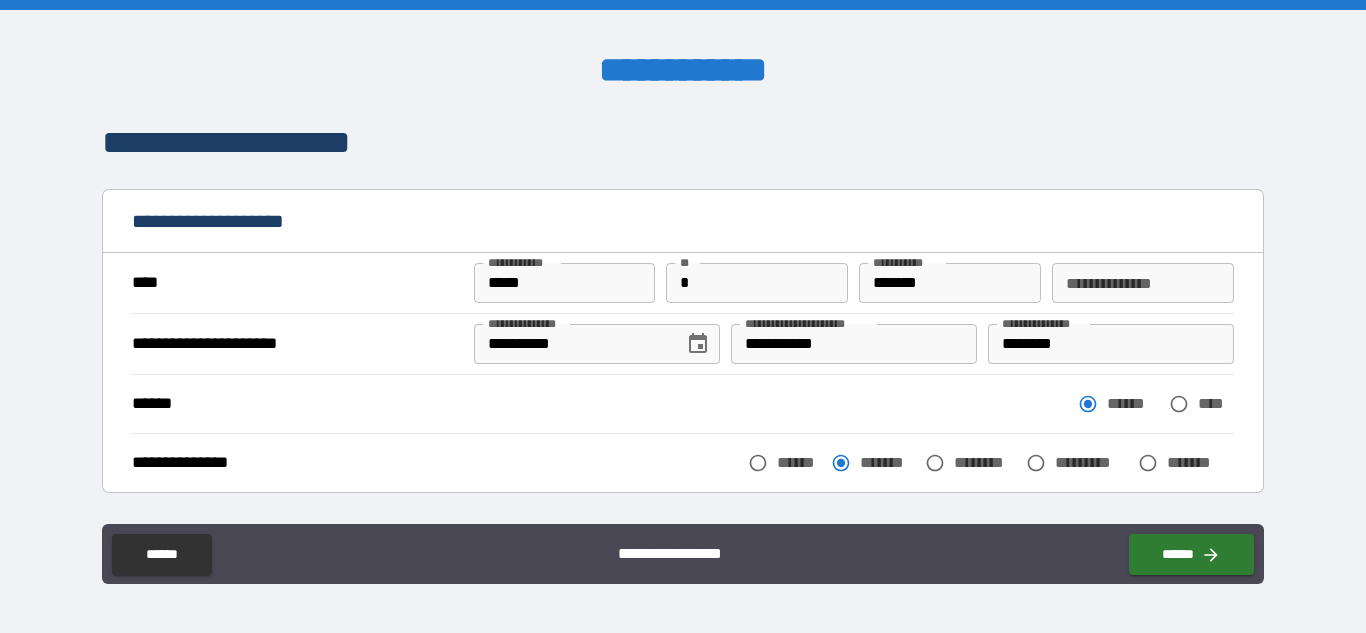 click on "**********" at bounding box center [682, 143] 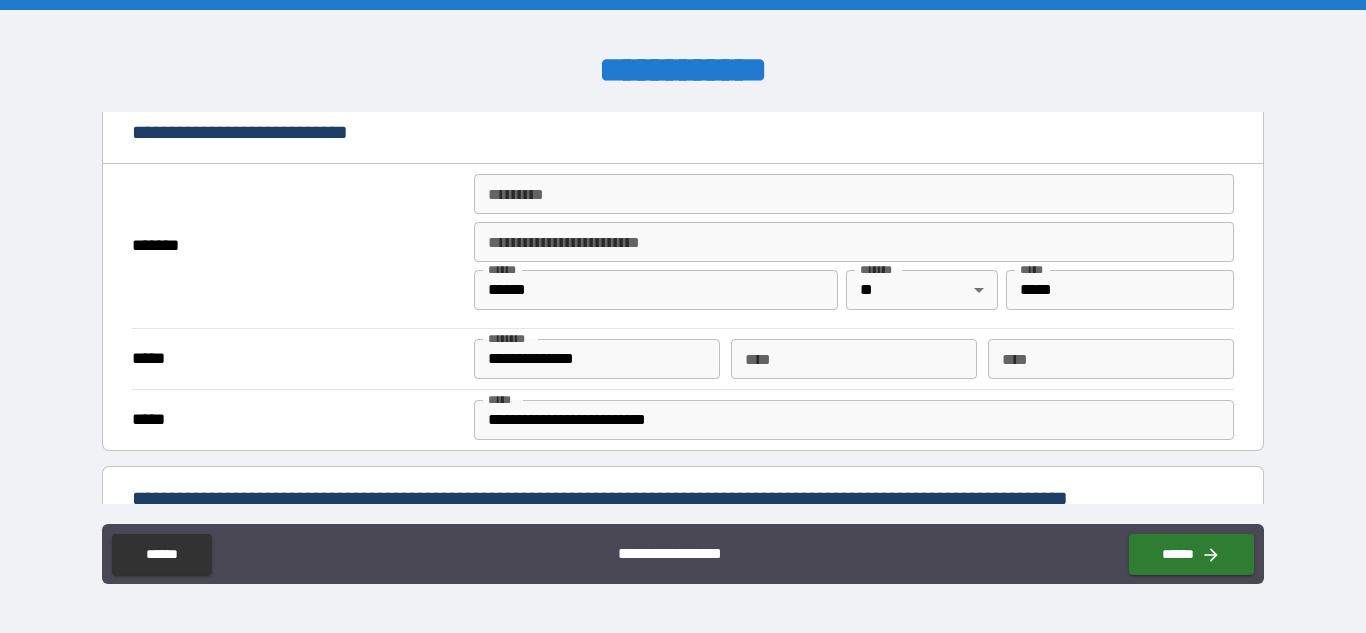 scroll, scrollTop: 420, scrollLeft: 0, axis: vertical 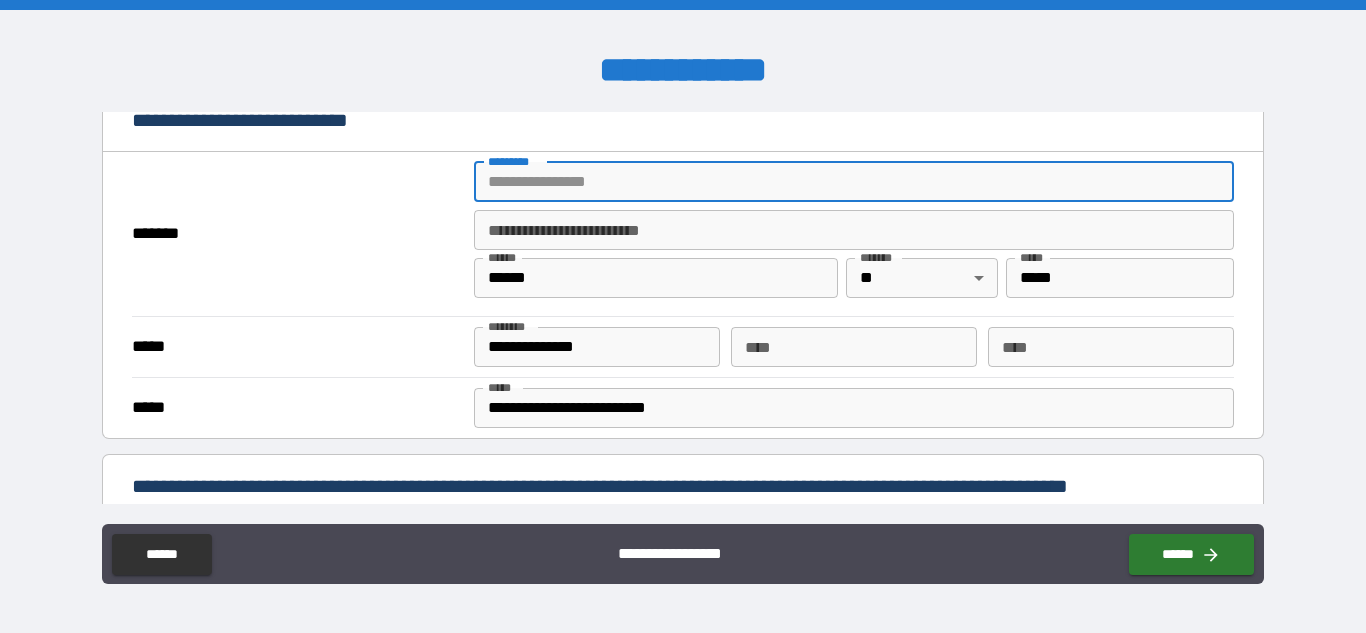 click on "*******   *" at bounding box center (854, 182) 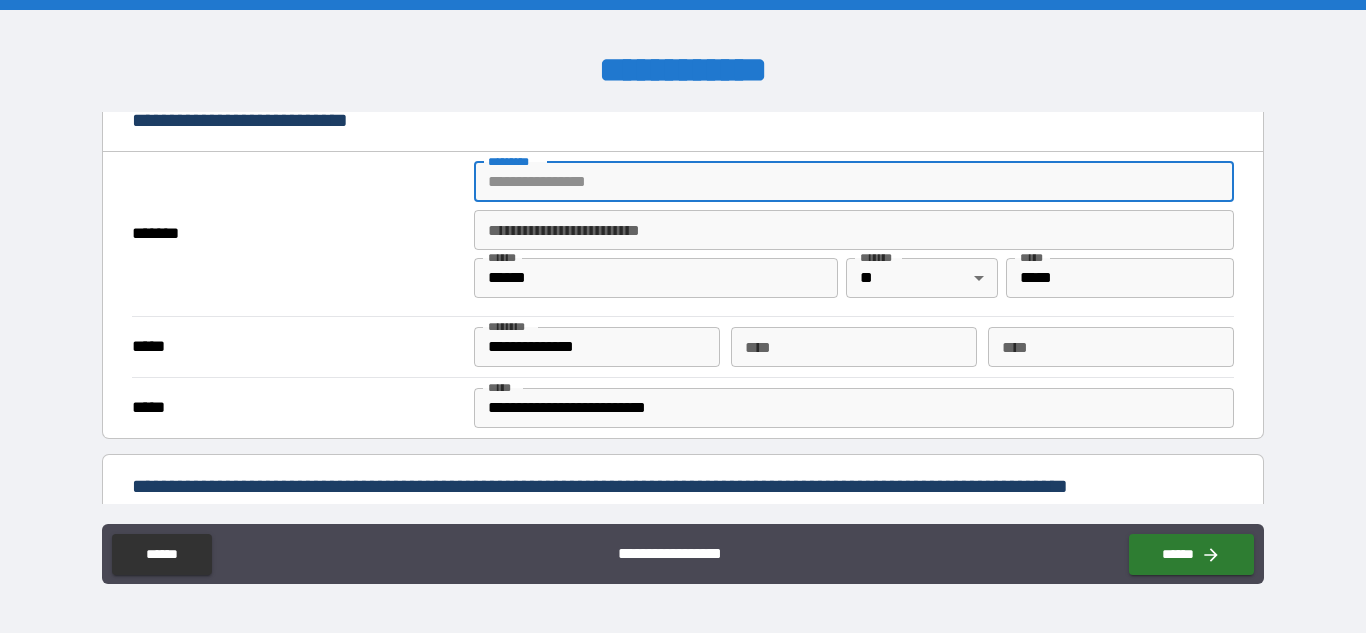 type on "**********" 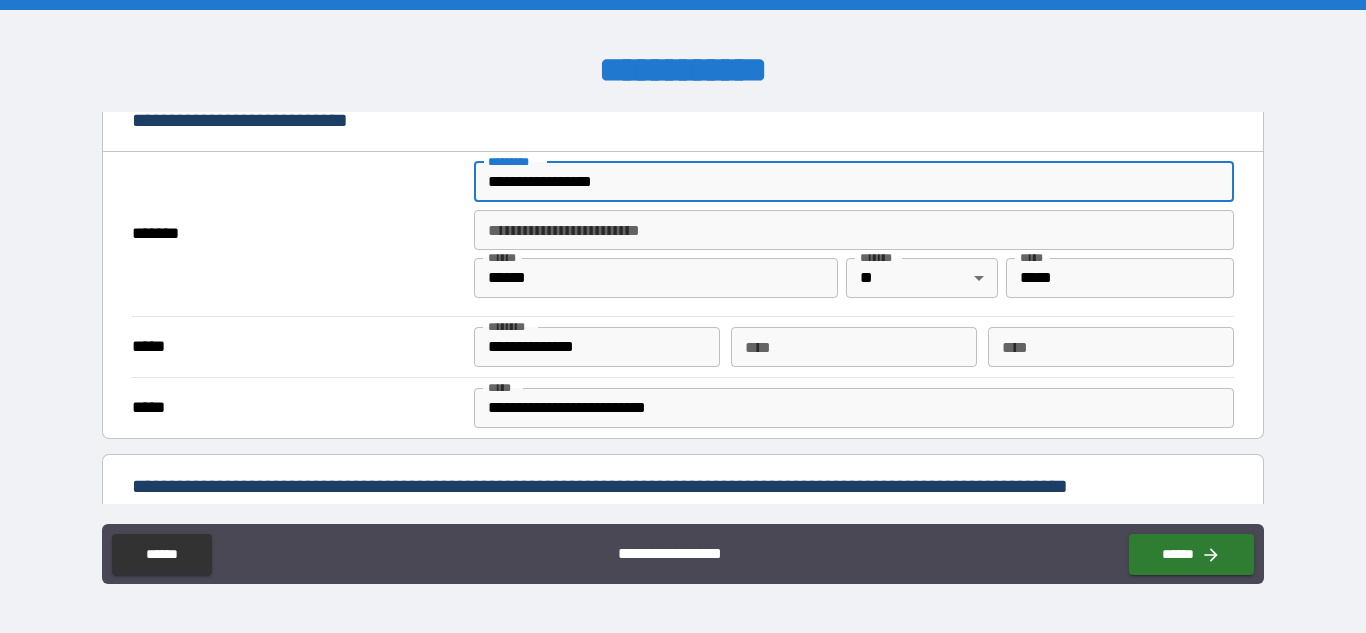 type on "*****" 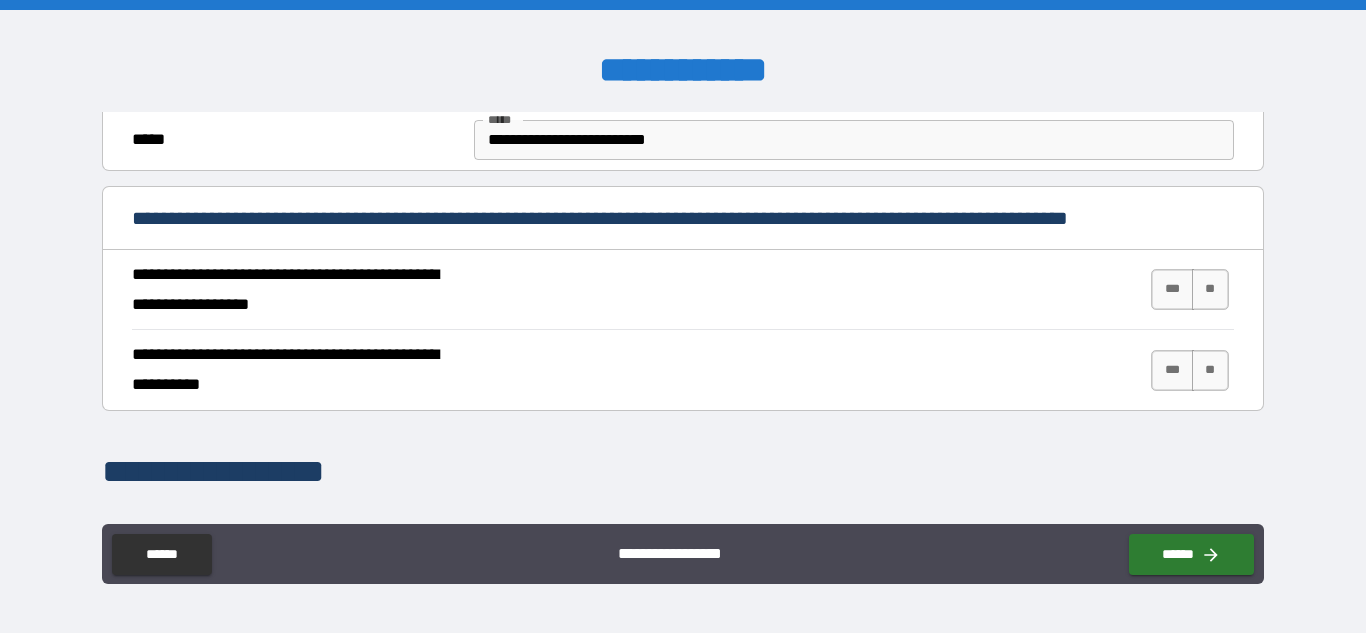 scroll, scrollTop: 718, scrollLeft: 0, axis: vertical 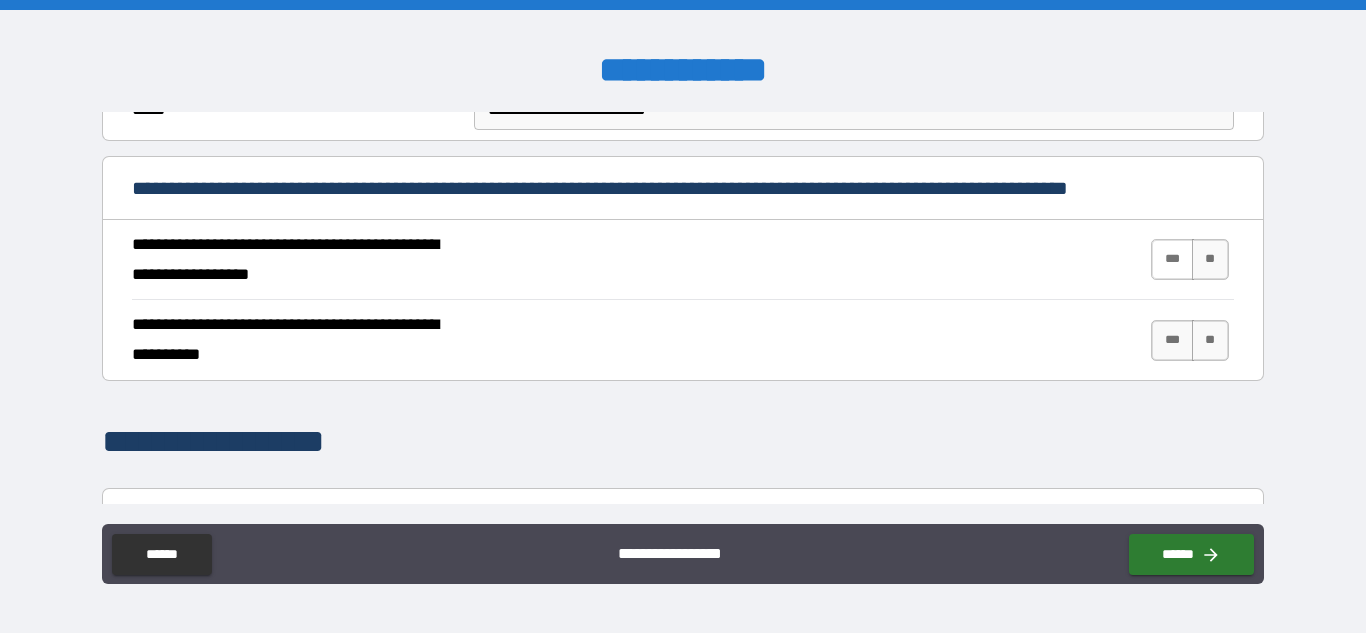 click on "***" at bounding box center (1172, 259) 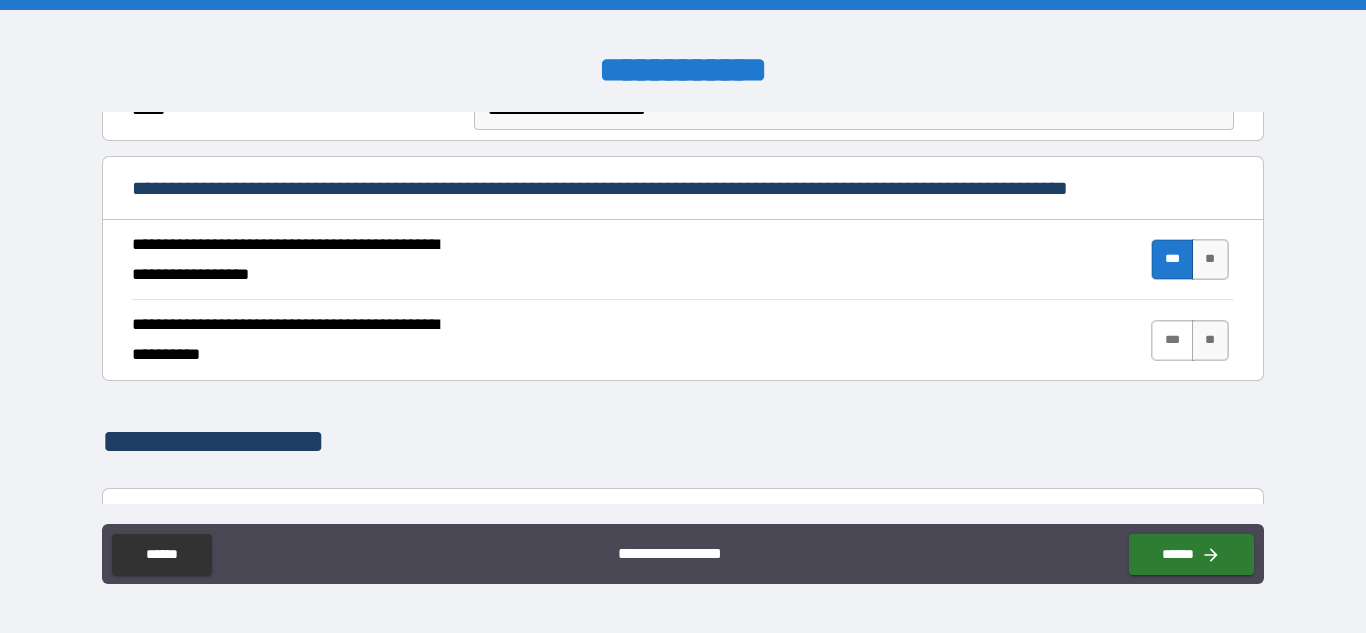click on "***" at bounding box center [1172, 340] 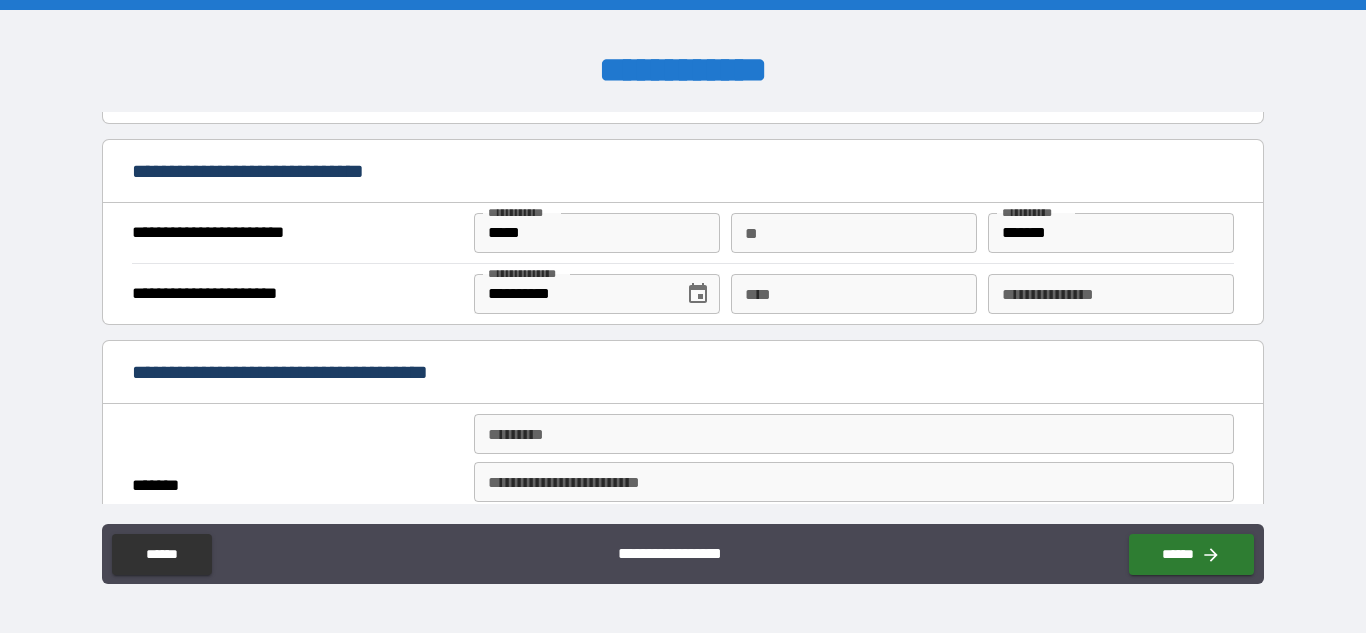 scroll, scrollTop: 1223, scrollLeft: 0, axis: vertical 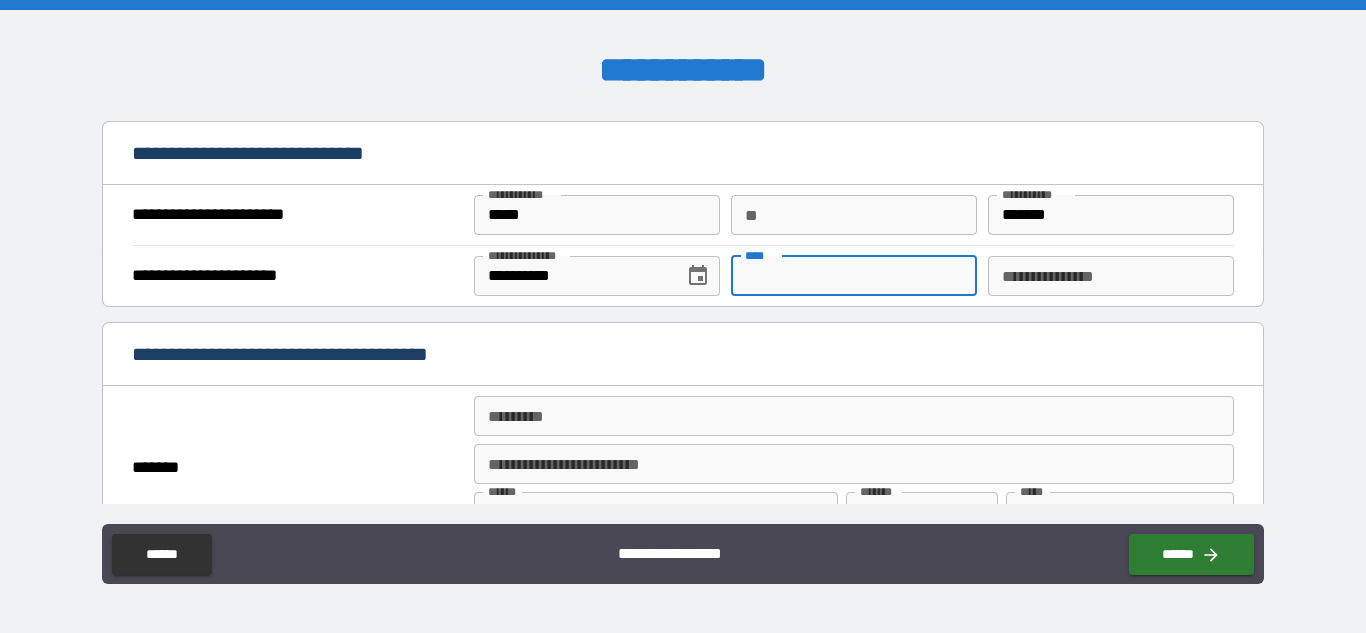 click on "****" at bounding box center [854, 276] 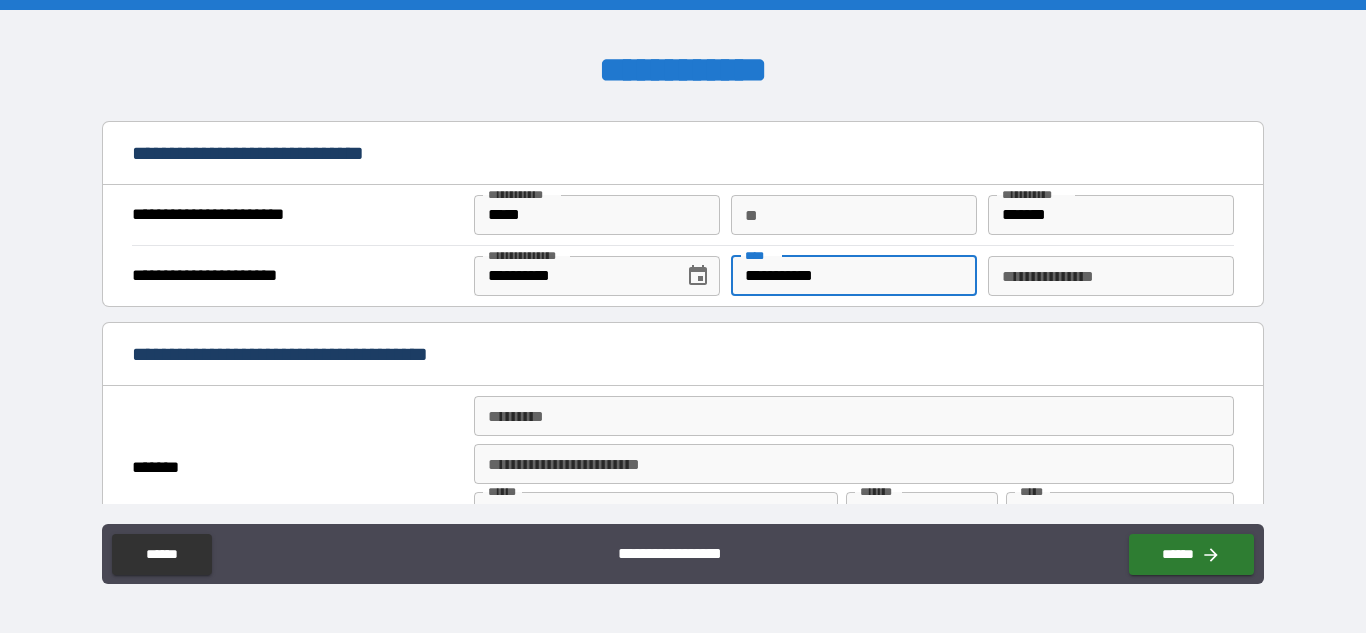 type on "**********" 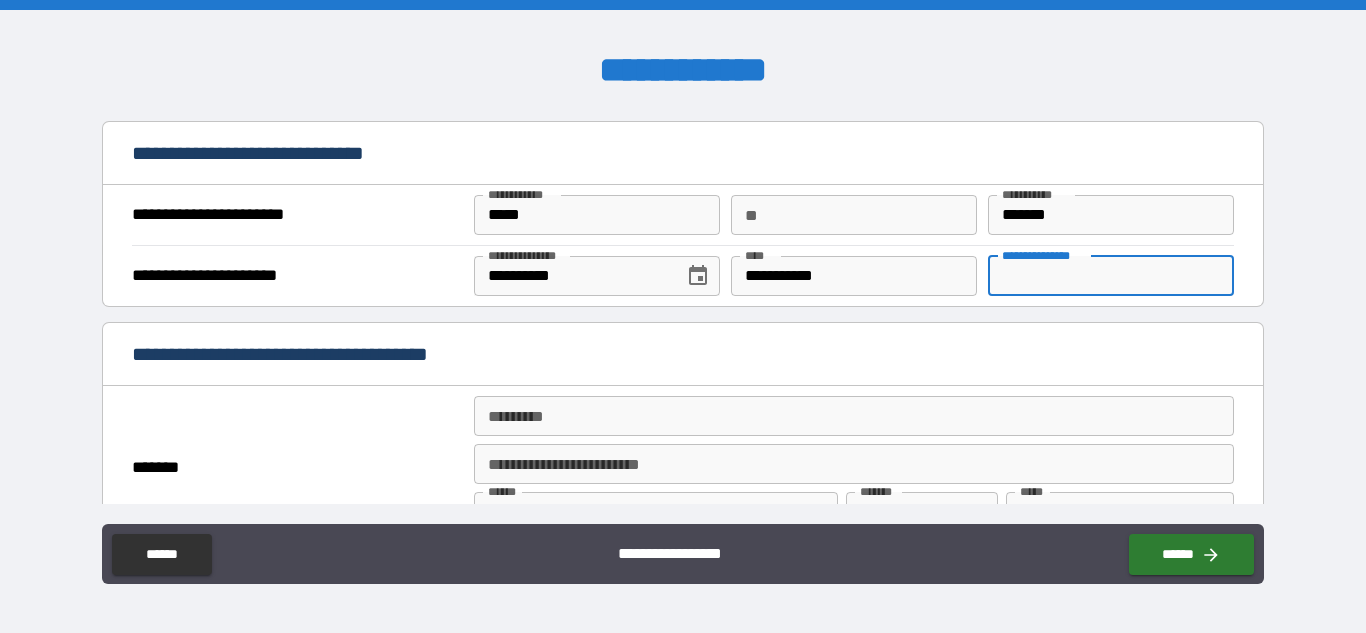 click on "**********" at bounding box center (1111, 276) 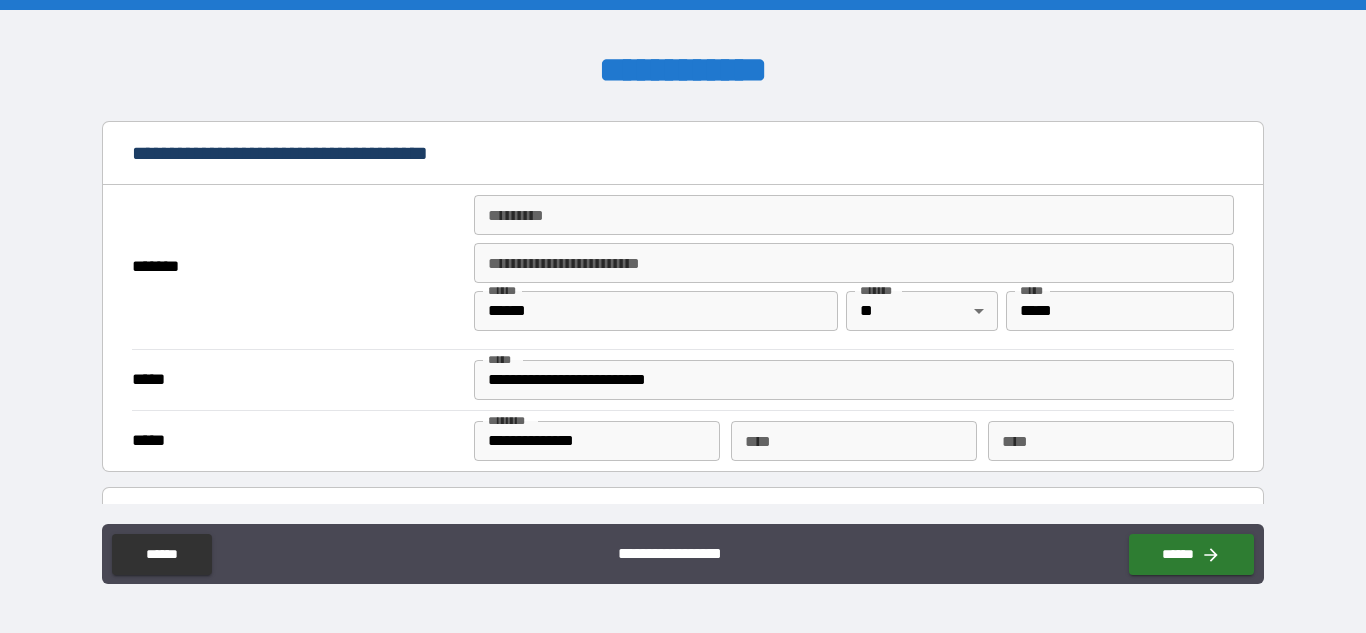 scroll, scrollTop: 1473, scrollLeft: 0, axis: vertical 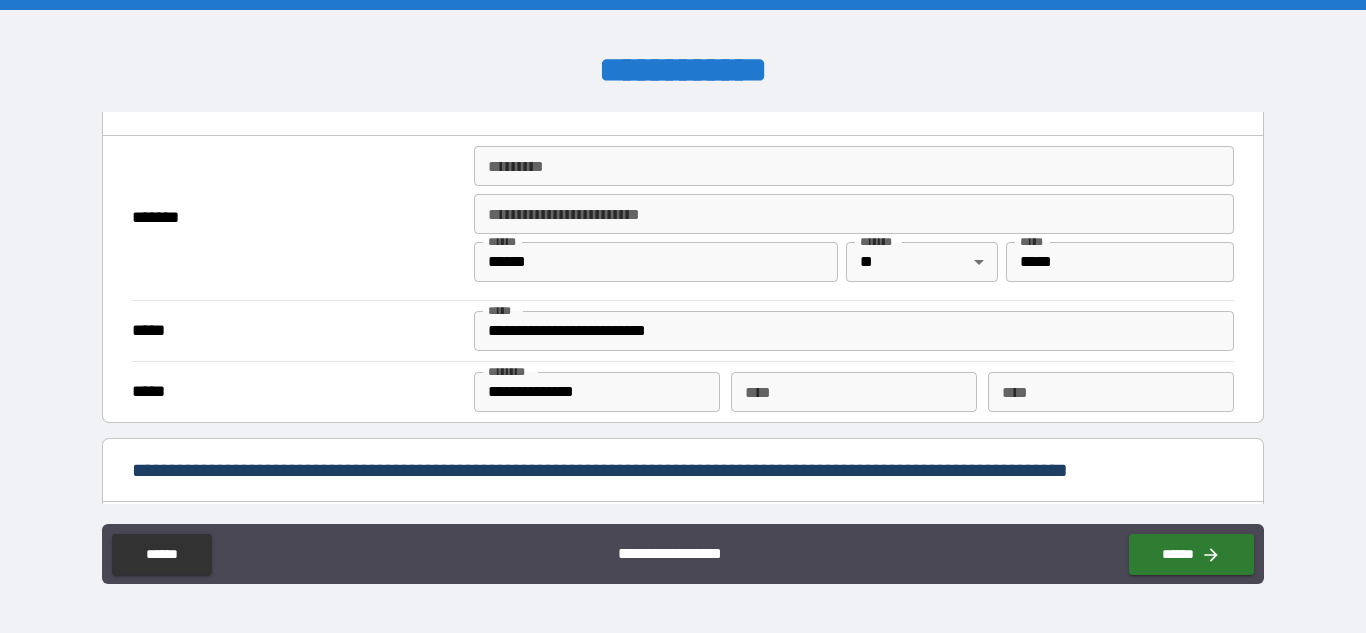 type on "********" 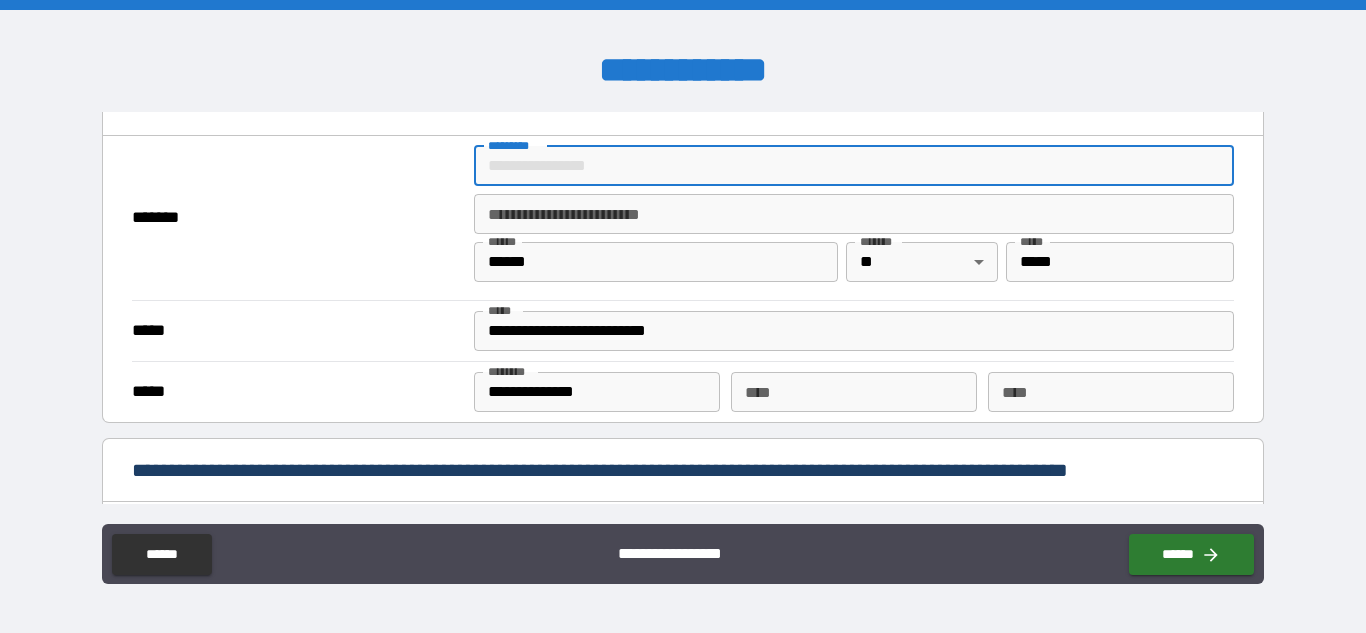 type on "**********" 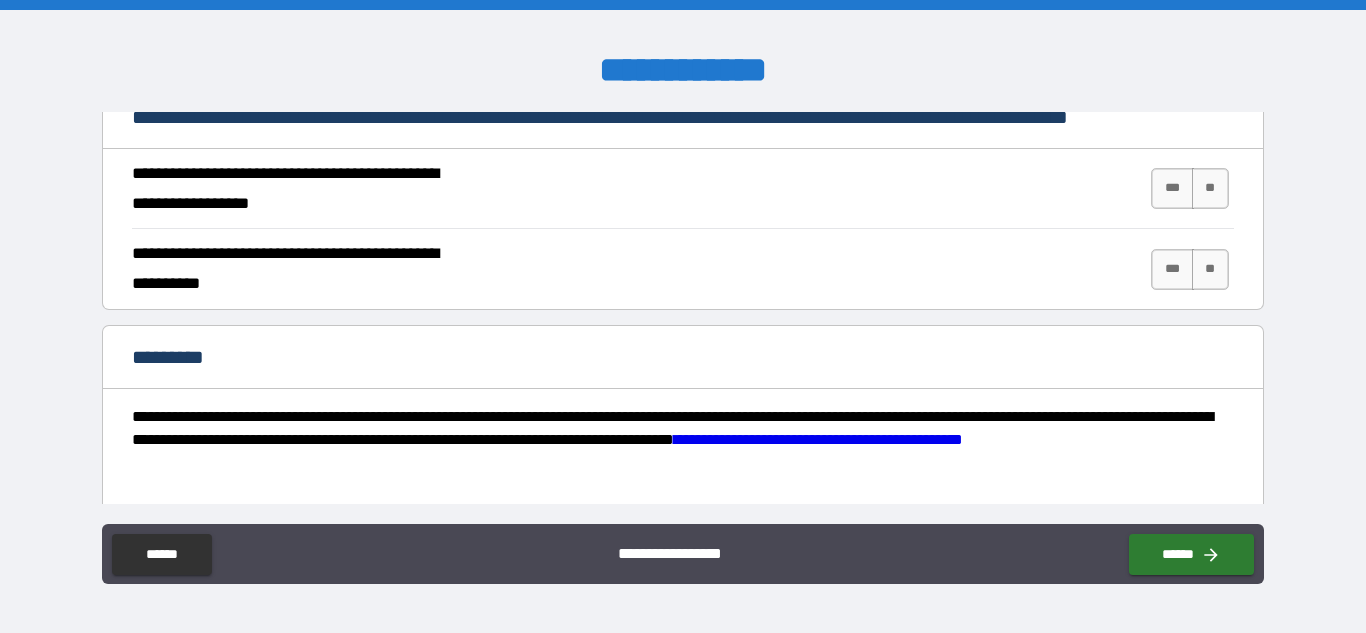 scroll, scrollTop: 1838, scrollLeft: 0, axis: vertical 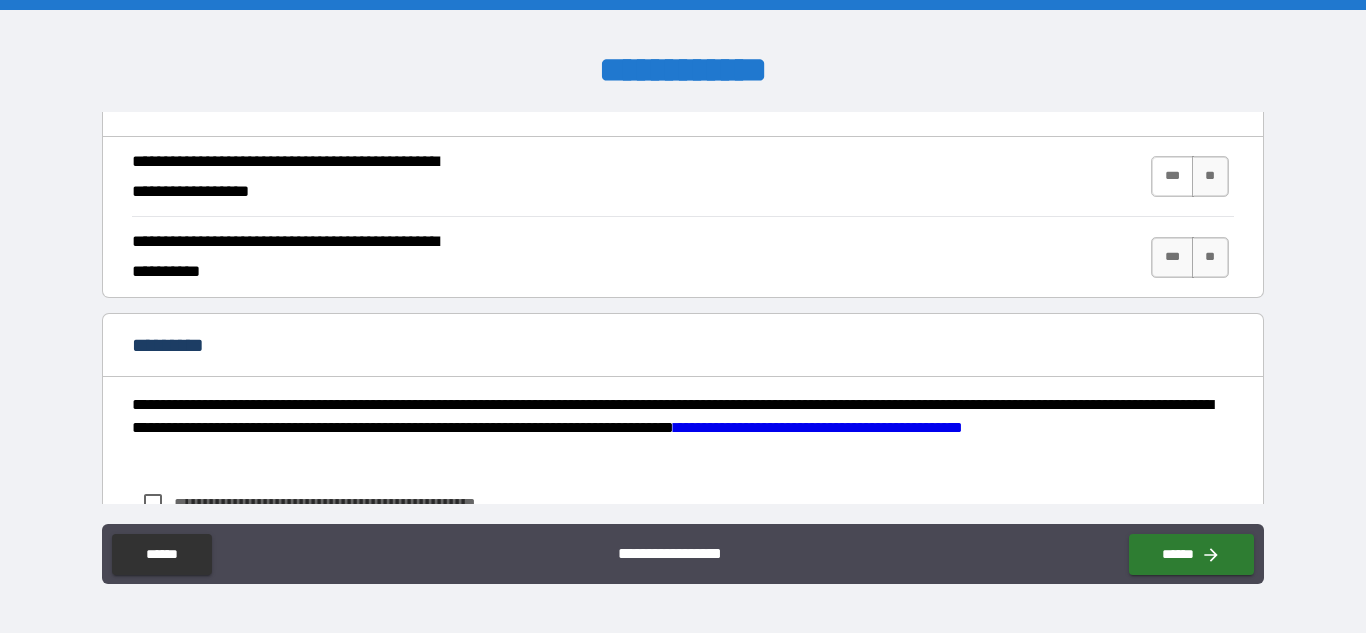 click on "***" at bounding box center (1172, 176) 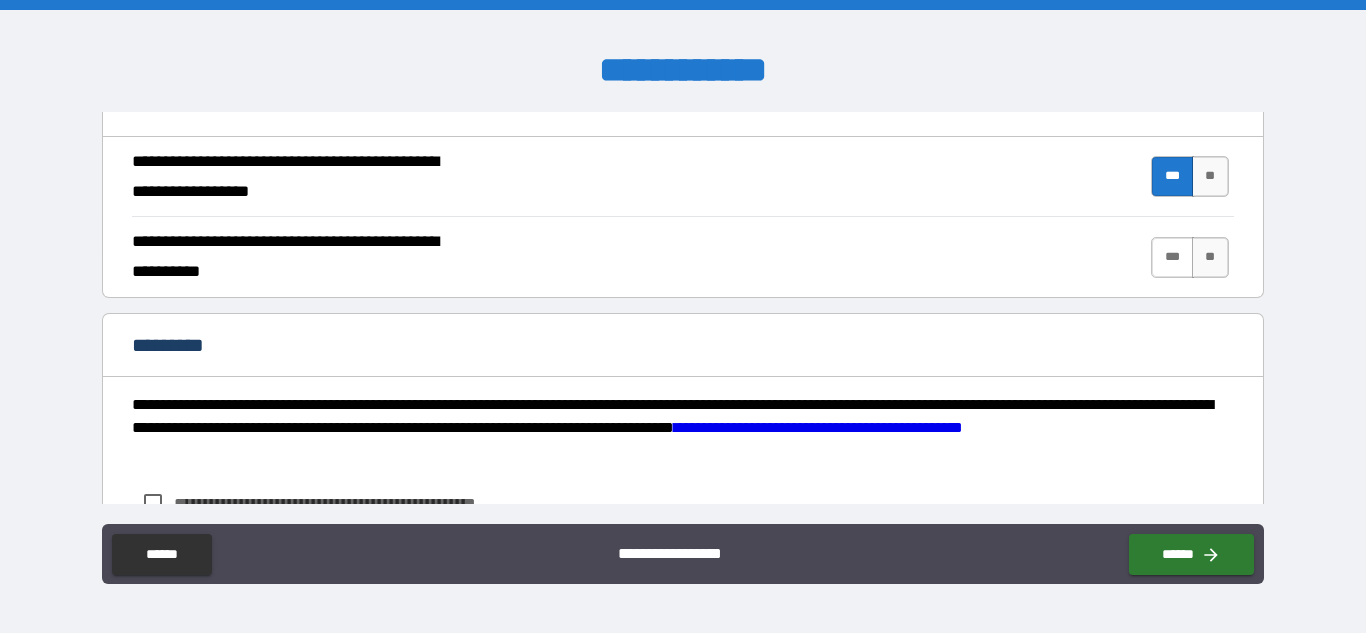 click on "***" at bounding box center [1172, 257] 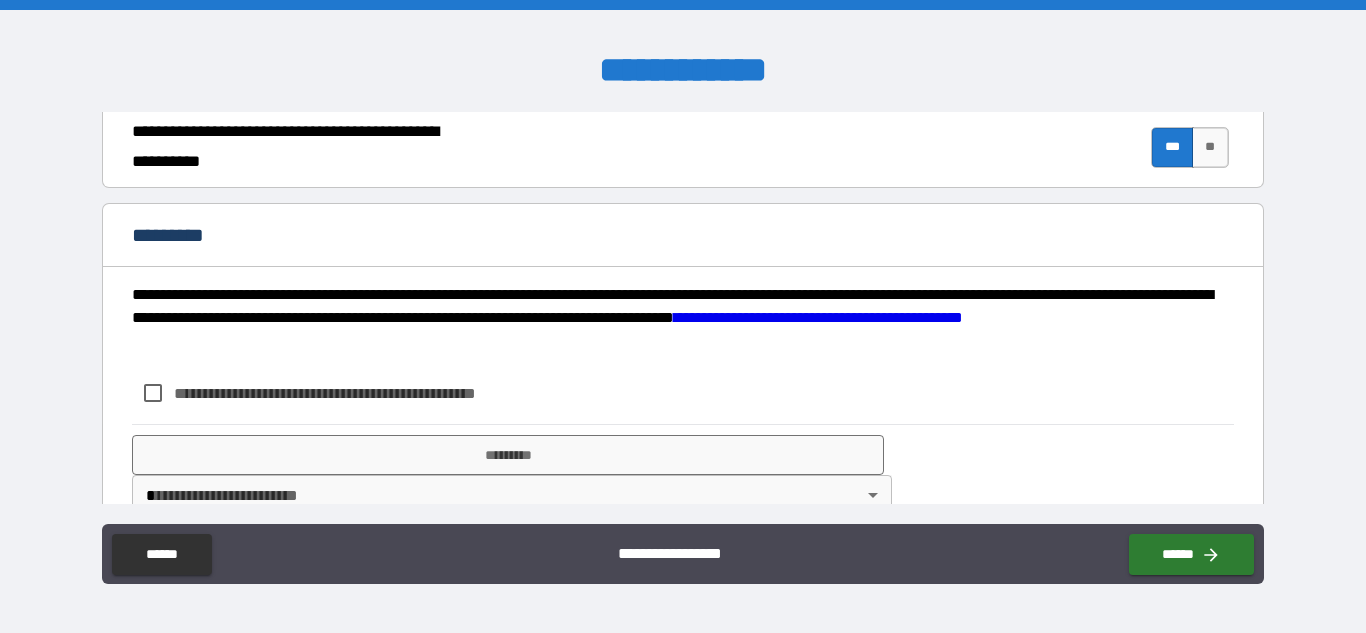 scroll, scrollTop: 1990, scrollLeft: 0, axis: vertical 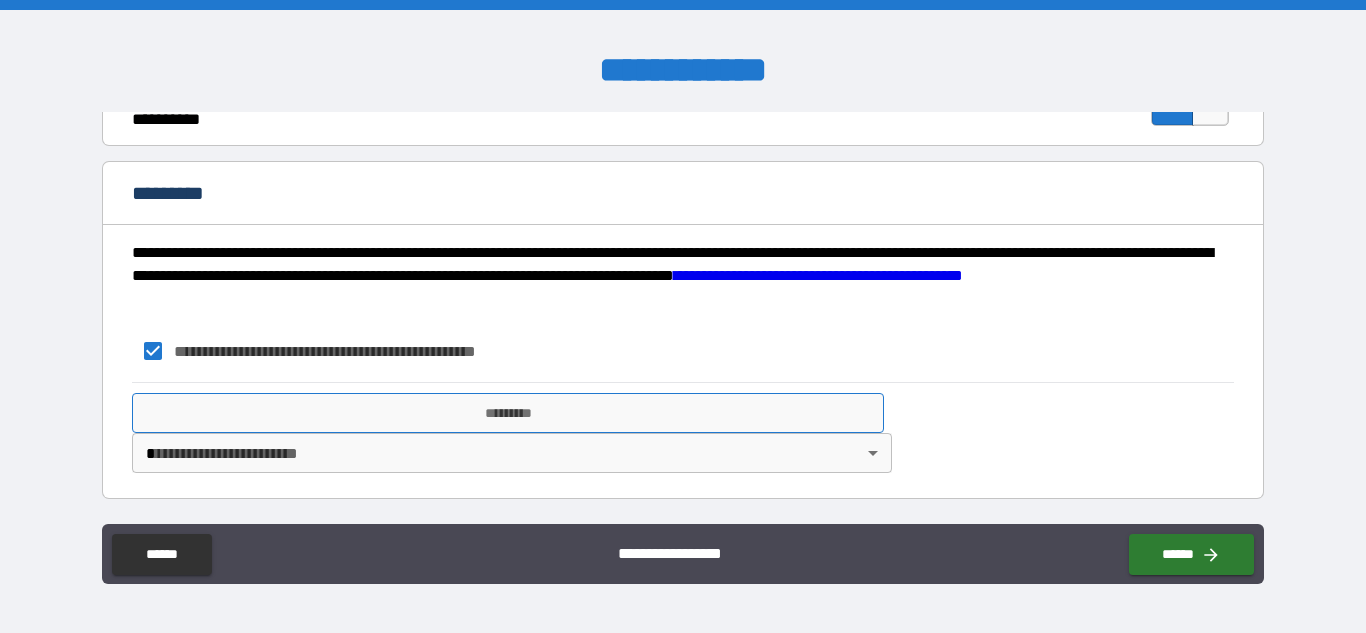 click on "*********" at bounding box center (508, 413) 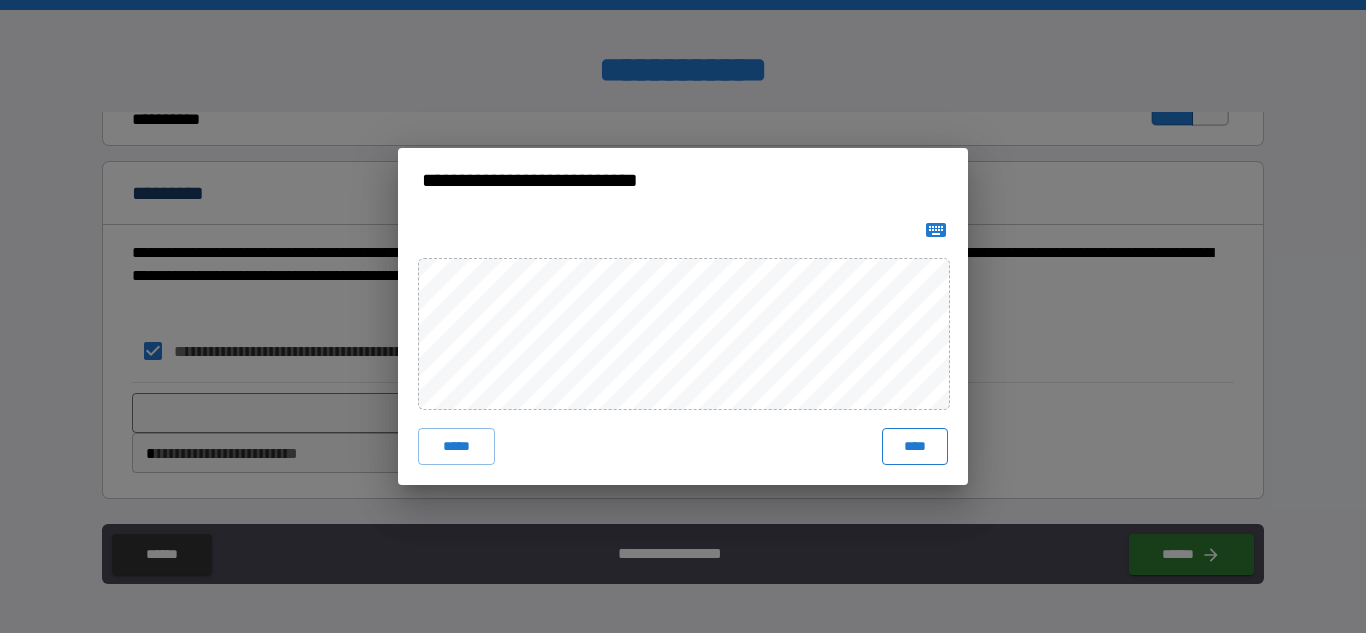 click on "****" at bounding box center (915, 446) 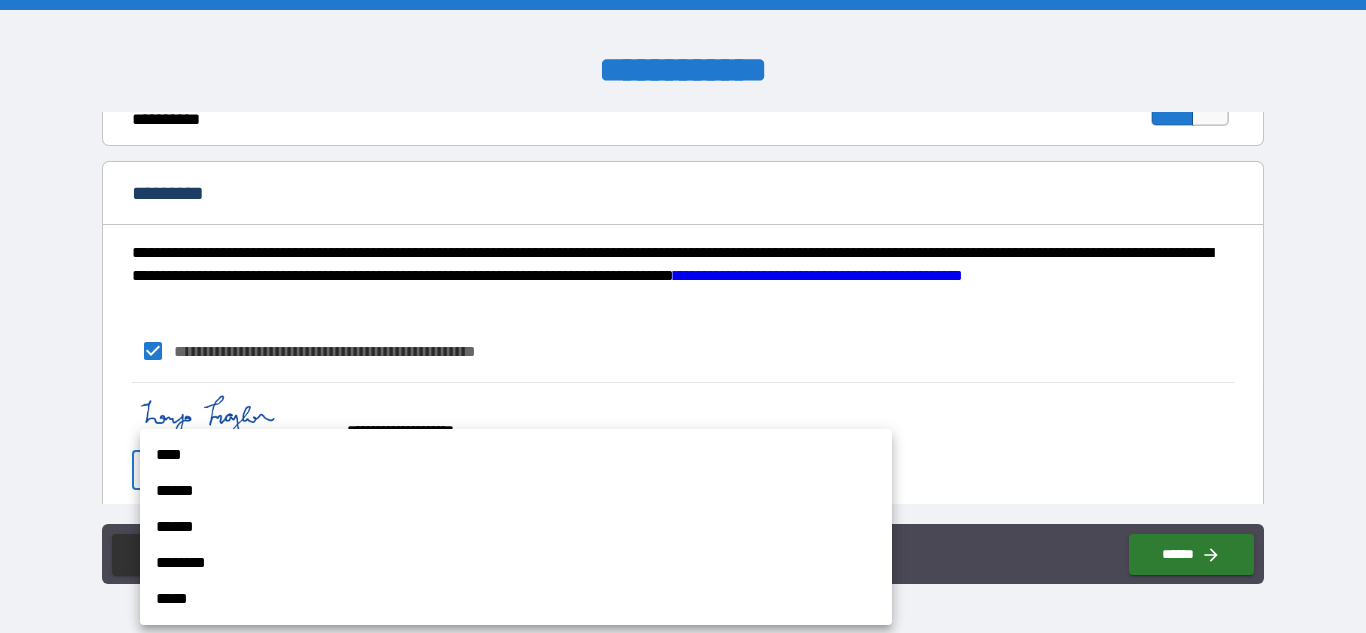 click on "**********" at bounding box center (683, 316) 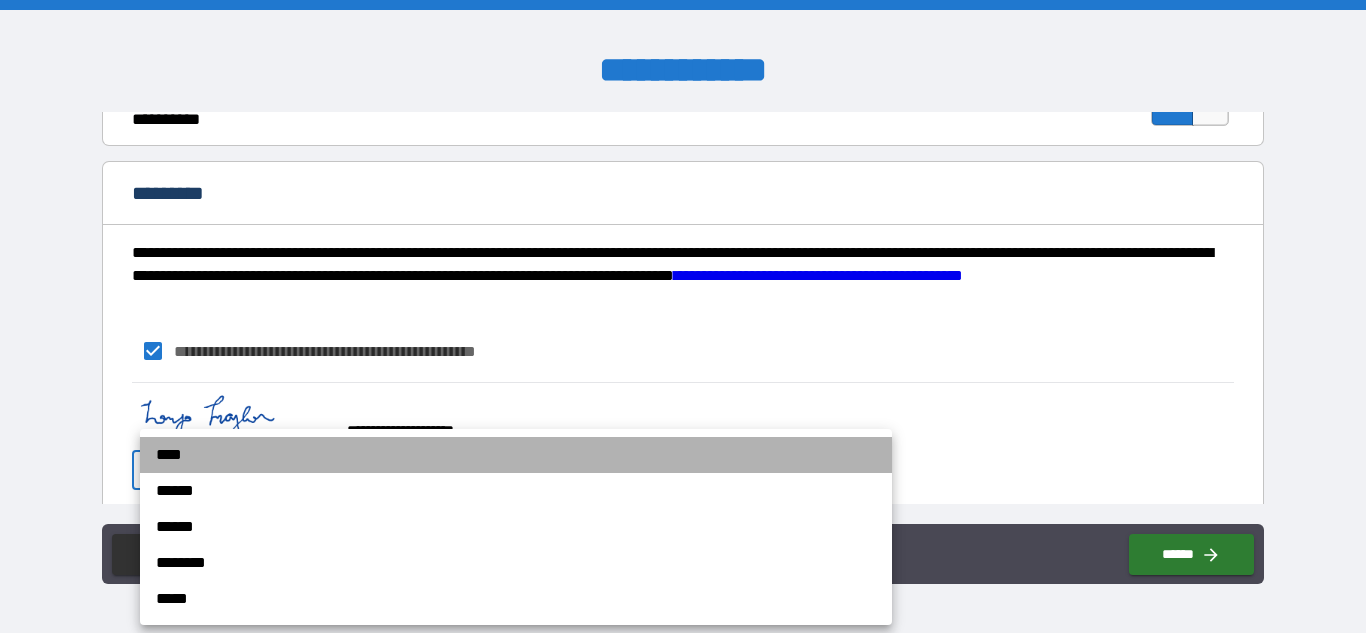 click on "****" at bounding box center (516, 455) 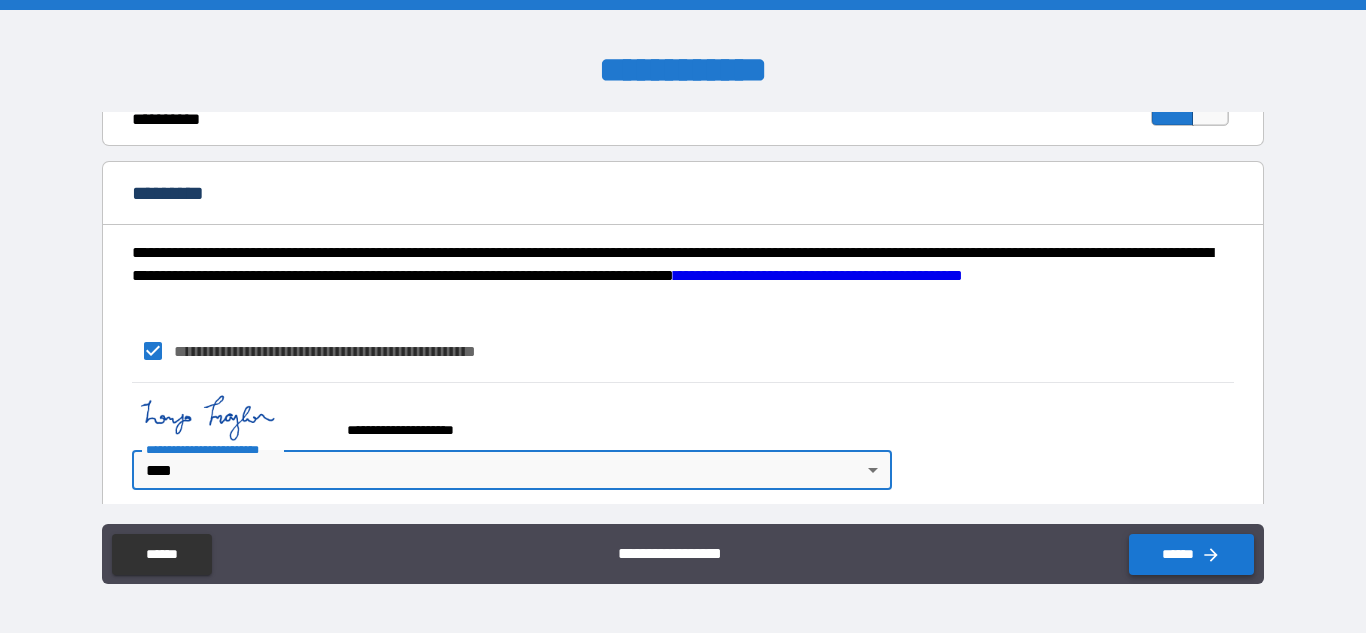 click on "******" at bounding box center [1191, 554] 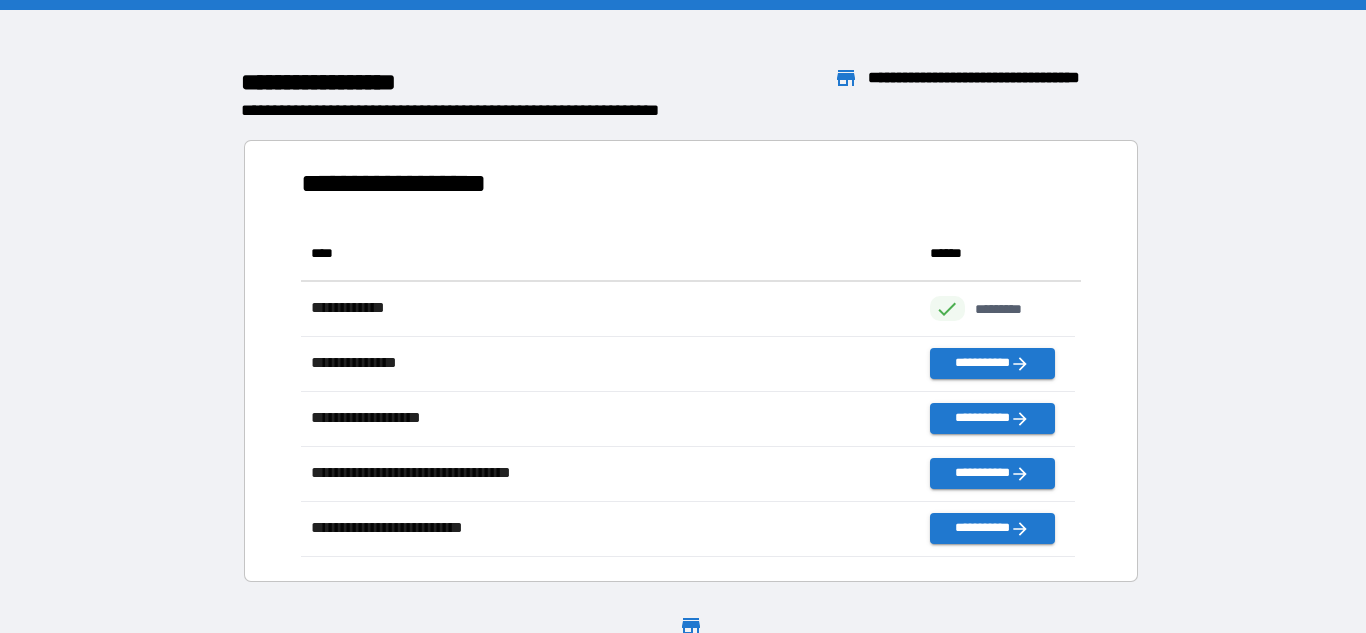 scroll, scrollTop: 16, scrollLeft: 11, axis: both 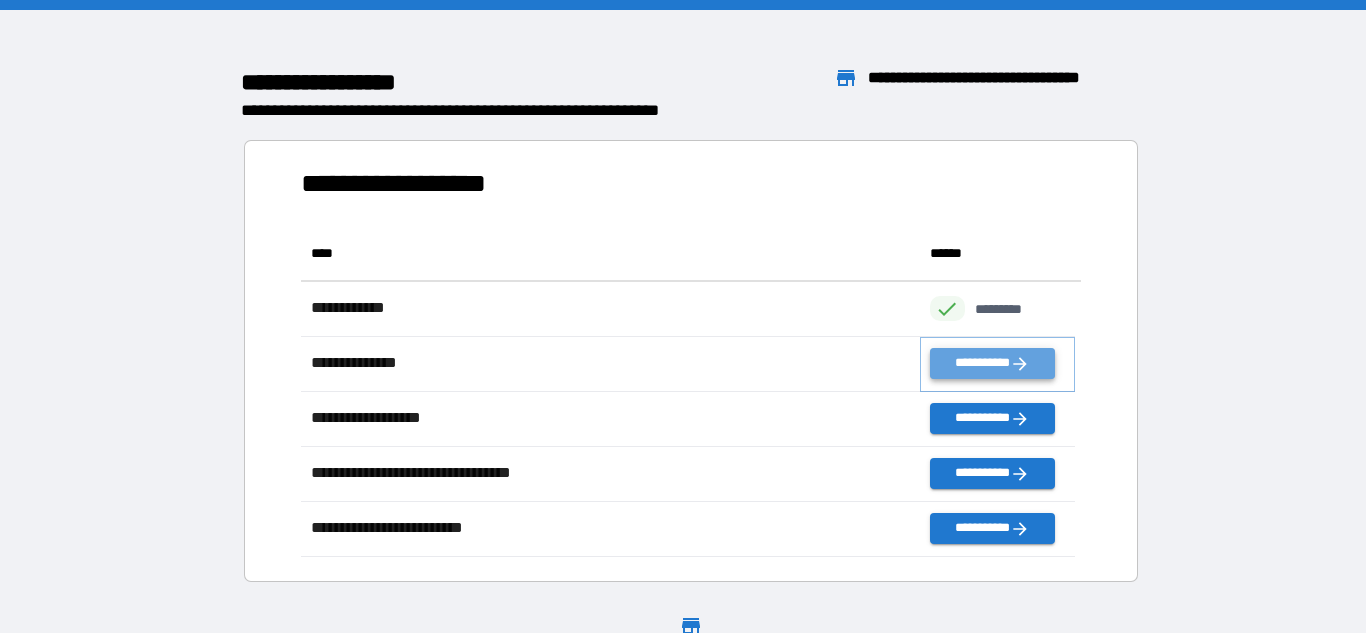 click on "**********" at bounding box center [992, 363] 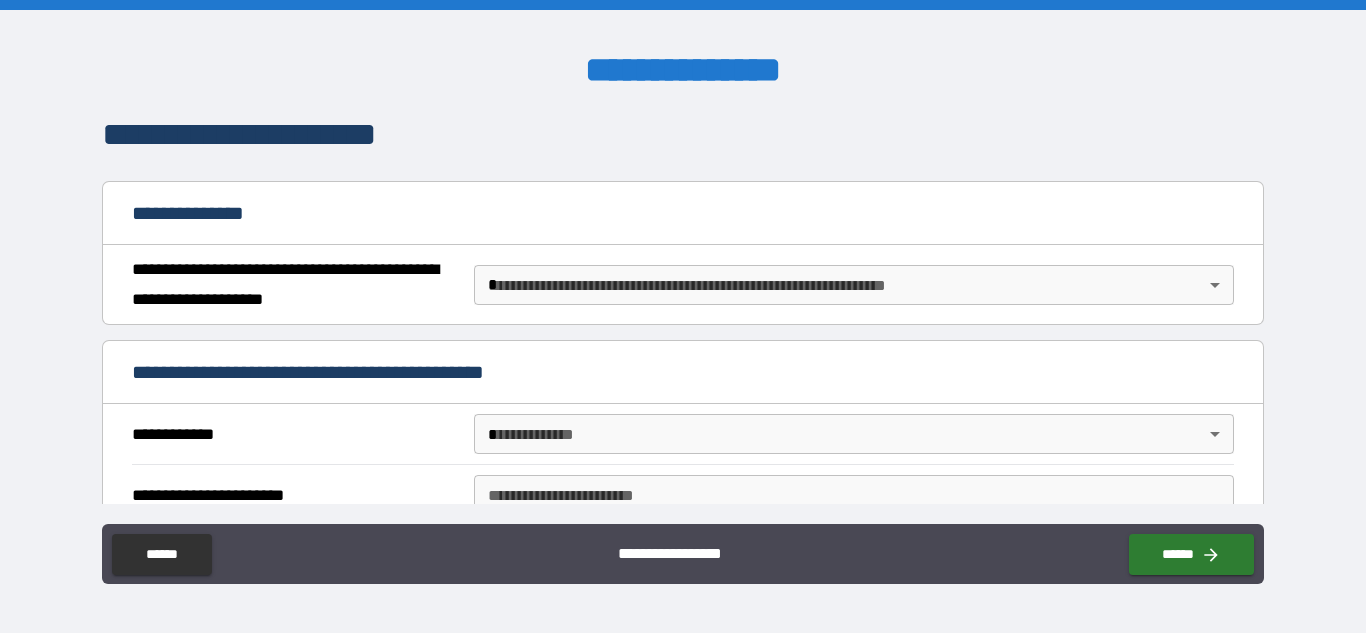 scroll, scrollTop: 171, scrollLeft: 0, axis: vertical 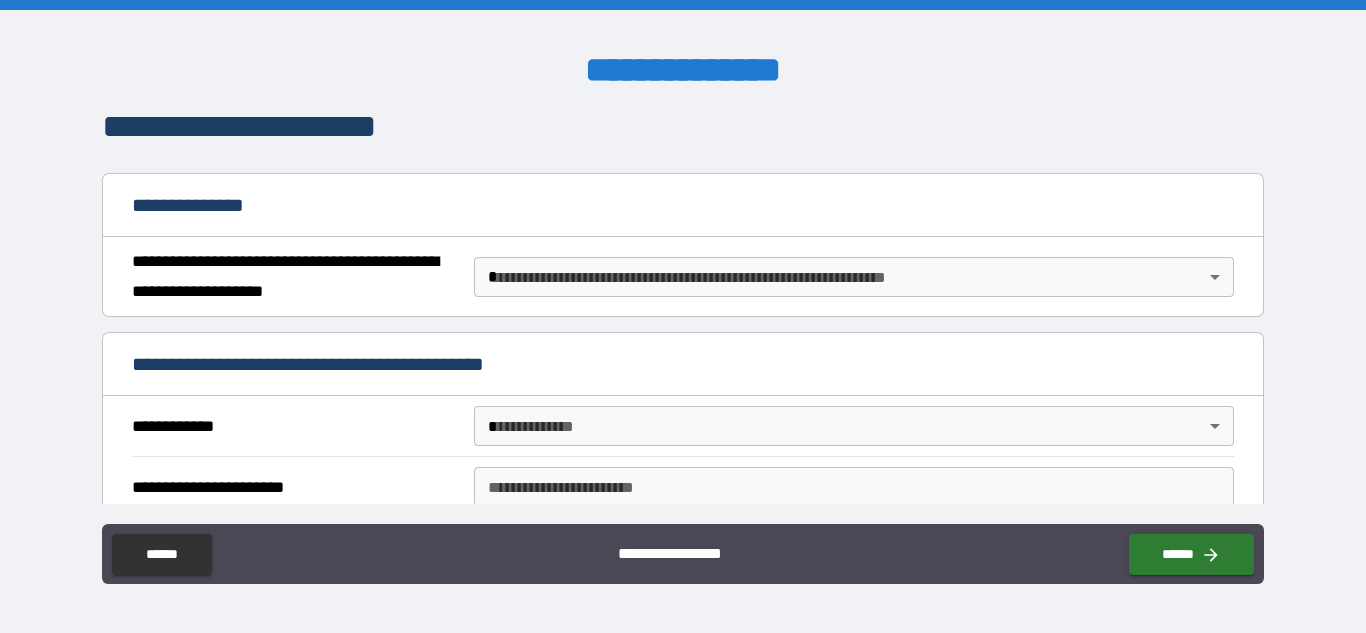 click on "**********" at bounding box center [683, 316] 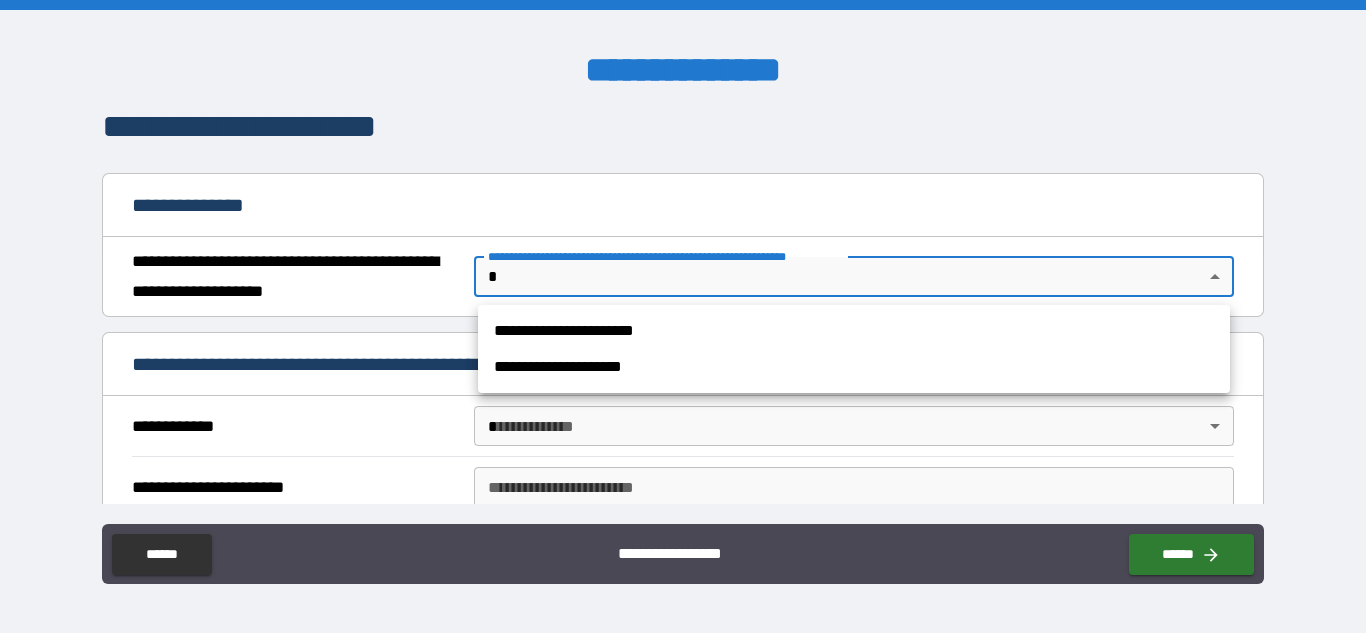 click on "**********" at bounding box center (854, 331) 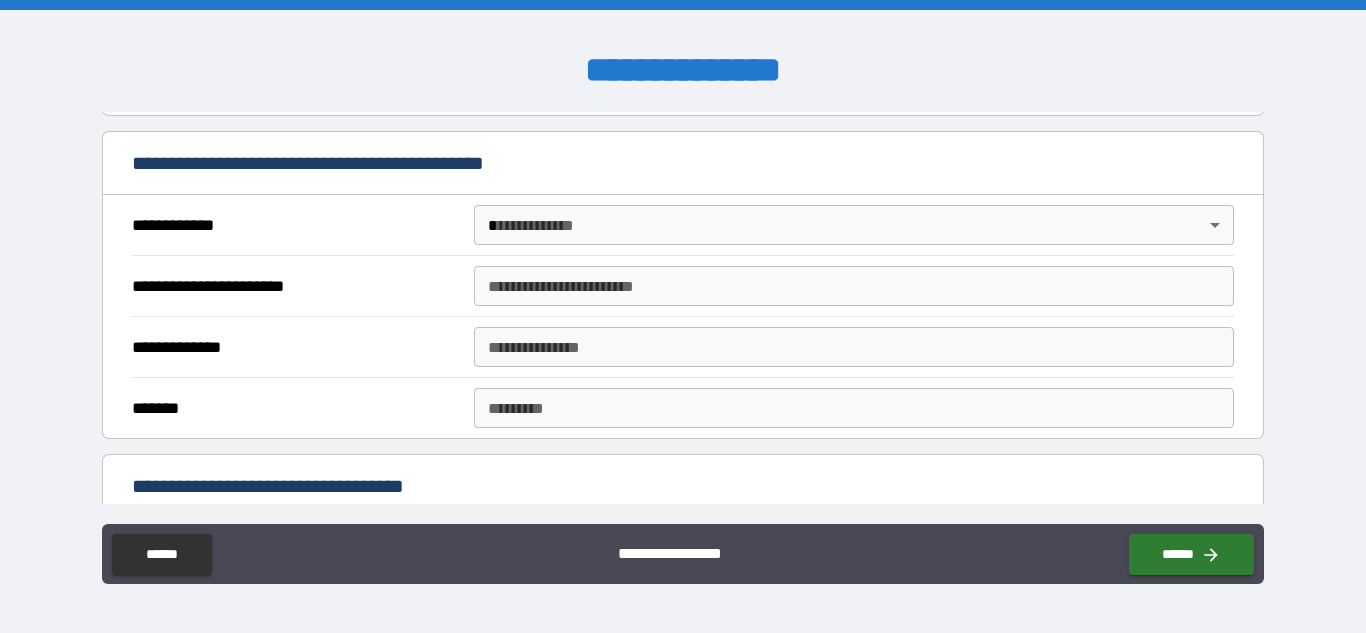 scroll, scrollTop: 388, scrollLeft: 0, axis: vertical 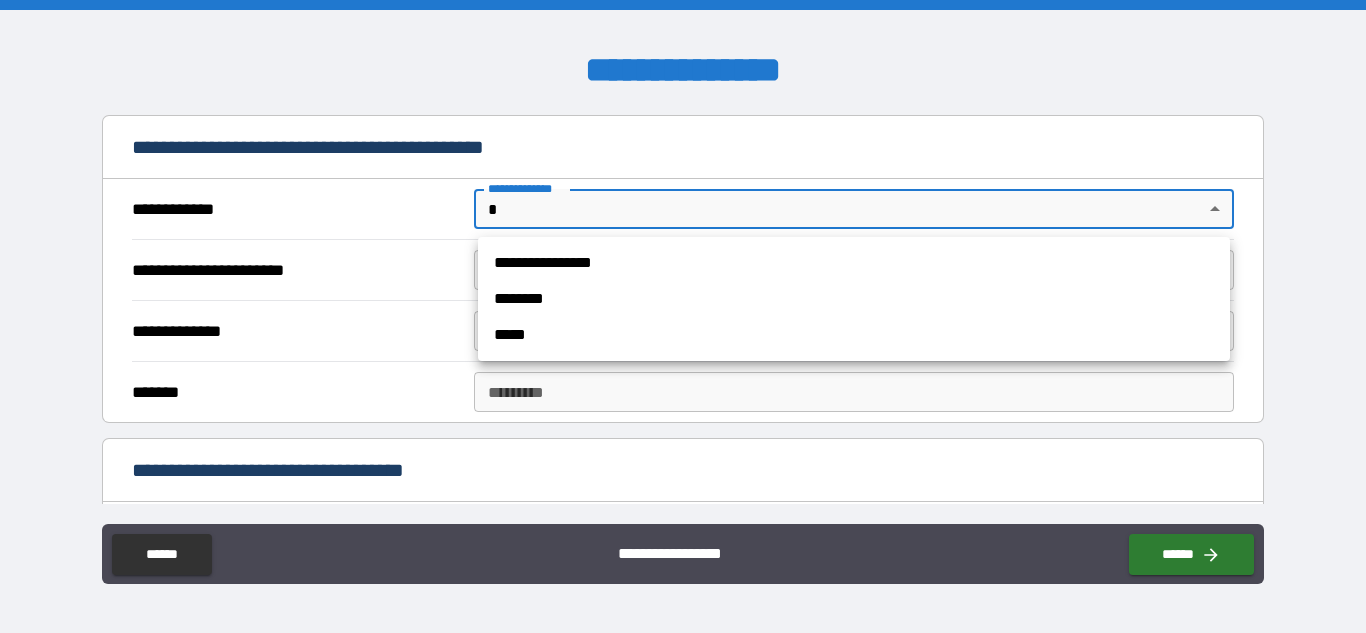 click on "**********" at bounding box center (683, 316) 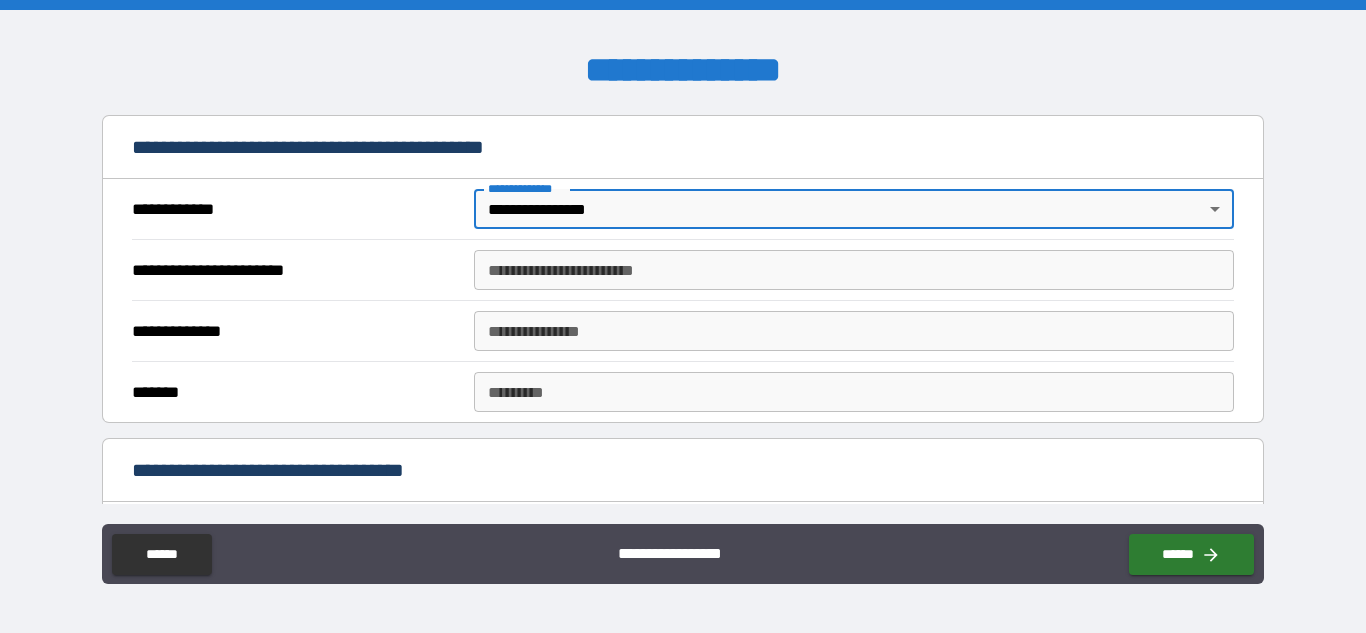 click on "**********" at bounding box center [854, 331] 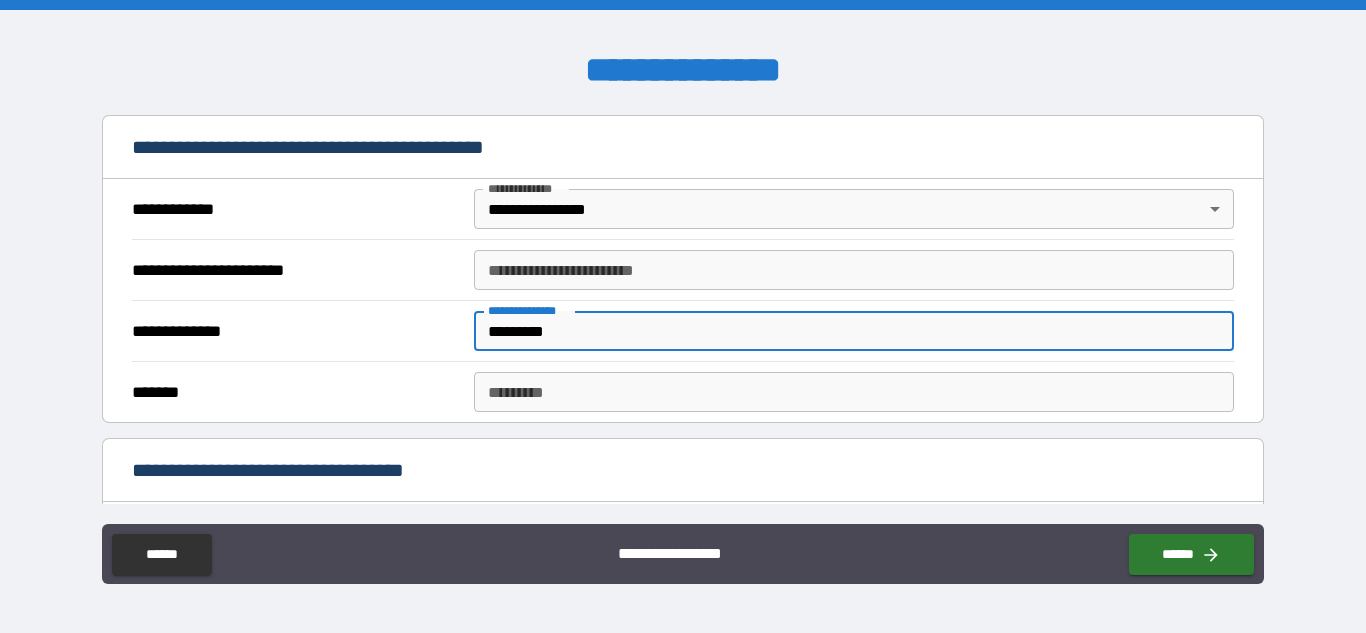 type on "*********" 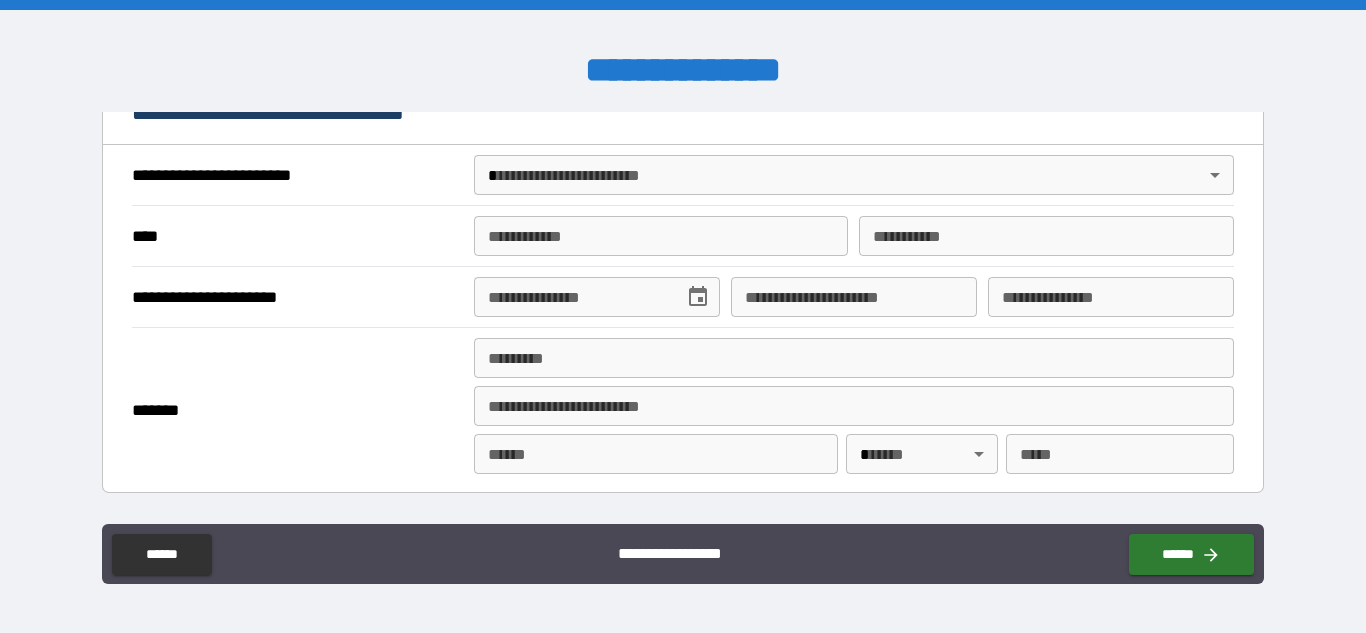 scroll, scrollTop: 768, scrollLeft: 0, axis: vertical 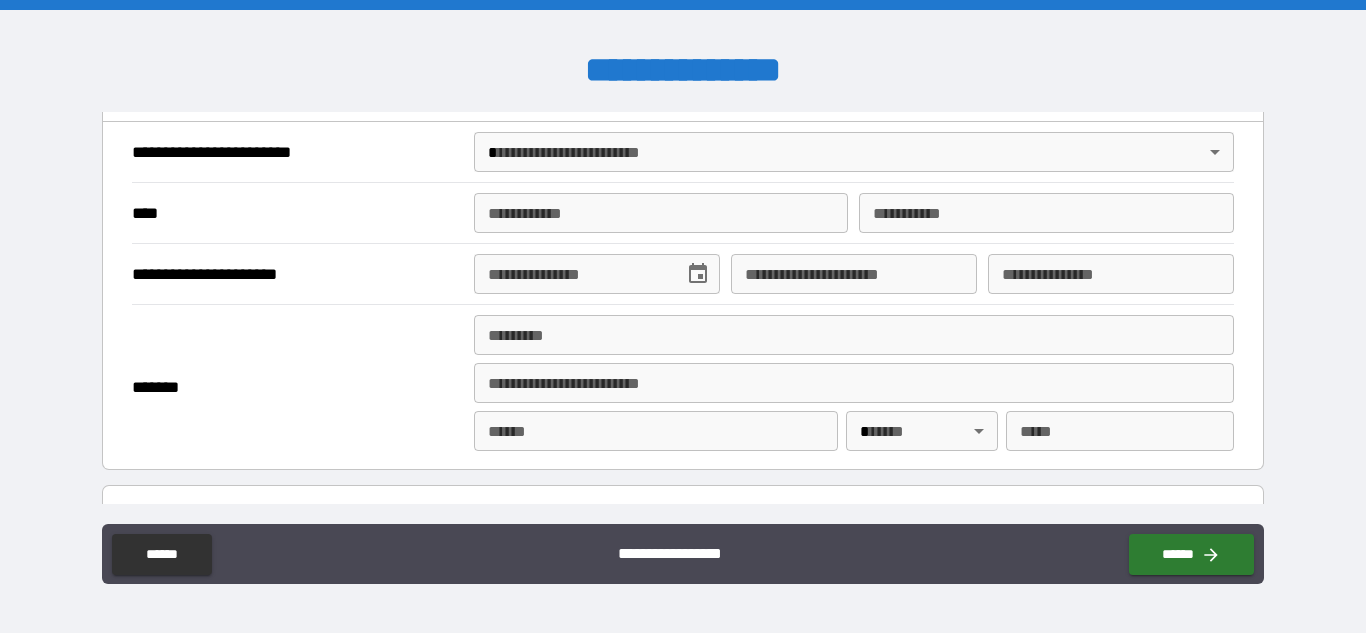 type on "****" 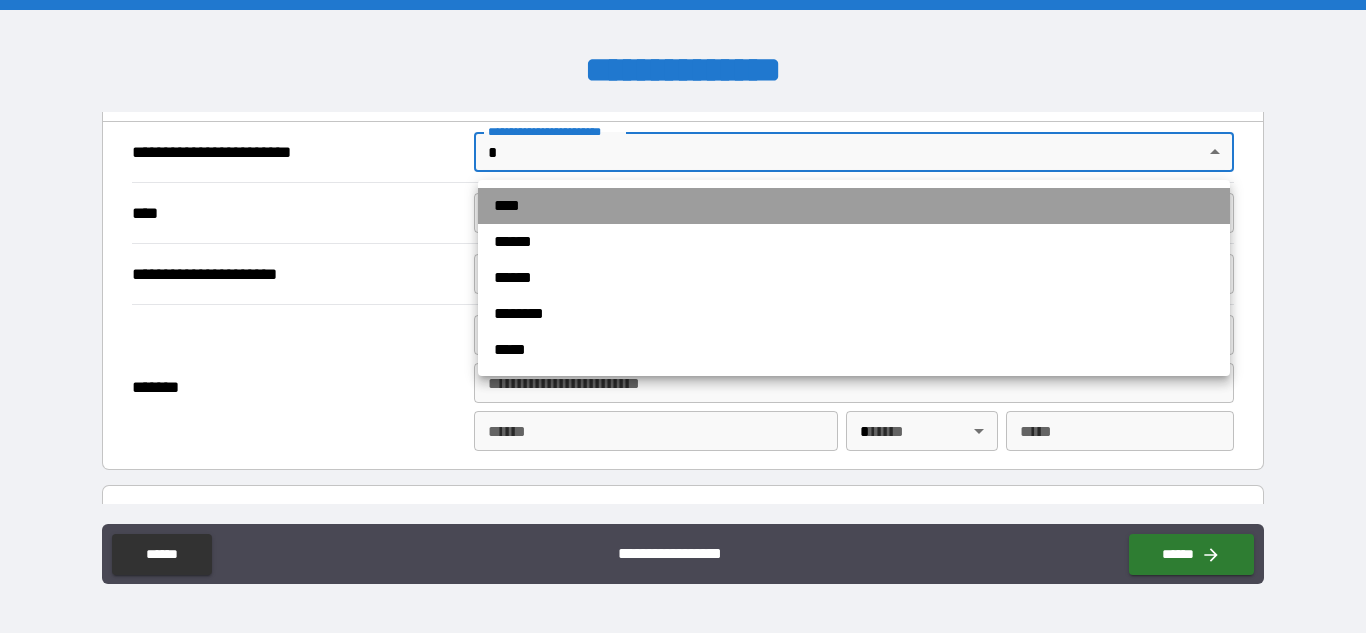 click on "****" at bounding box center [854, 206] 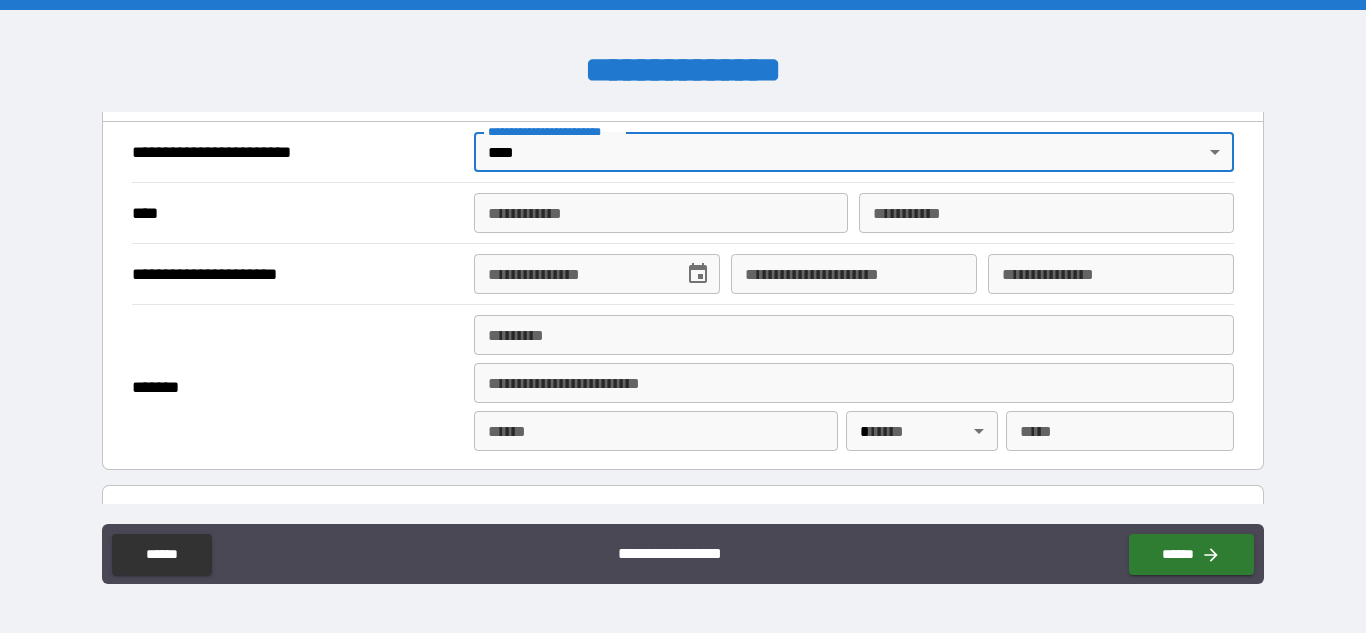 click on "**********" at bounding box center [661, 213] 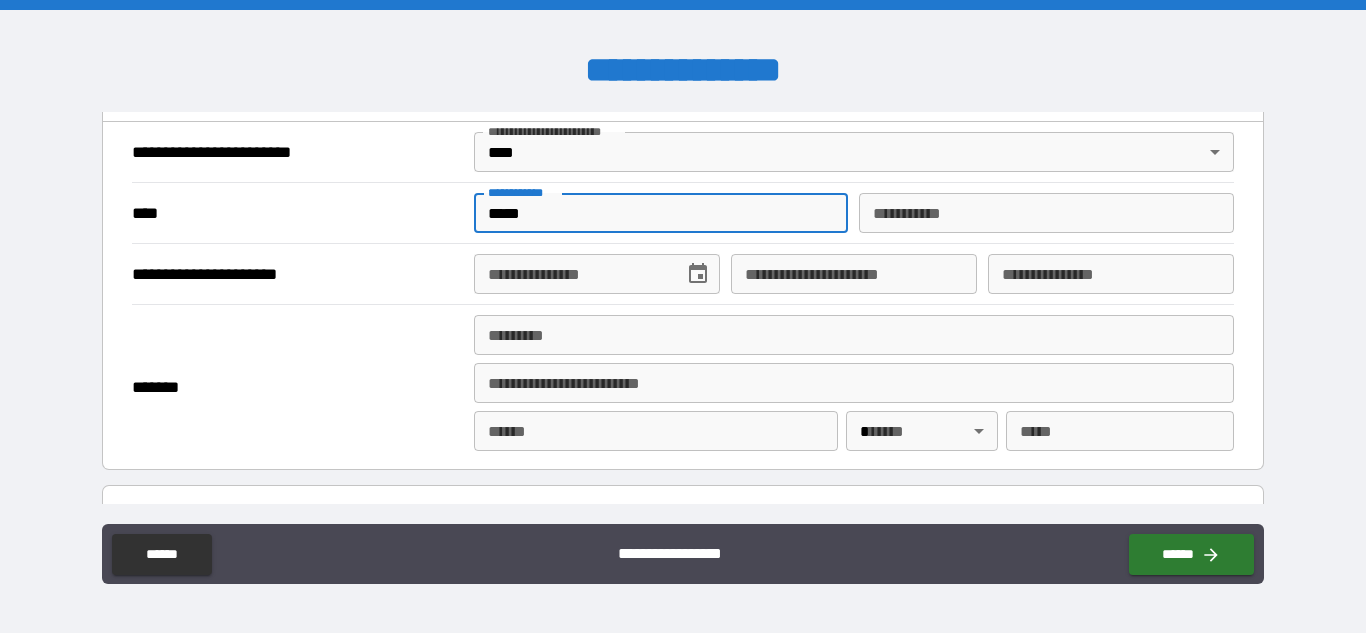 type on "*****" 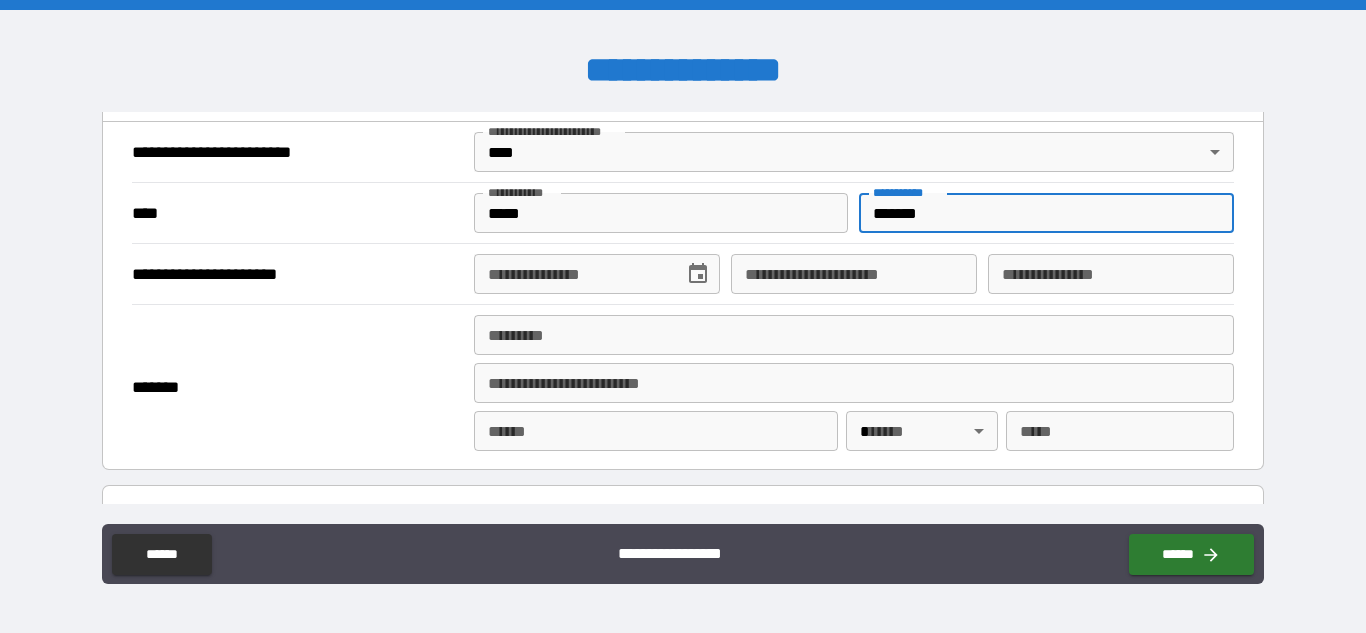 type on "*******" 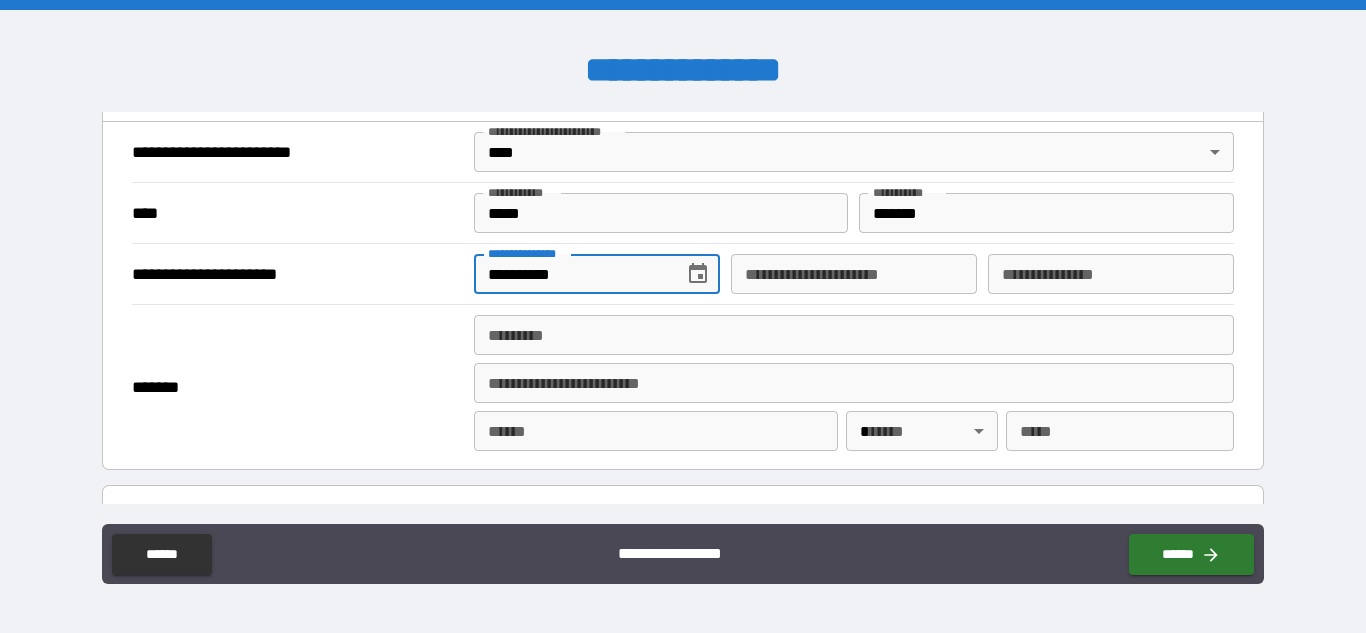 type on "**********" 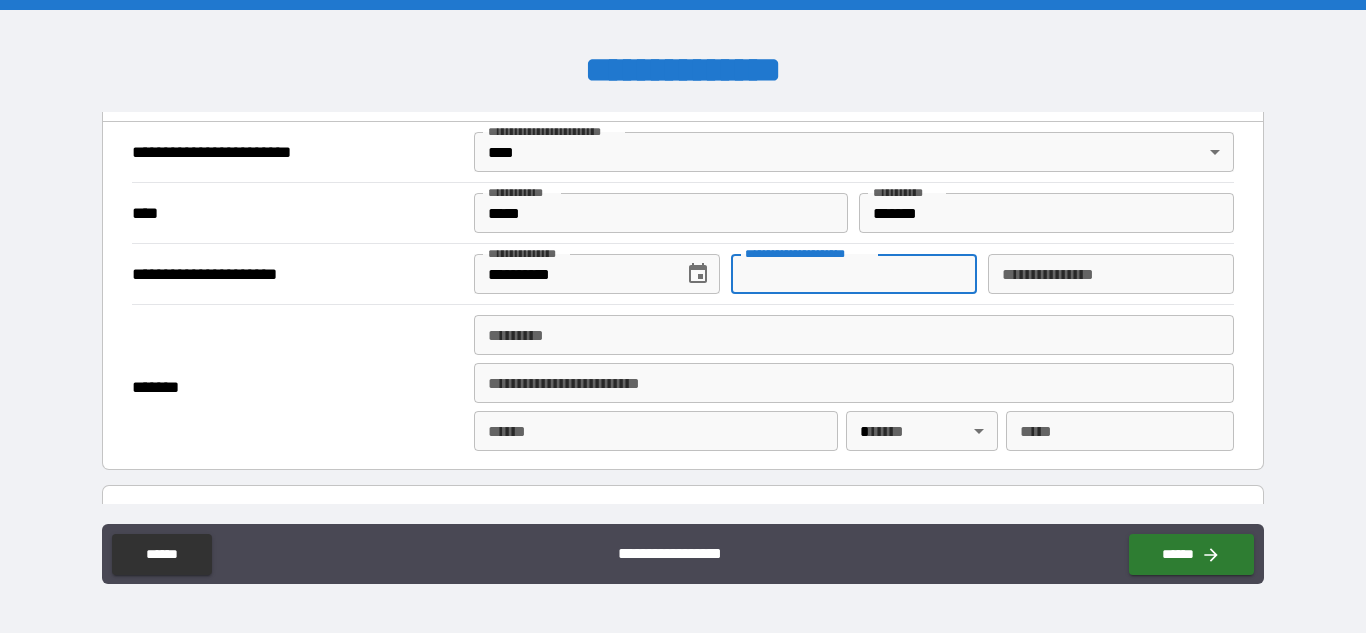 click on "**********" at bounding box center [854, 274] 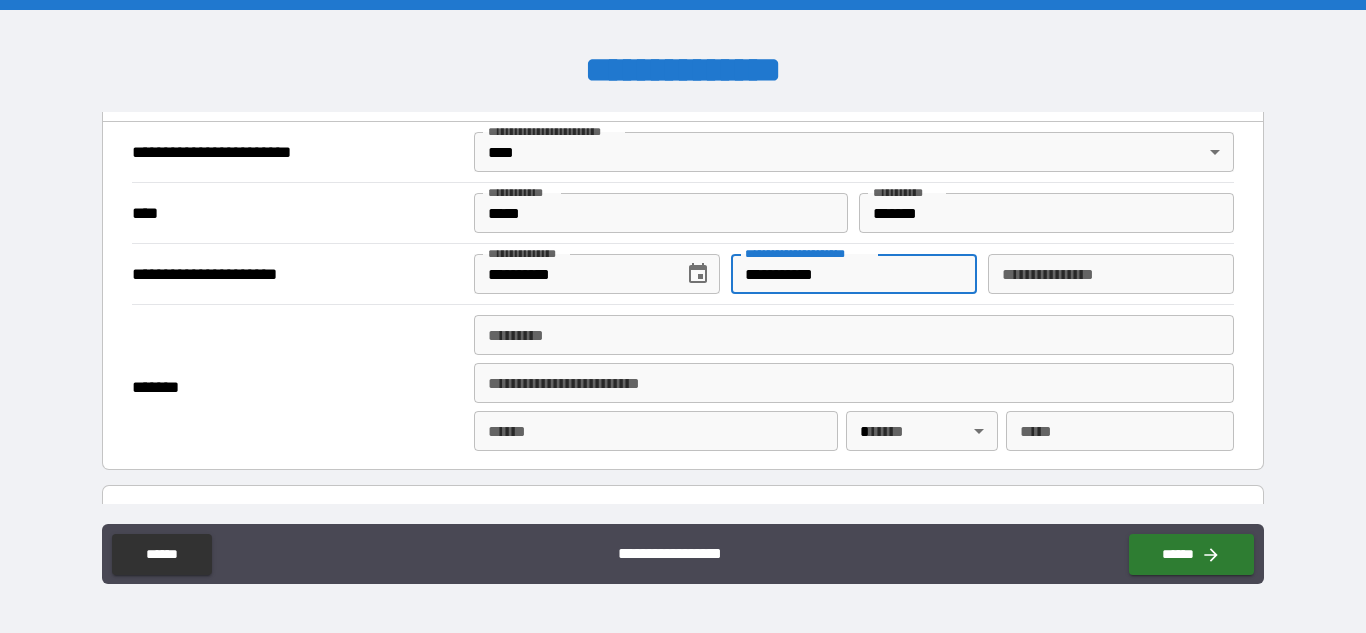 type on "**********" 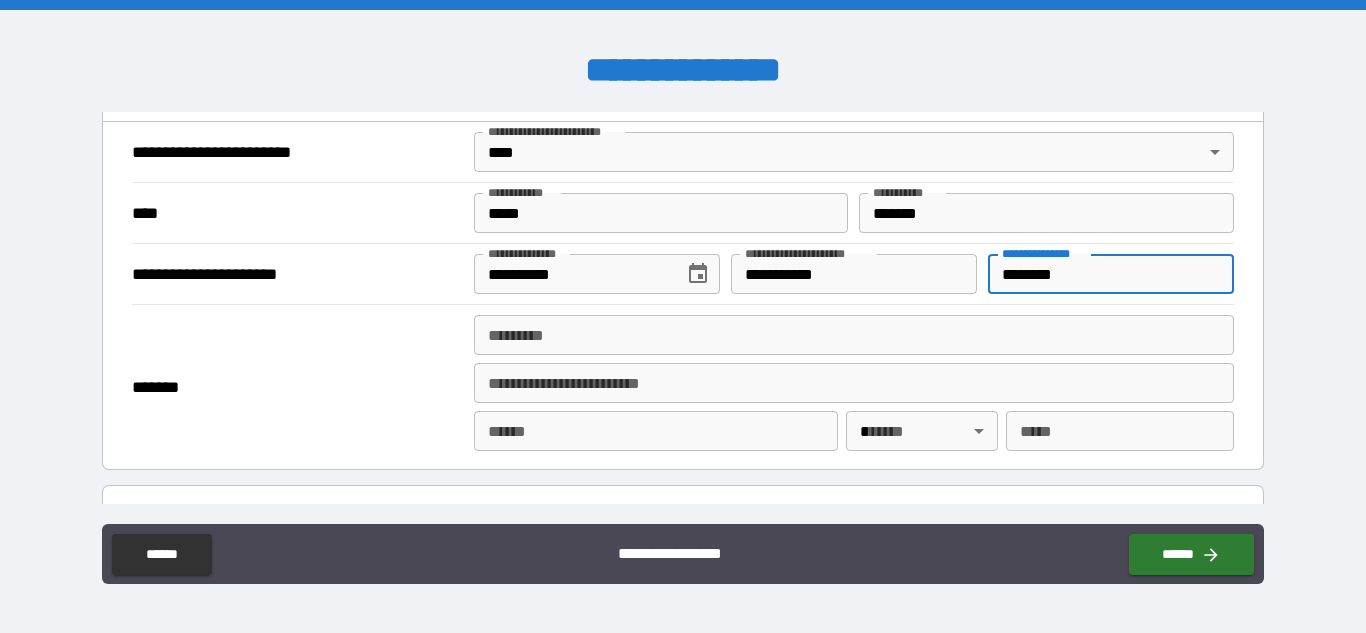 type on "********" 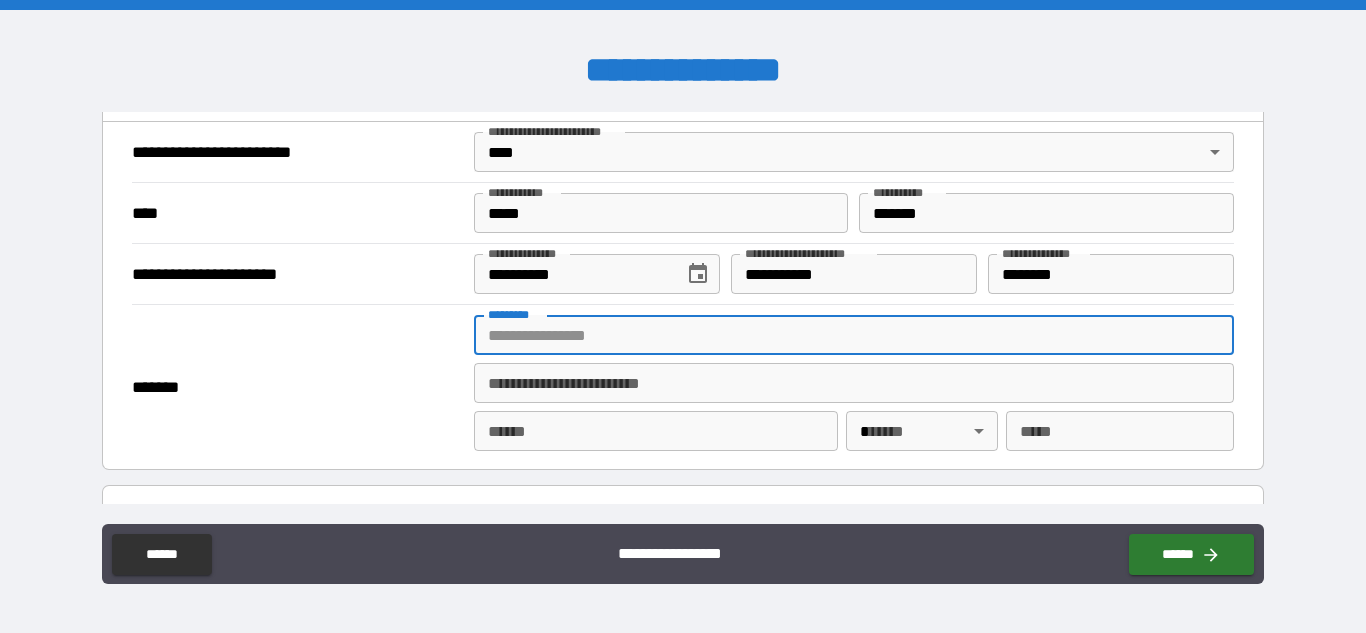type on "**********" 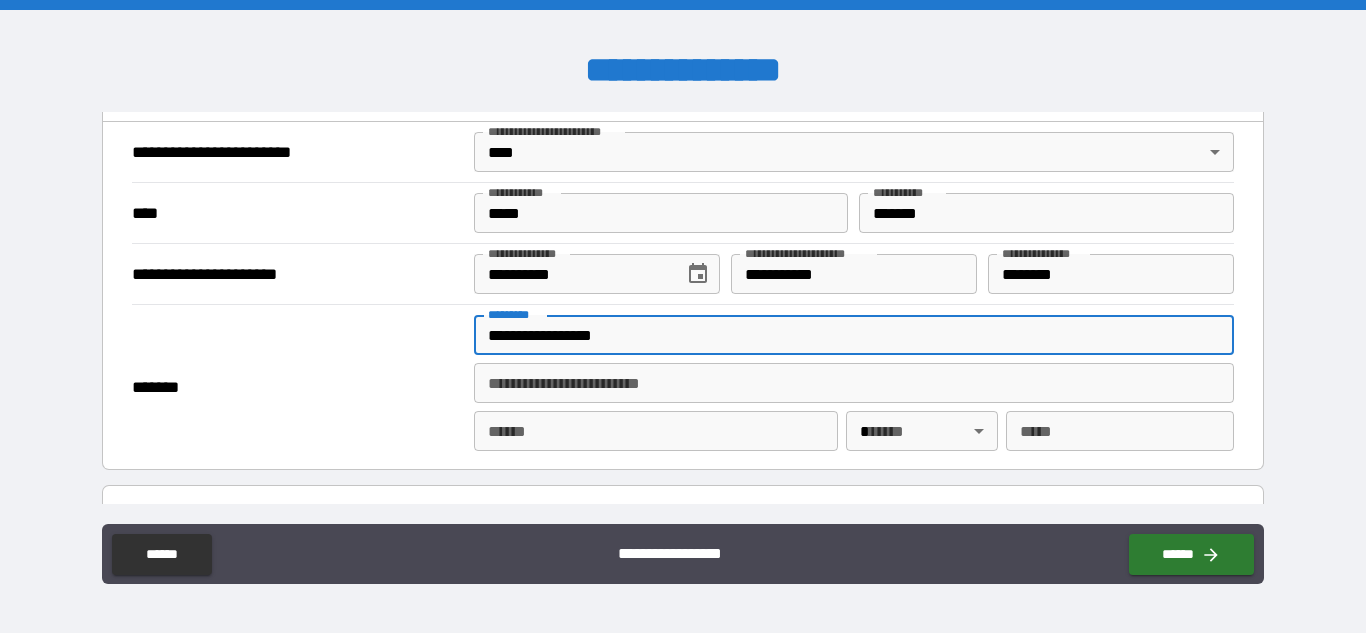 type on "******" 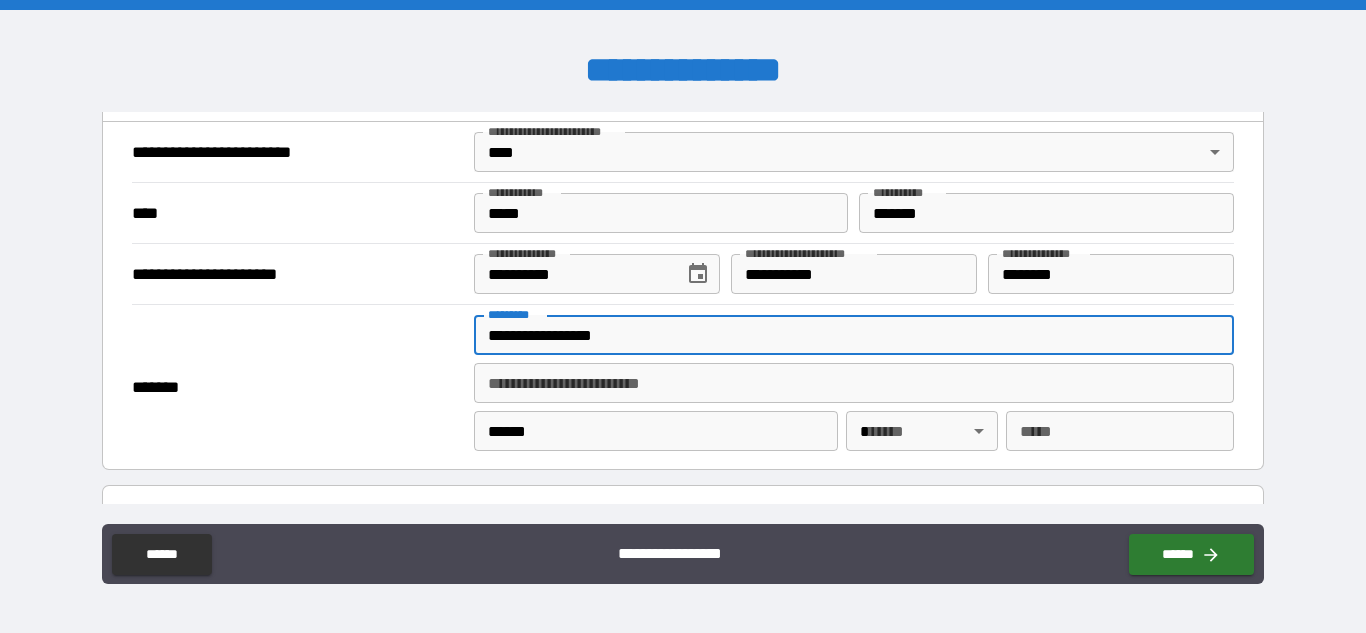 type on "**" 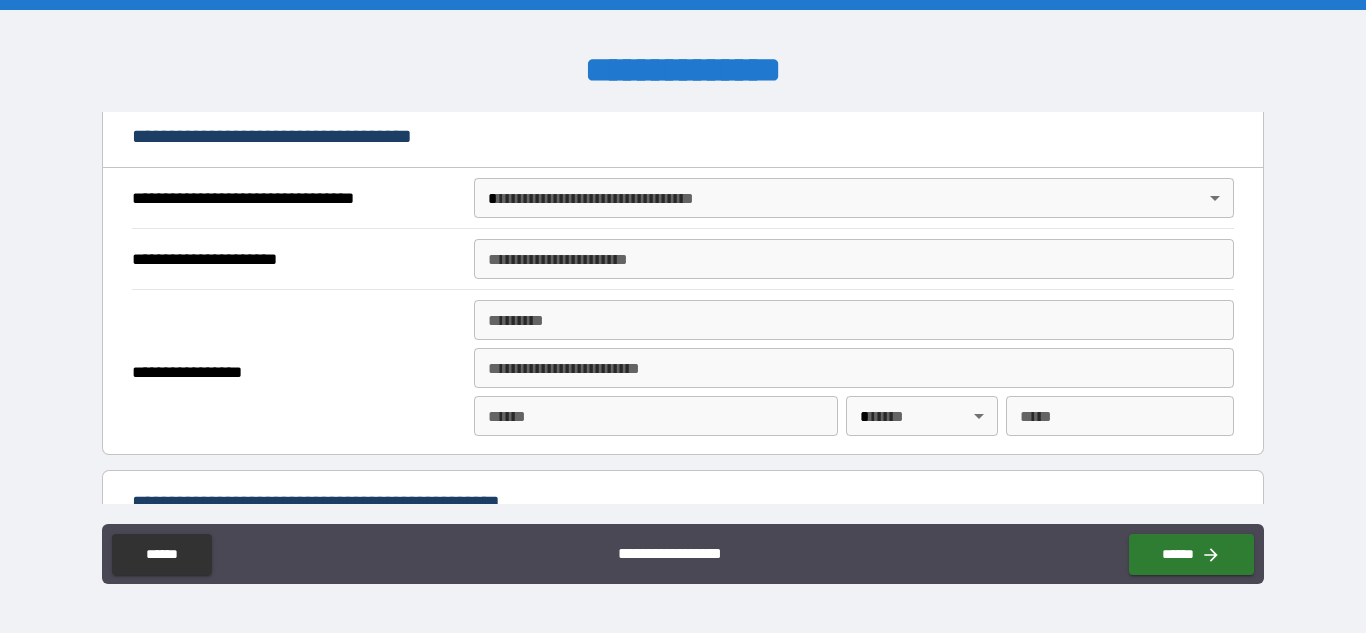 scroll, scrollTop: 1157, scrollLeft: 0, axis: vertical 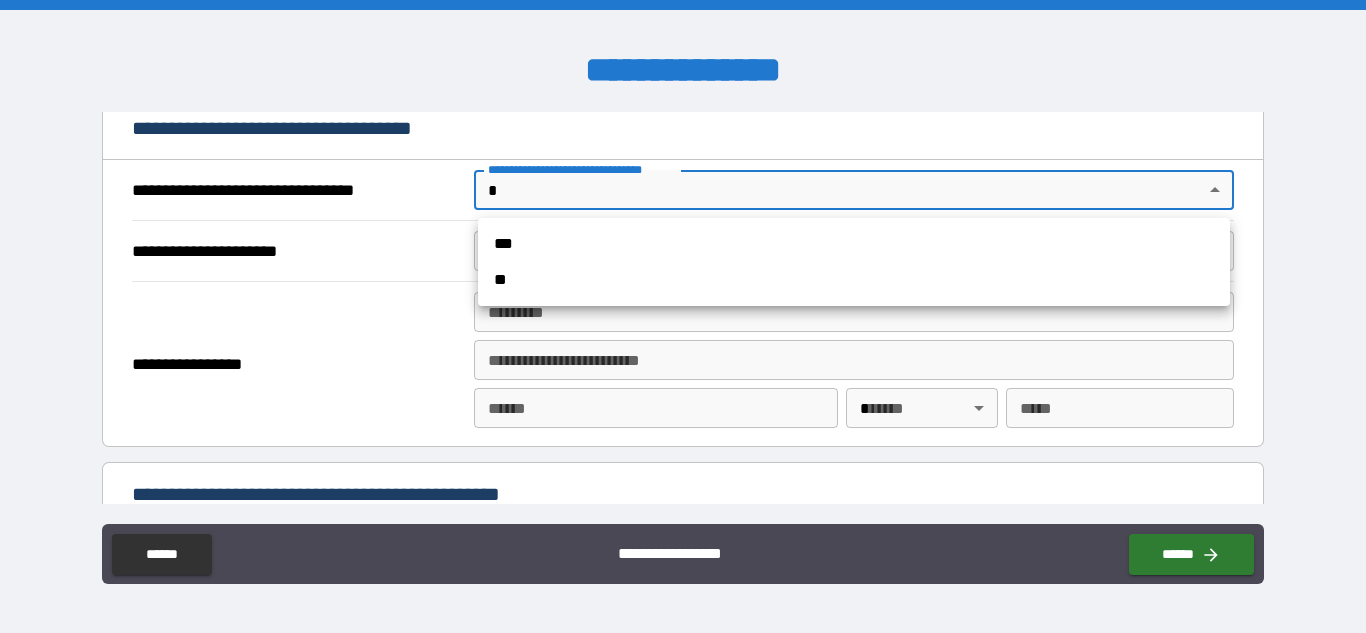 click on "**********" at bounding box center [683, 316] 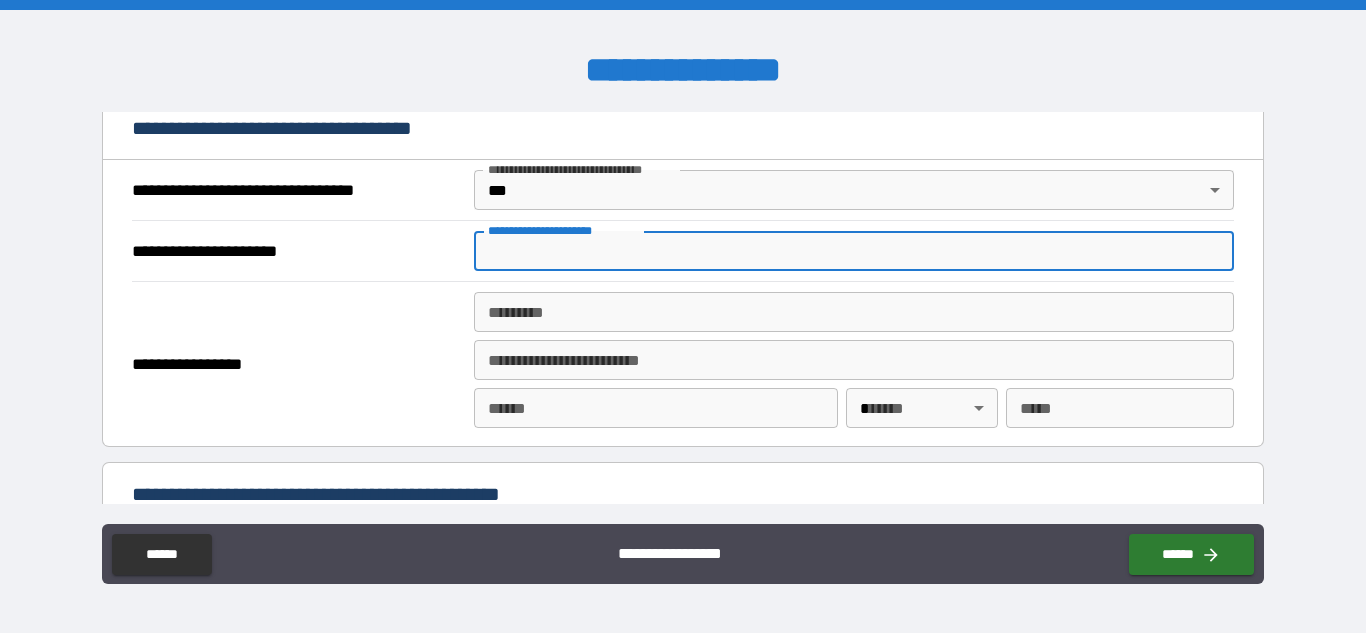 click on "**********" at bounding box center [854, 251] 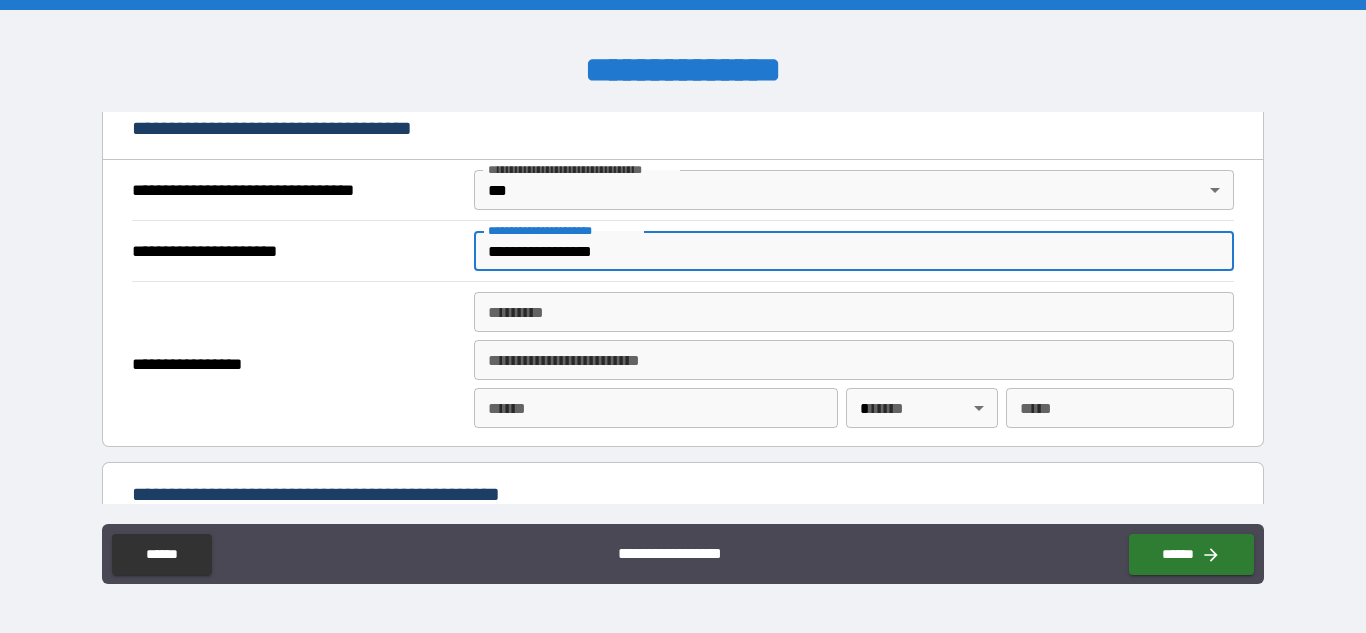 type on "**********" 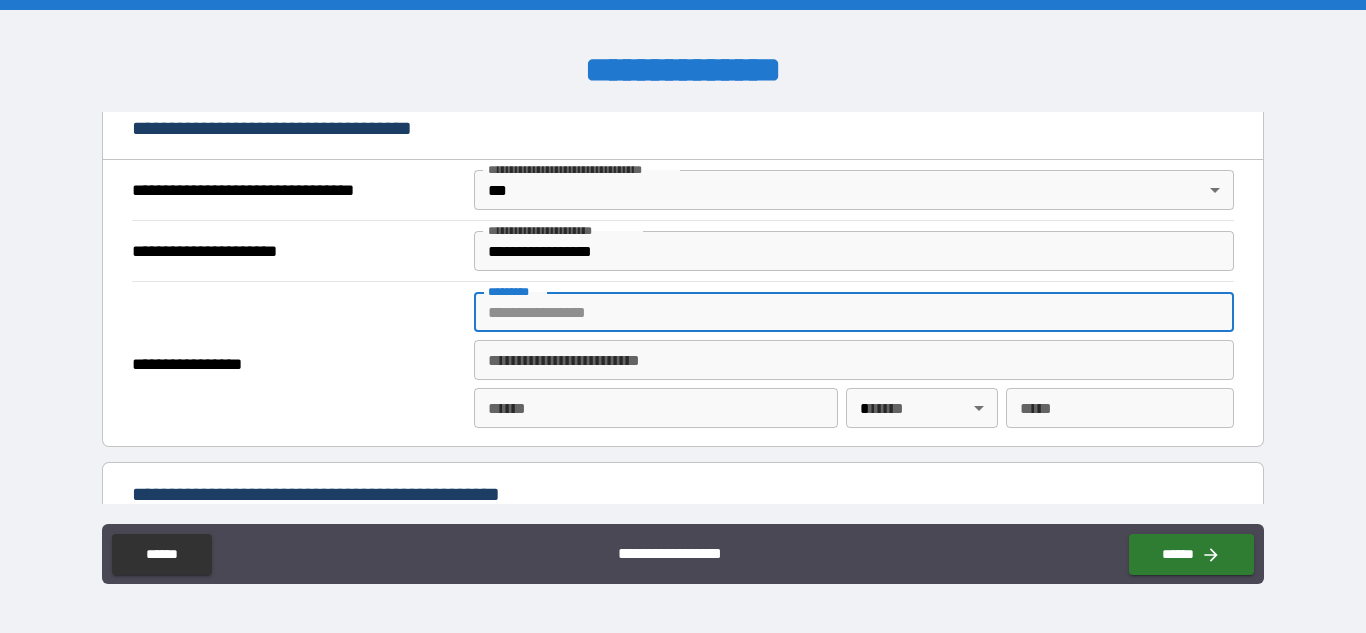 click on "**********" at bounding box center [683, 316] 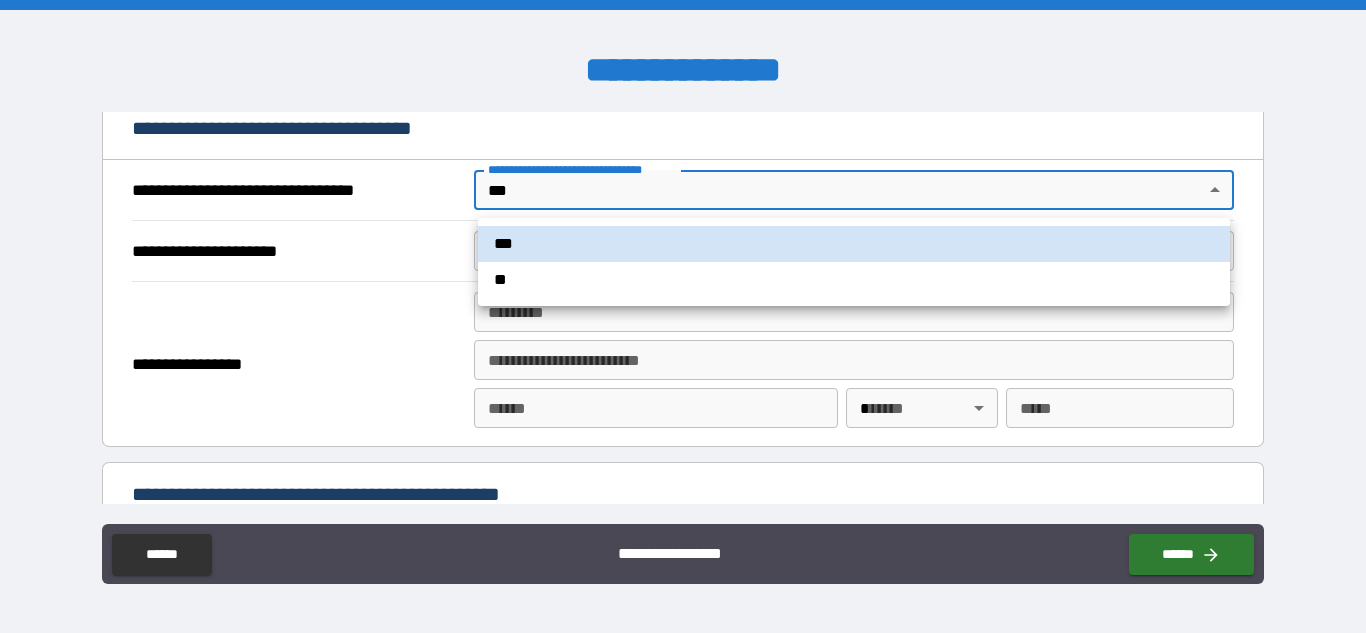 click on "**" at bounding box center [854, 280] 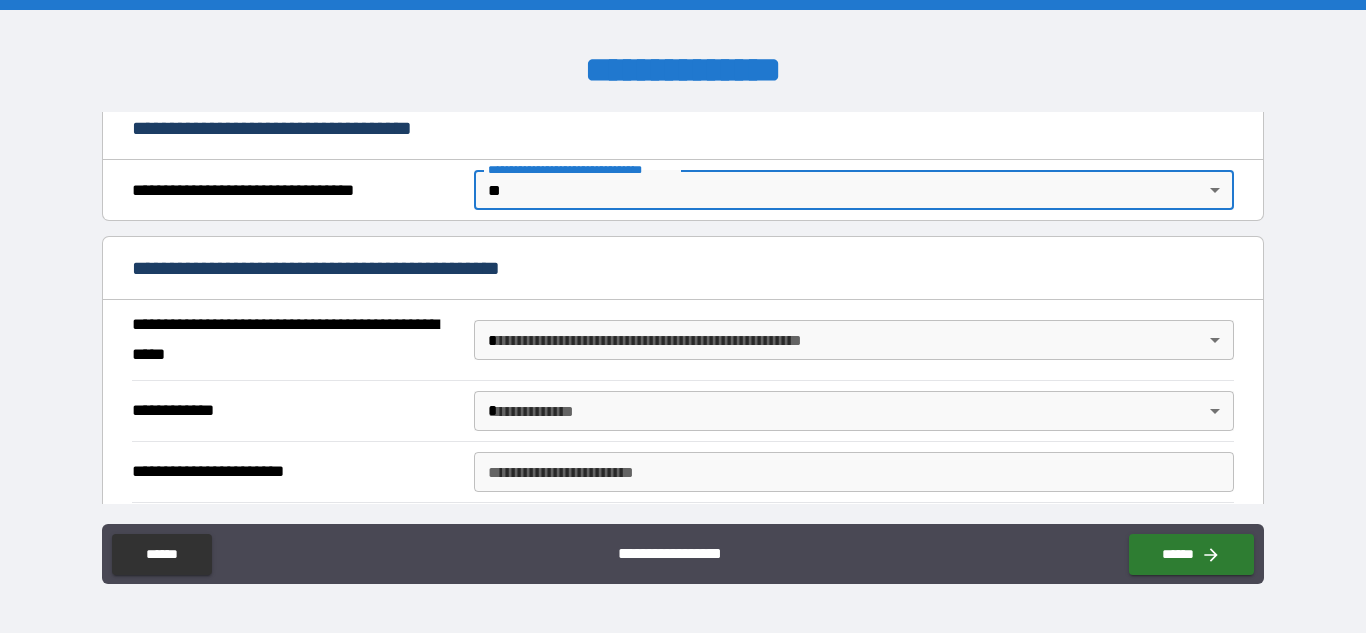 click on "**********" at bounding box center (683, 316) 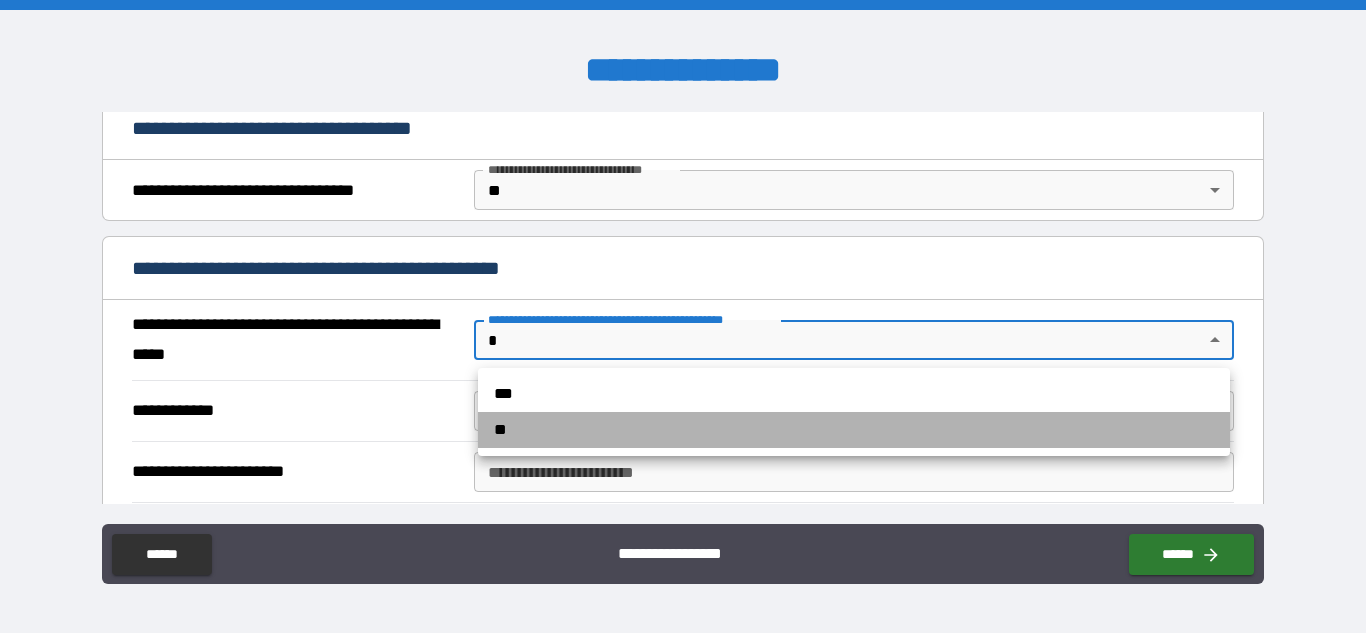 click on "**" at bounding box center [854, 430] 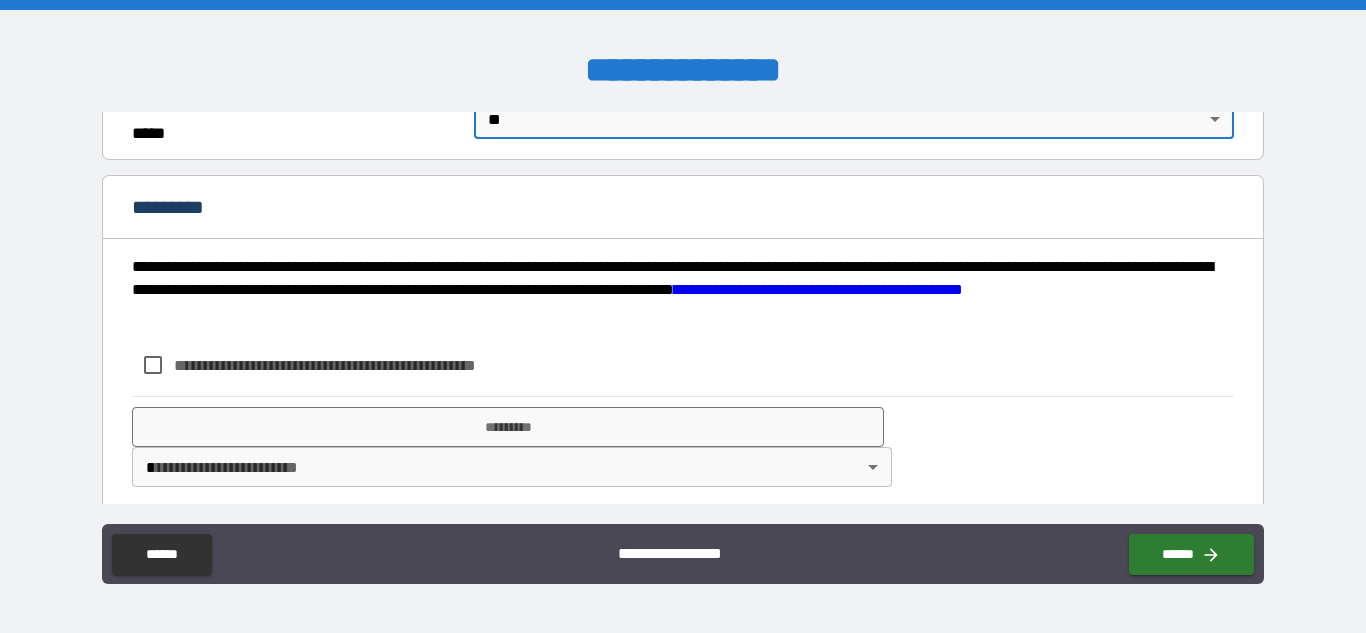 scroll, scrollTop: 1392, scrollLeft: 0, axis: vertical 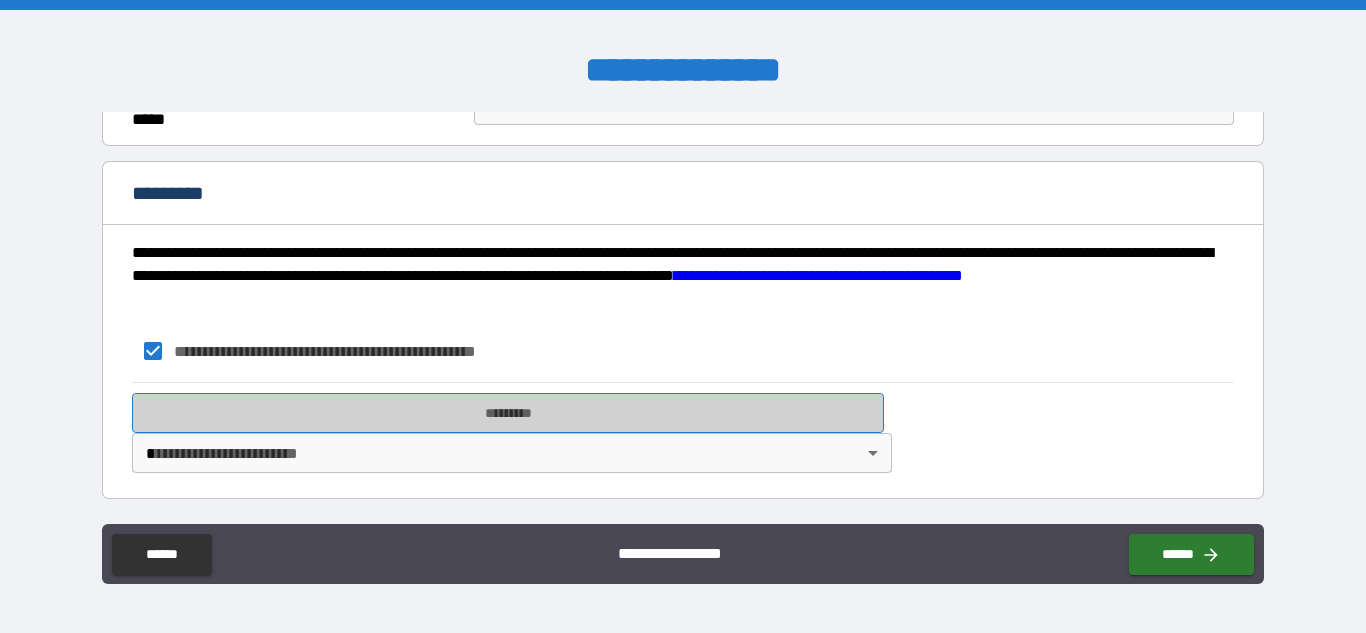 click on "*********" at bounding box center [508, 413] 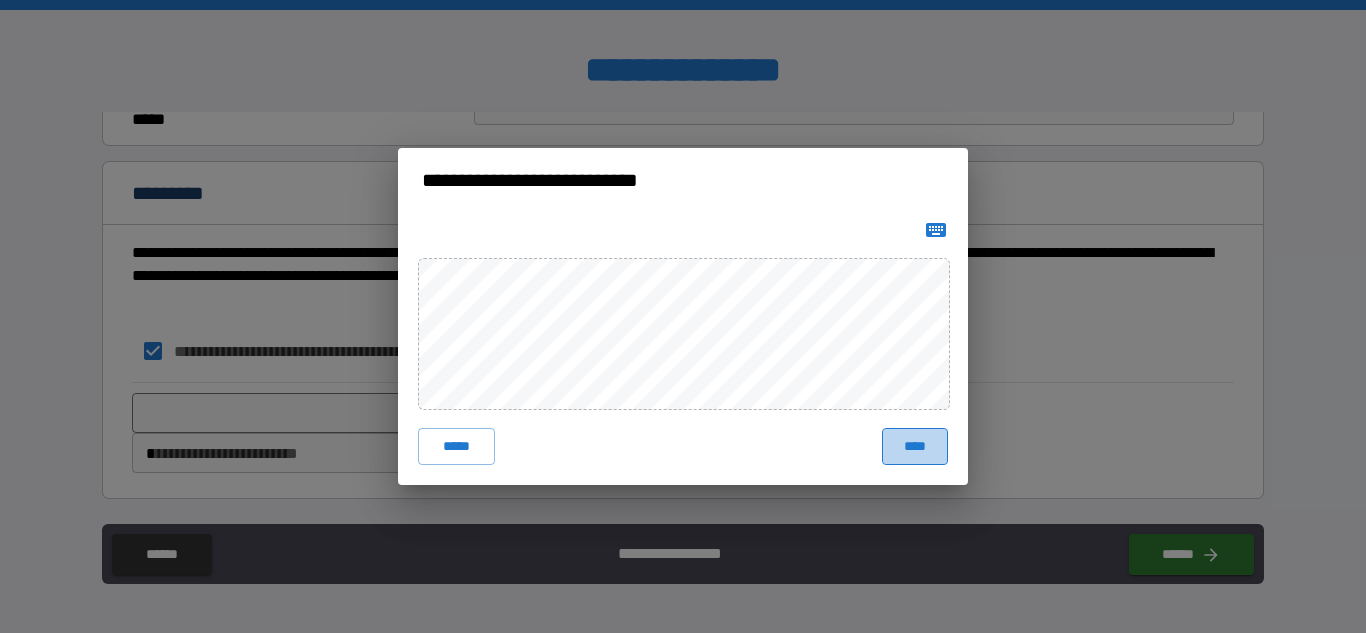 click on "****" at bounding box center (915, 446) 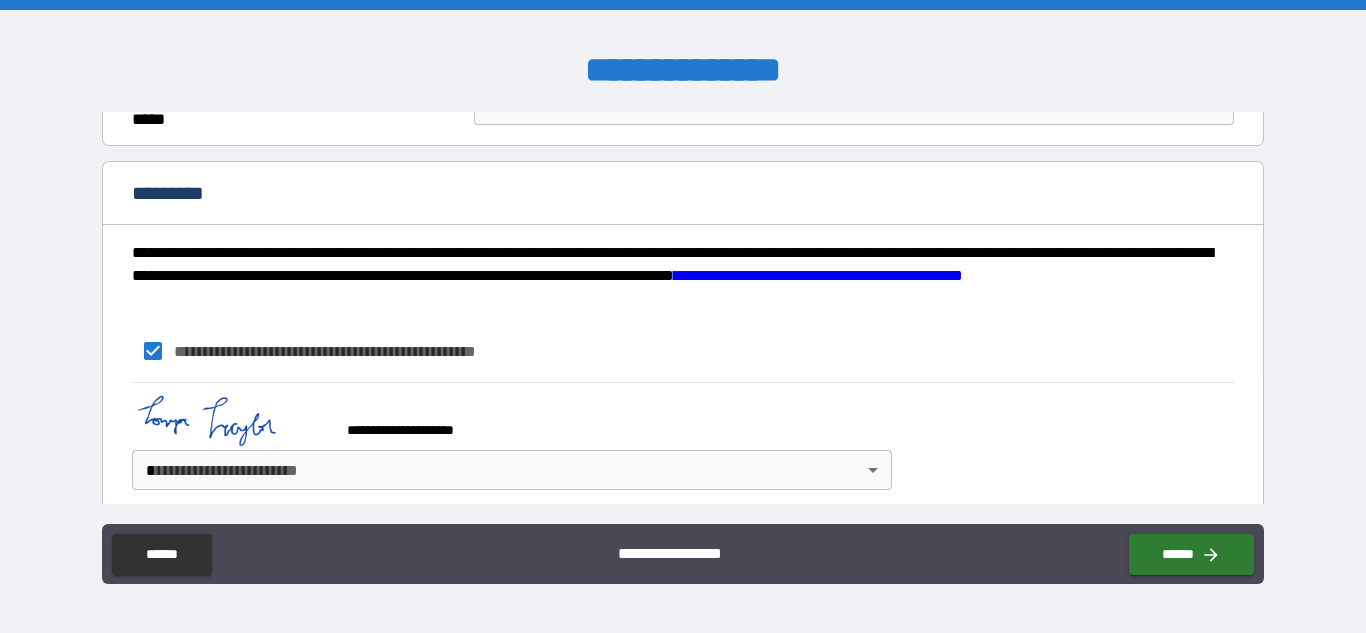 click on "**********" at bounding box center [683, 316] 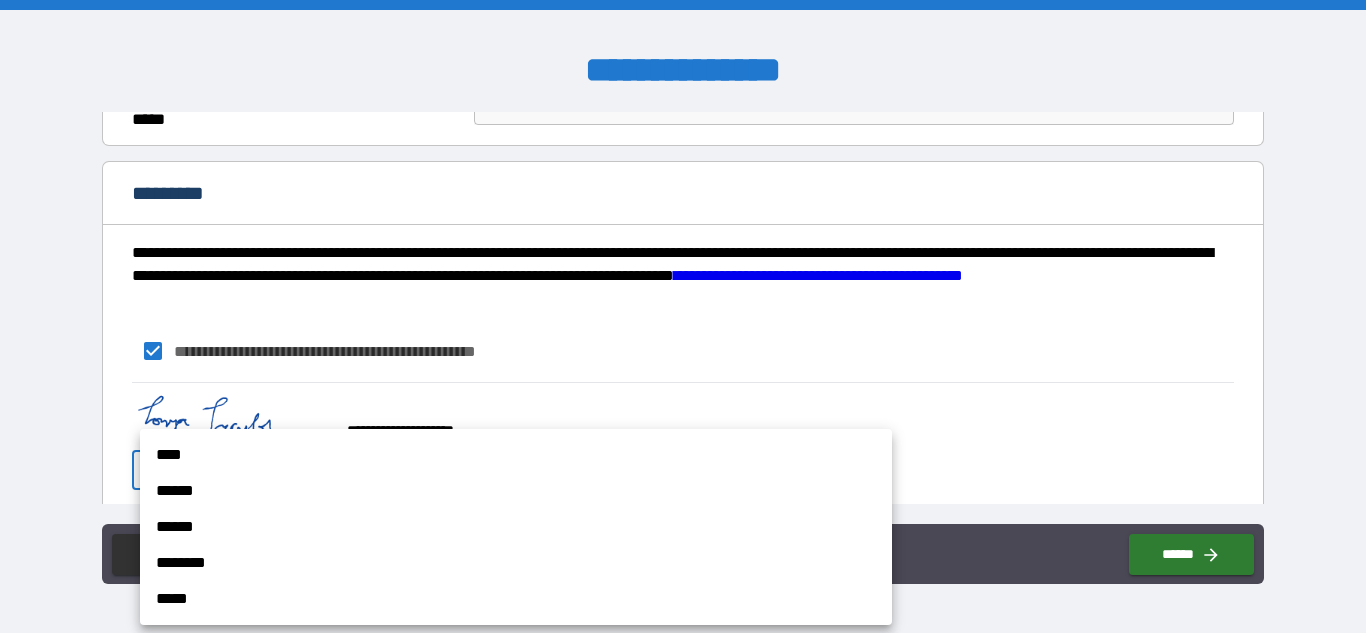 click on "****" at bounding box center (516, 455) 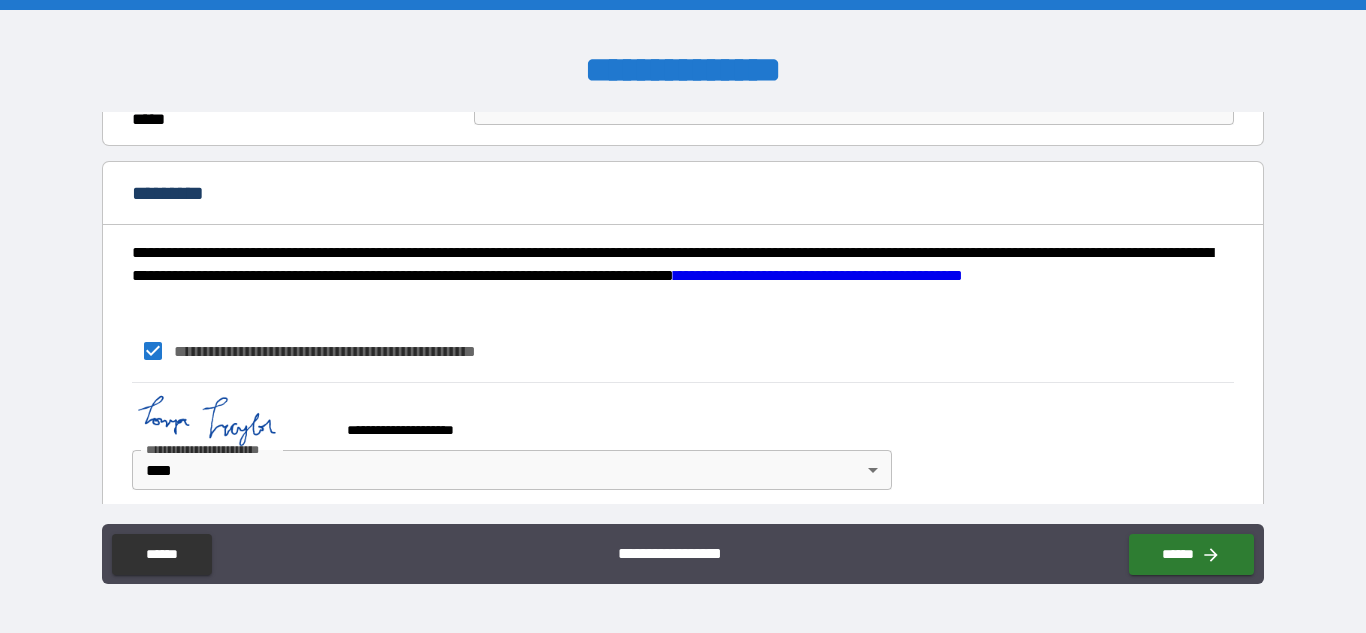 click on "**********" at bounding box center (682, 556) 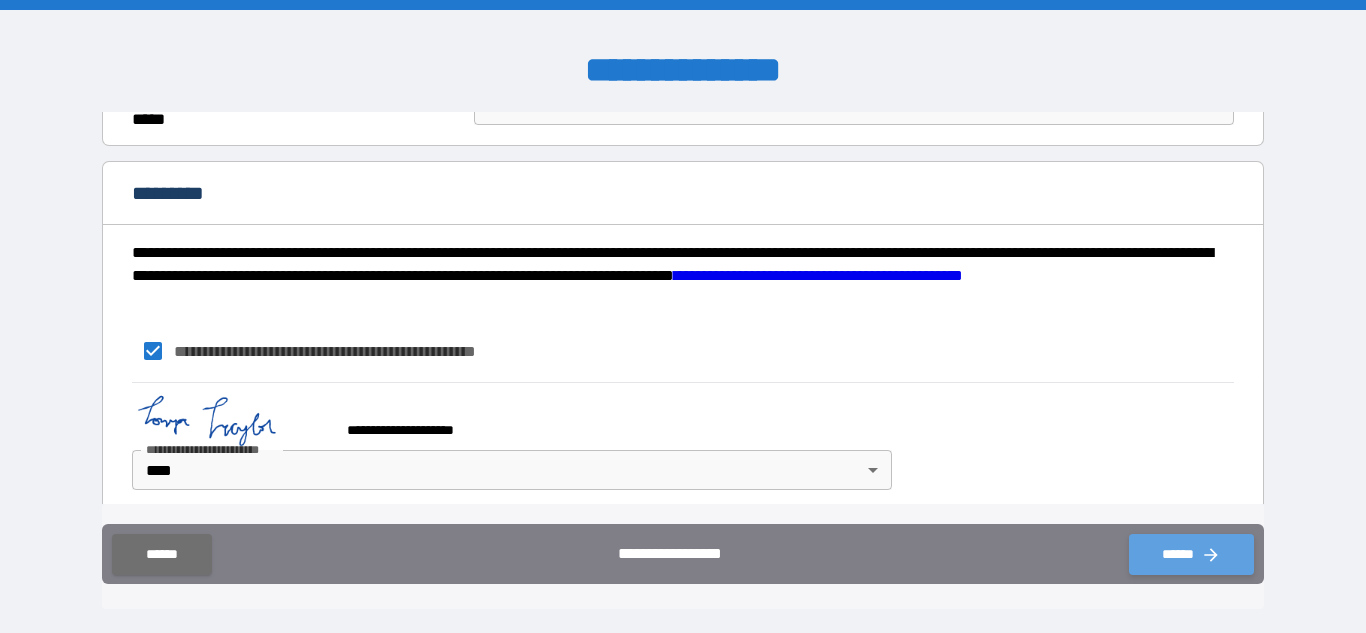 click on "******" at bounding box center (1191, 554) 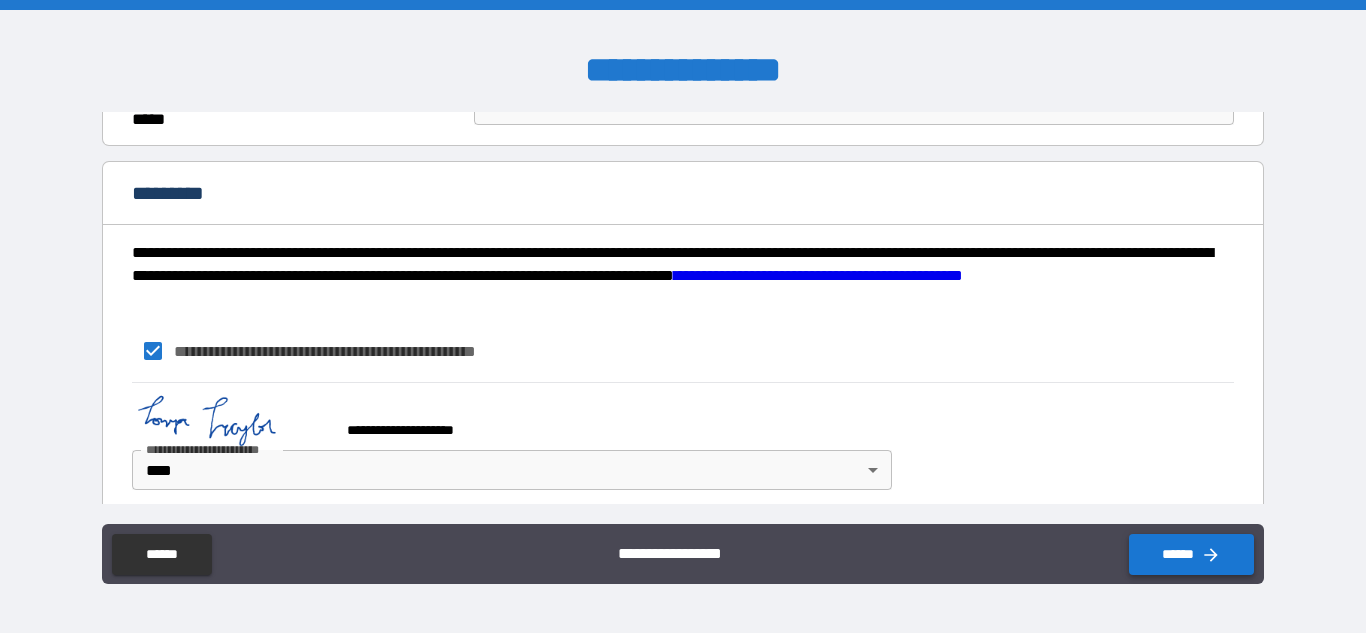 click on "******" at bounding box center (1191, 554) 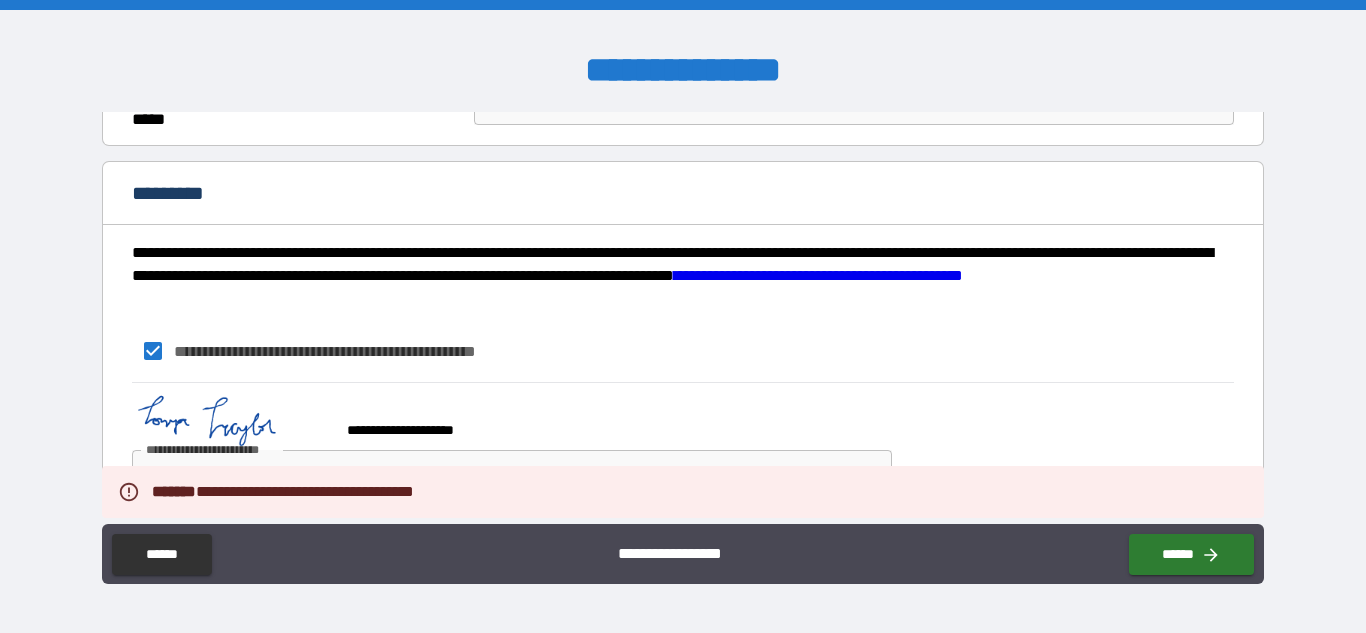 click on "**********" at bounding box center (682, 441) 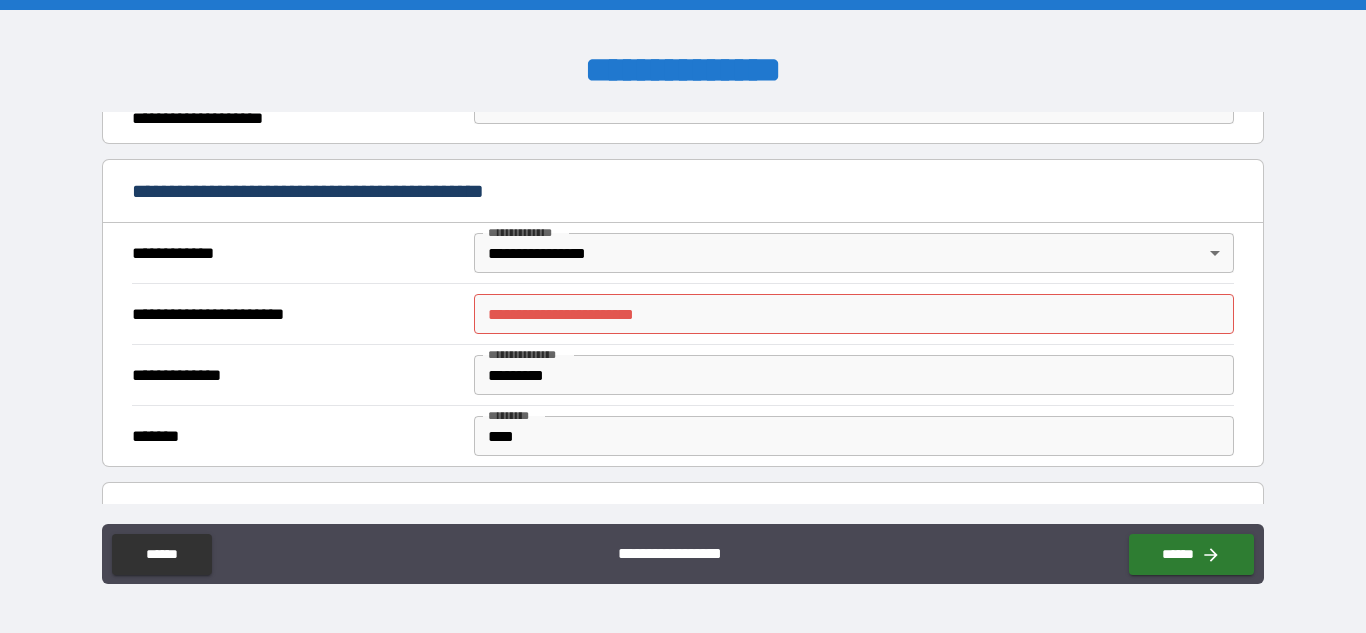 scroll, scrollTop: 321, scrollLeft: 0, axis: vertical 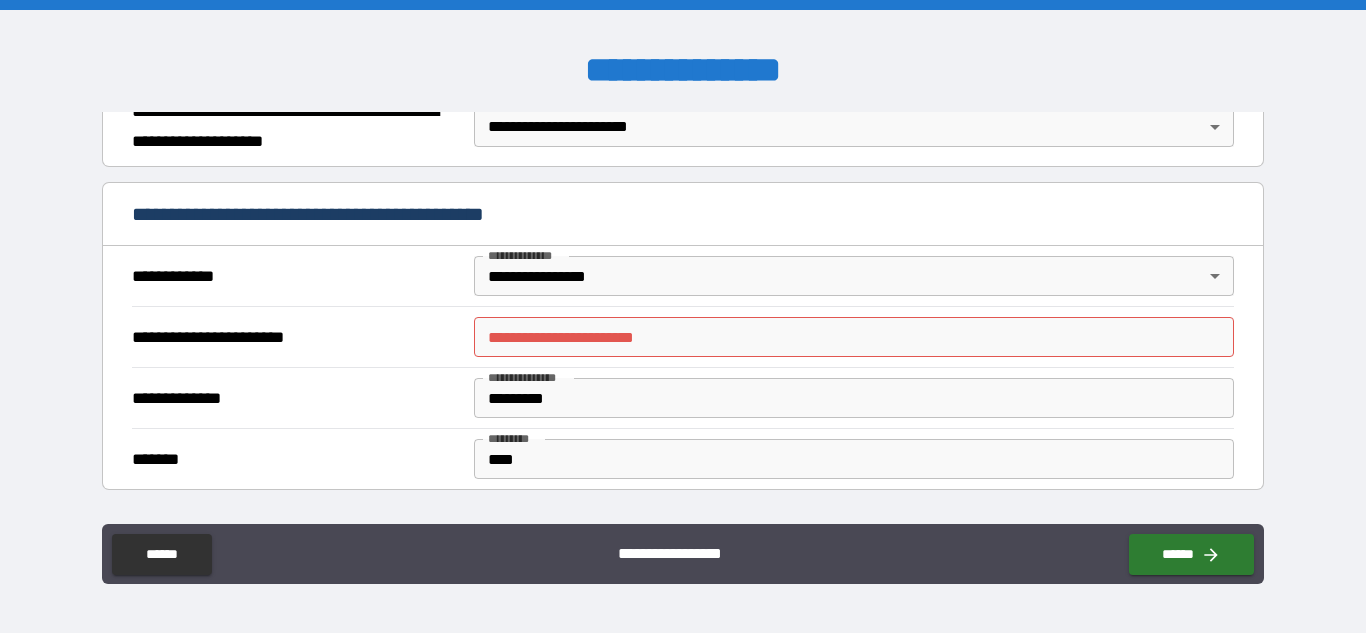 click on "**********" at bounding box center (683, 316) 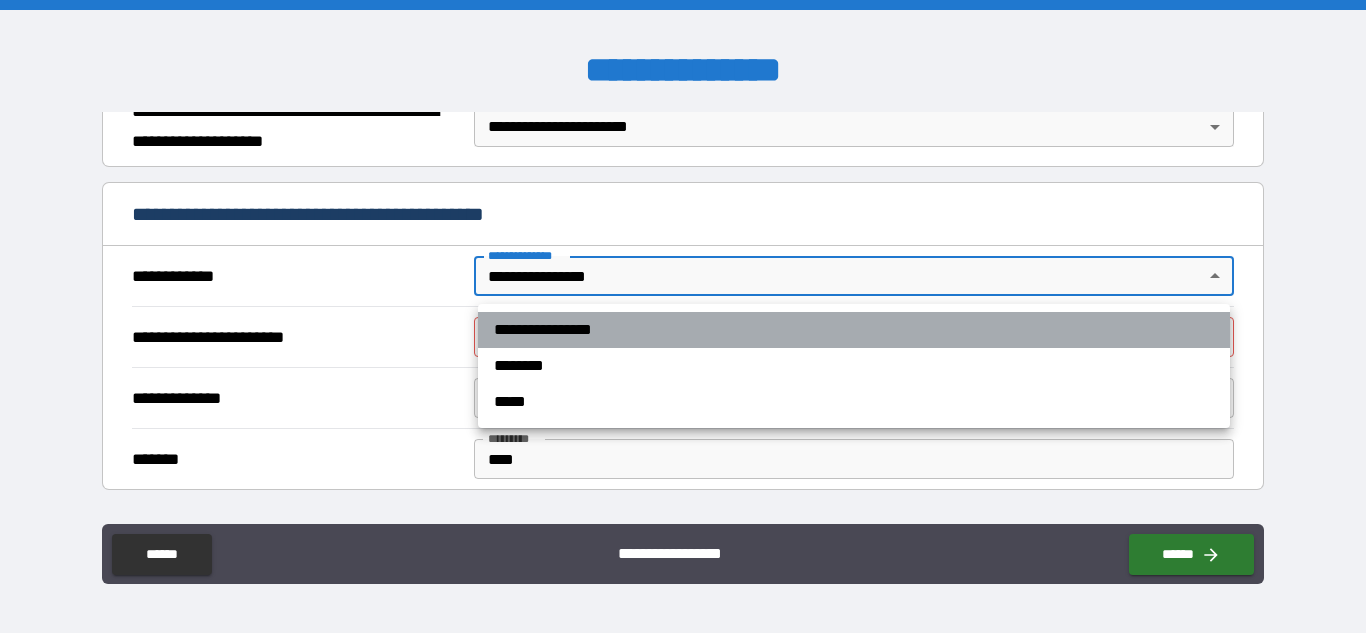 click on "**********" at bounding box center (854, 330) 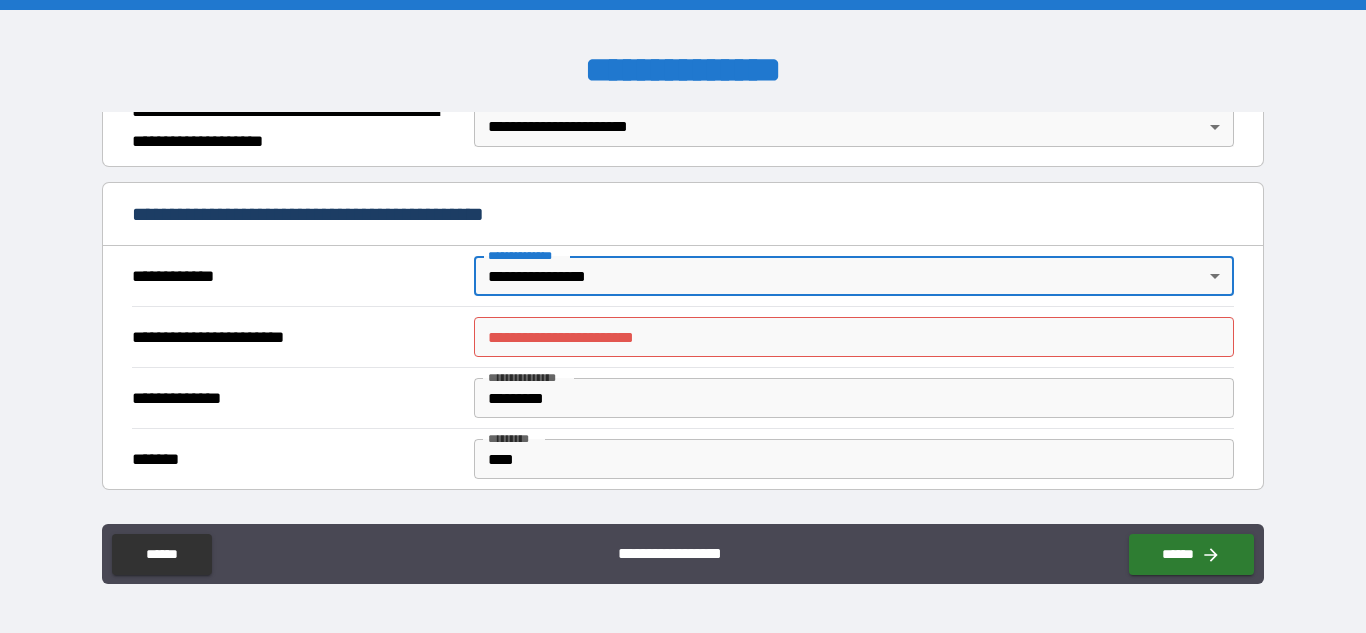 click on "**********" at bounding box center (854, 337) 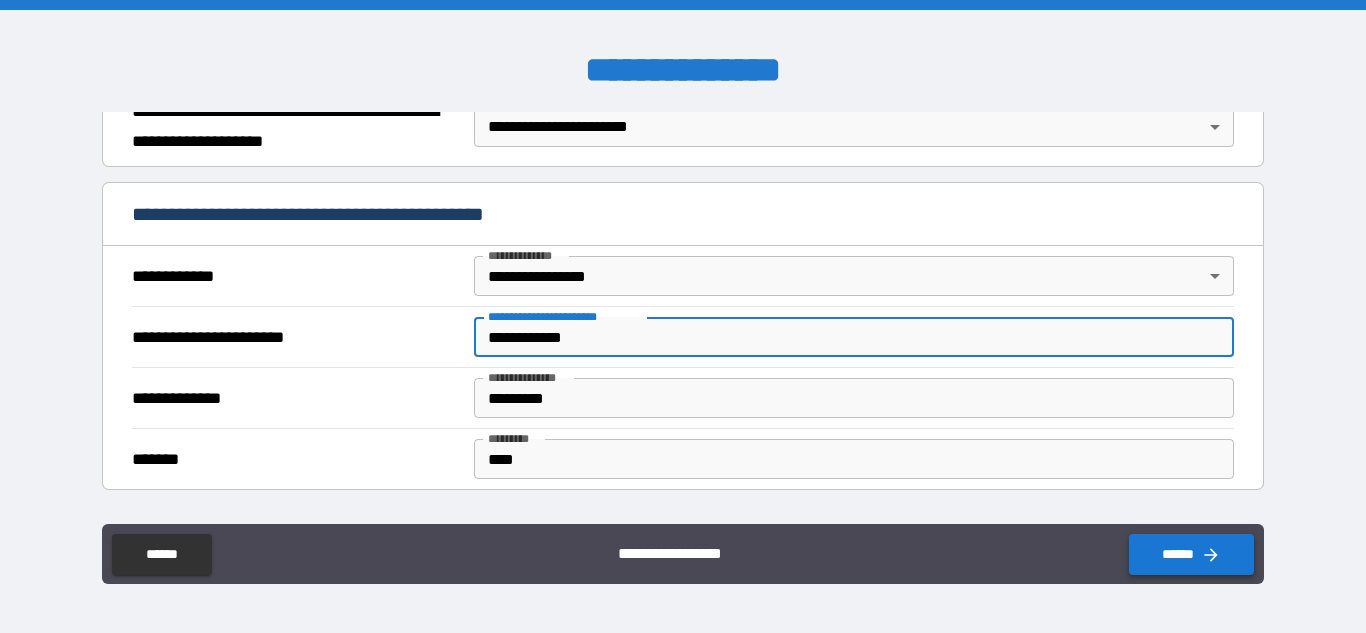 type on "**********" 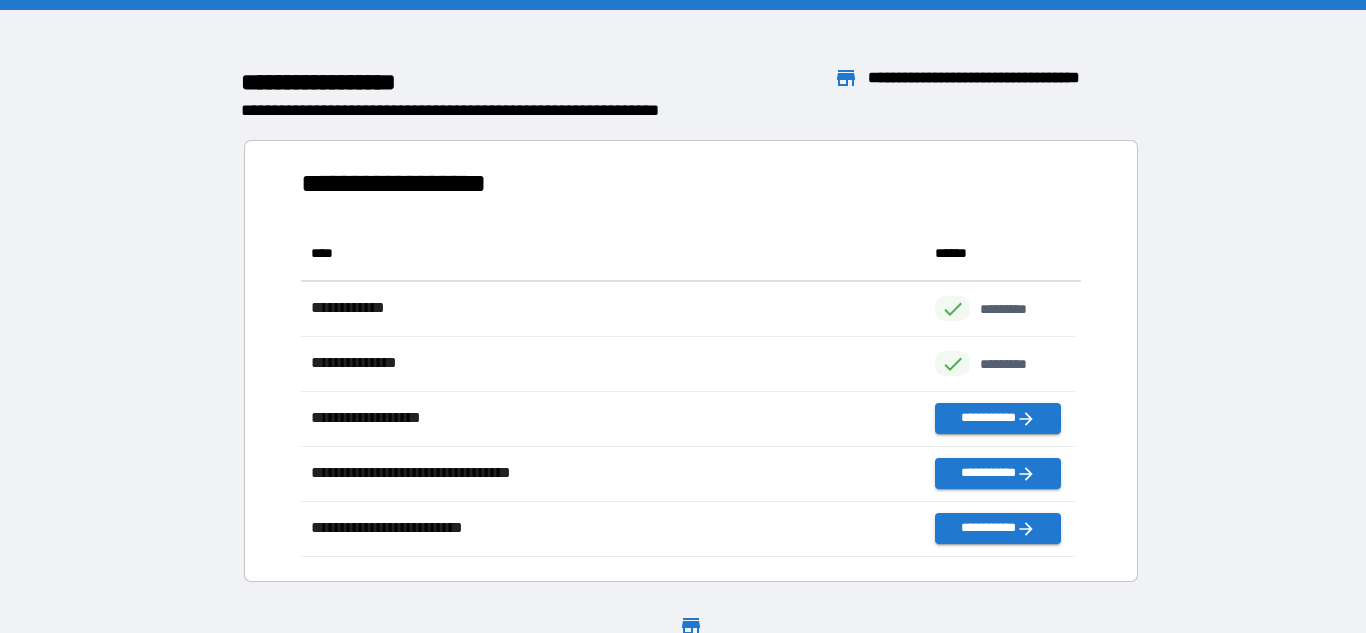 scroll, scrollTop: 316, scrollLeft: 764, axis: both 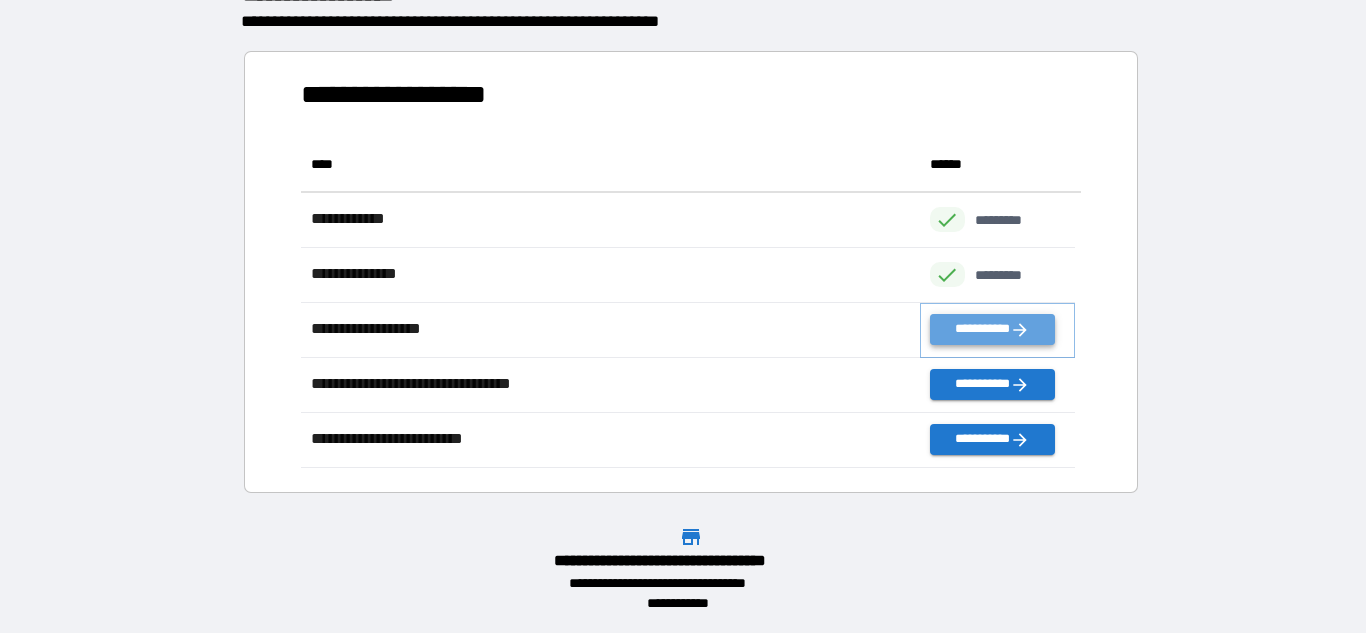 click on "**********" at bounding box center [992, 329] 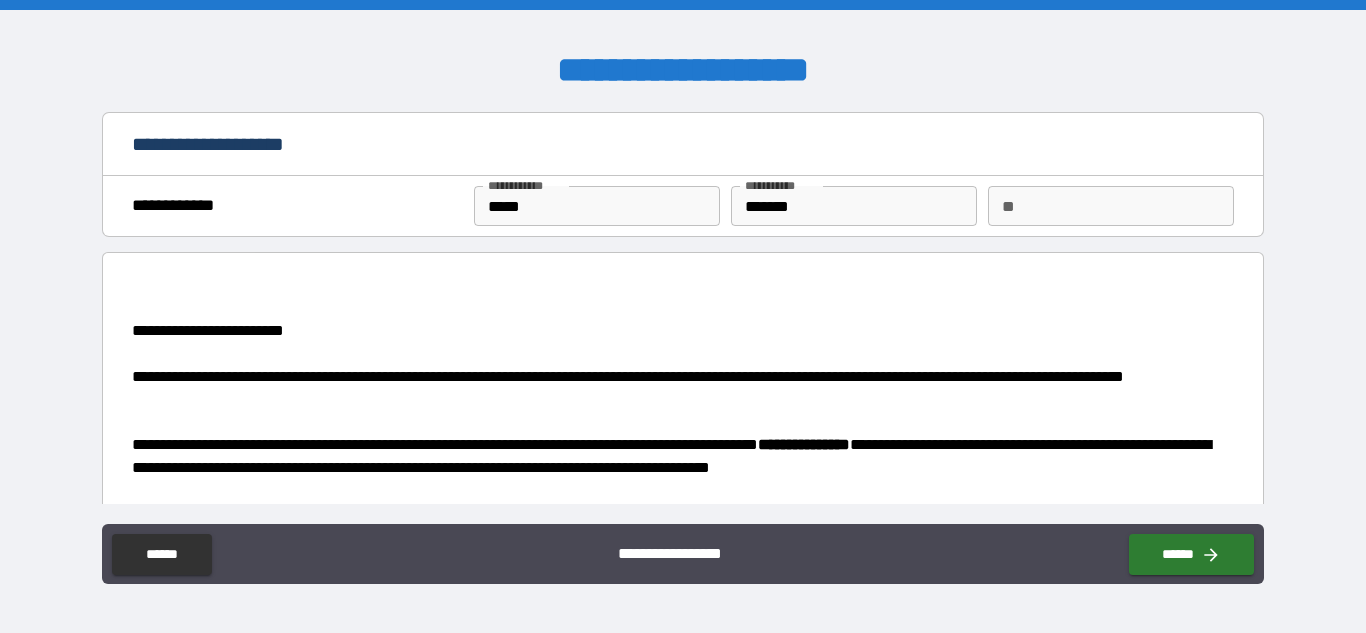 click on "**" at bounding box center [1111, 206] 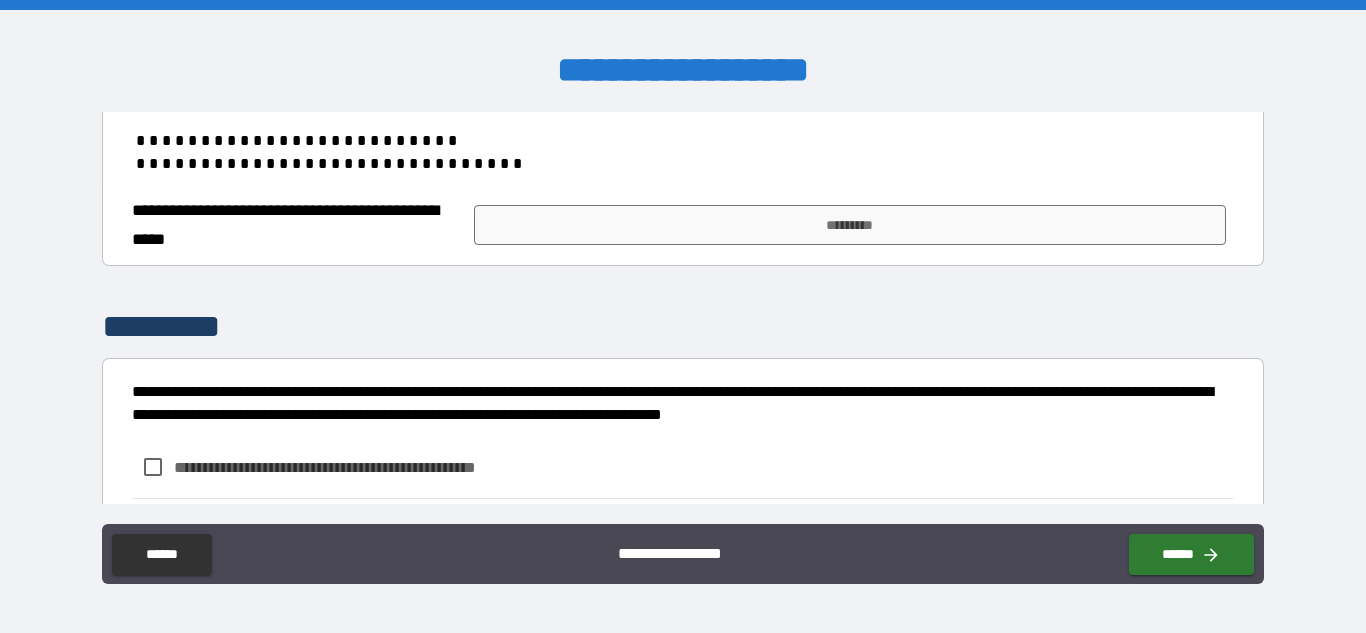 scroll, scrollTop: 817, scrollLeft: 0, axis: vertical 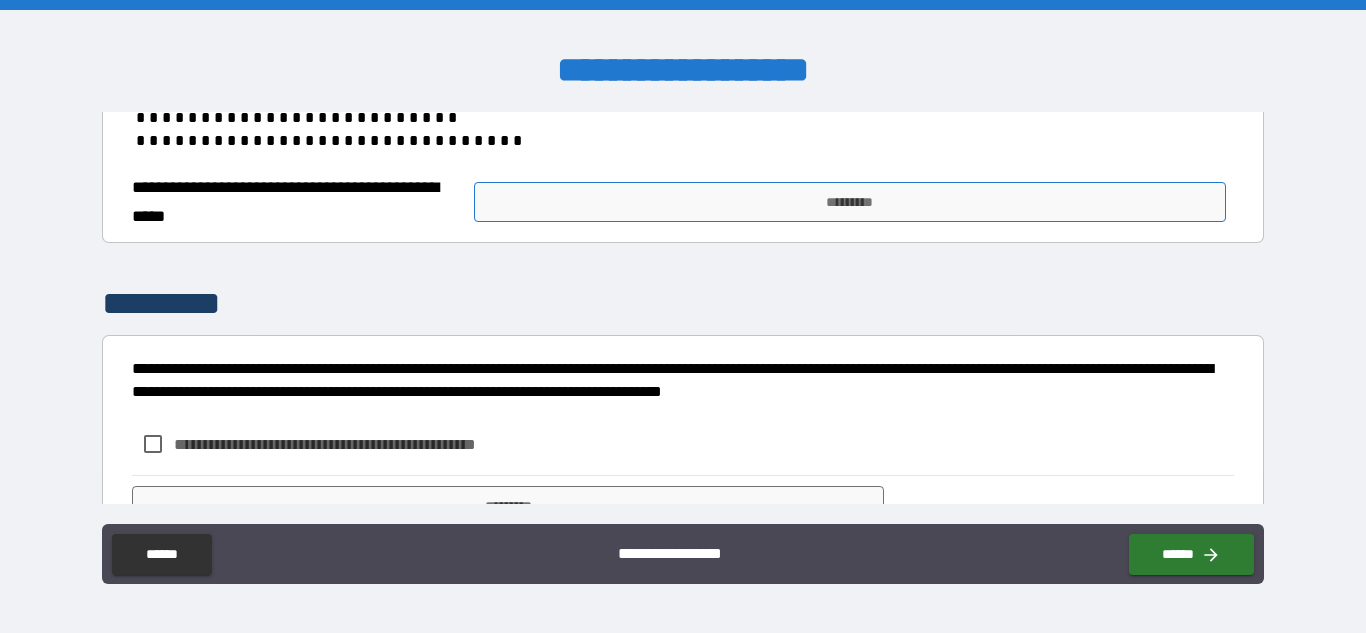 type on "*" 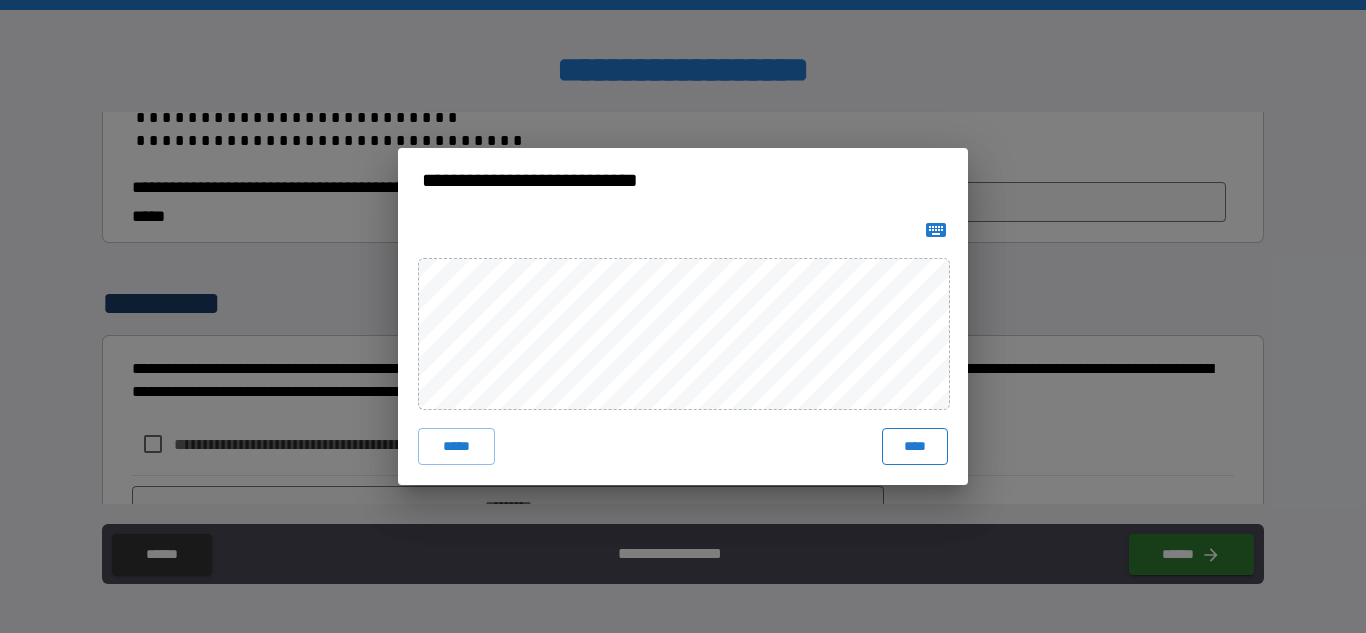 click on "****" at bounding box center [915, 446] 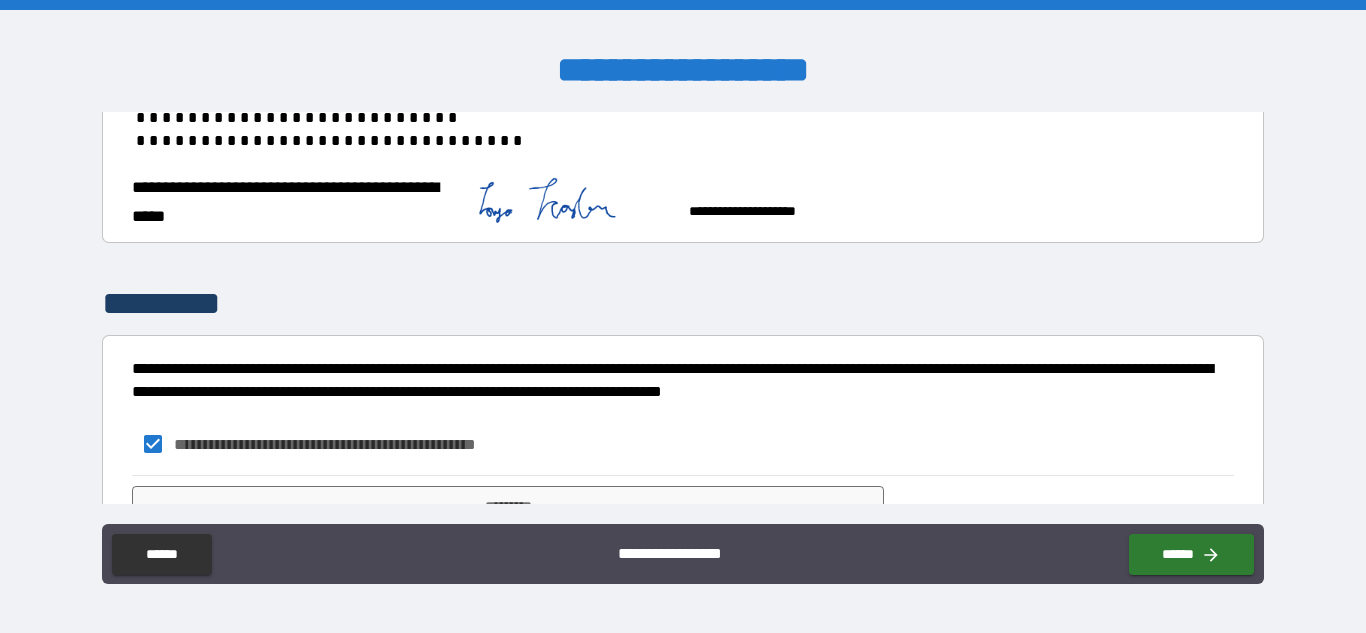 scroll, scrollTop: 910, scrollLeft: 0, axis: vertical 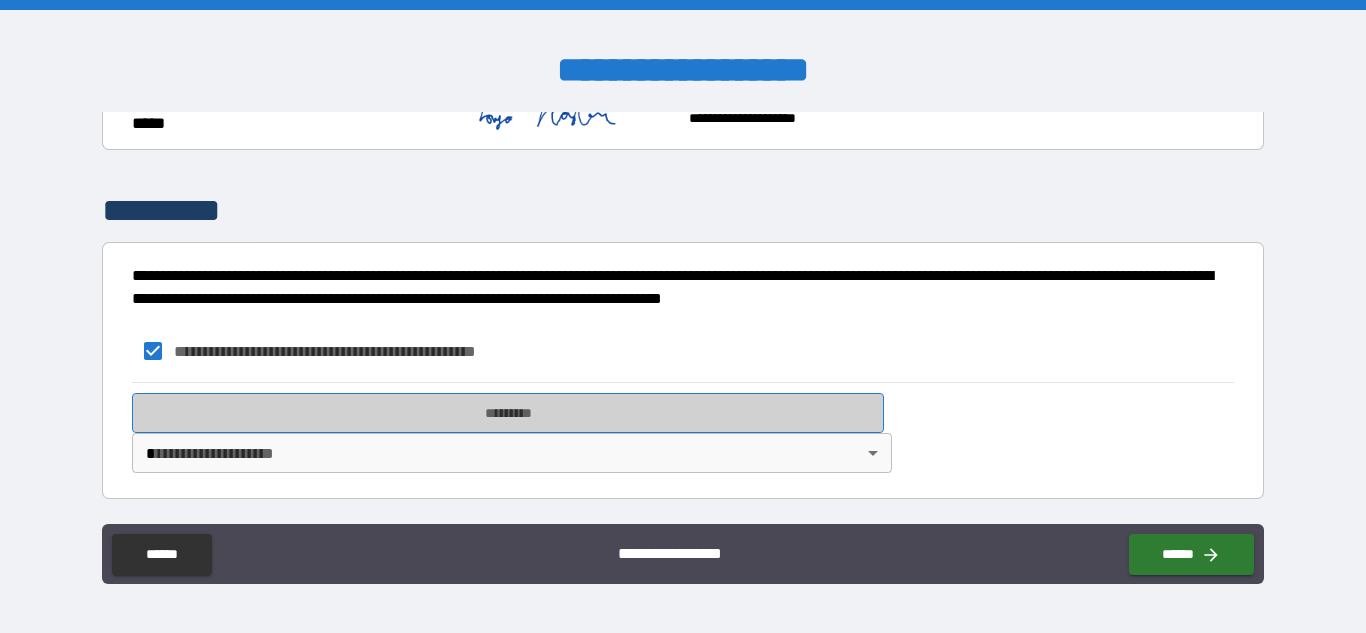 click on "*********" at bounding box center [508, 413] 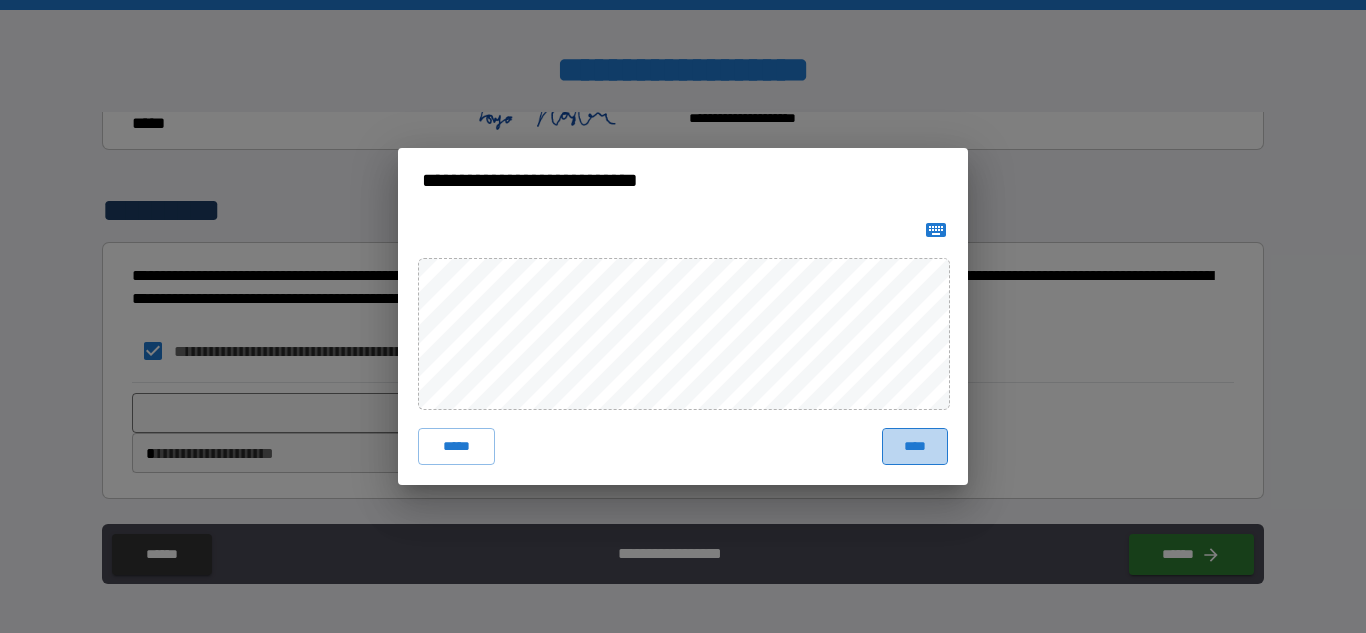click on "****" at bounding box center (915, 446) 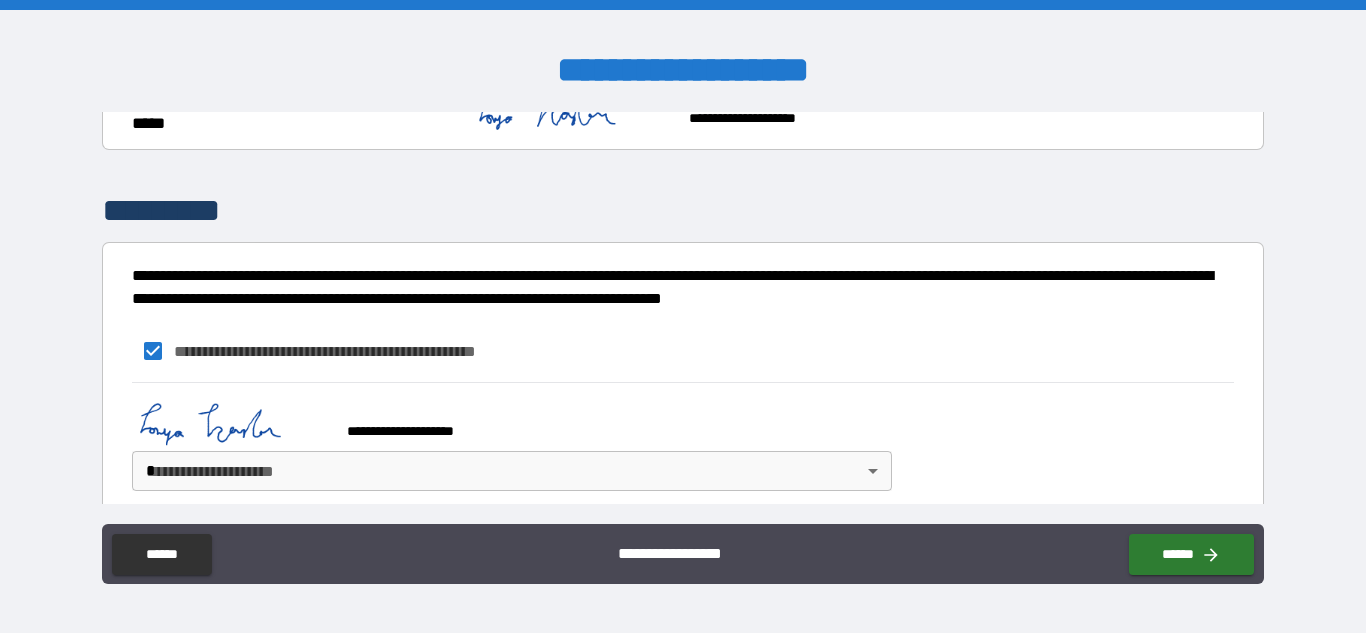 click on "**********" at bounding box center (683, 316) 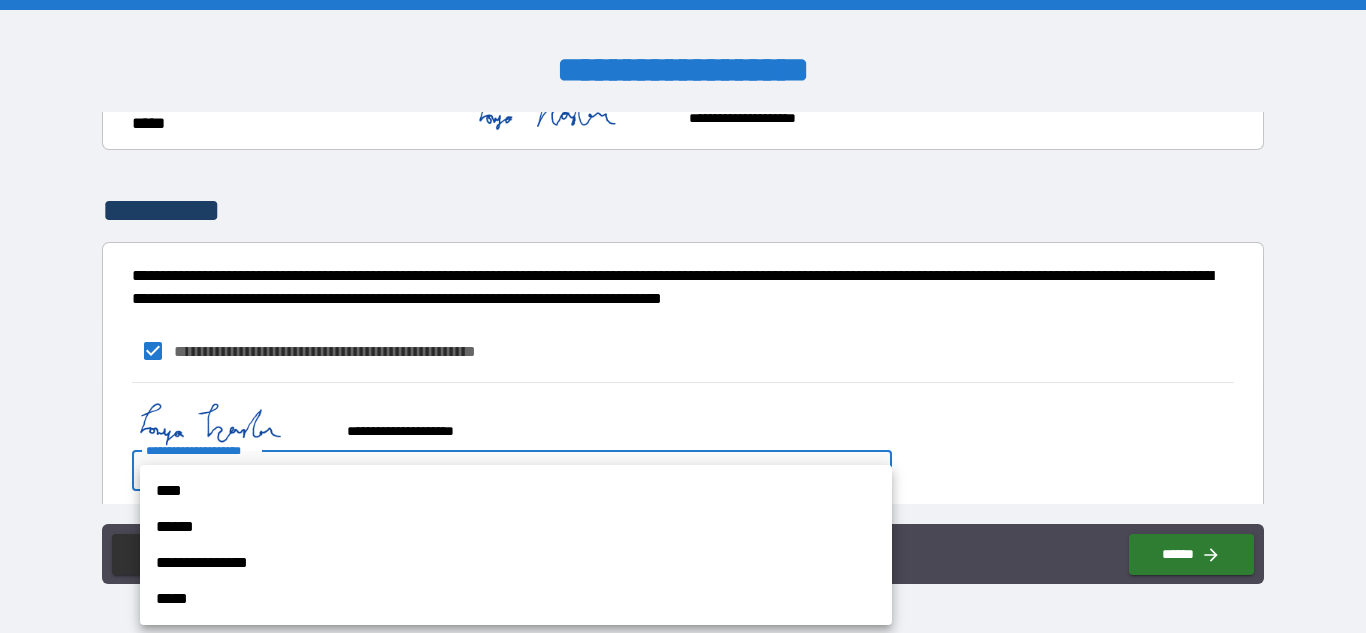 click on "****" at bounding box center (516, 491) 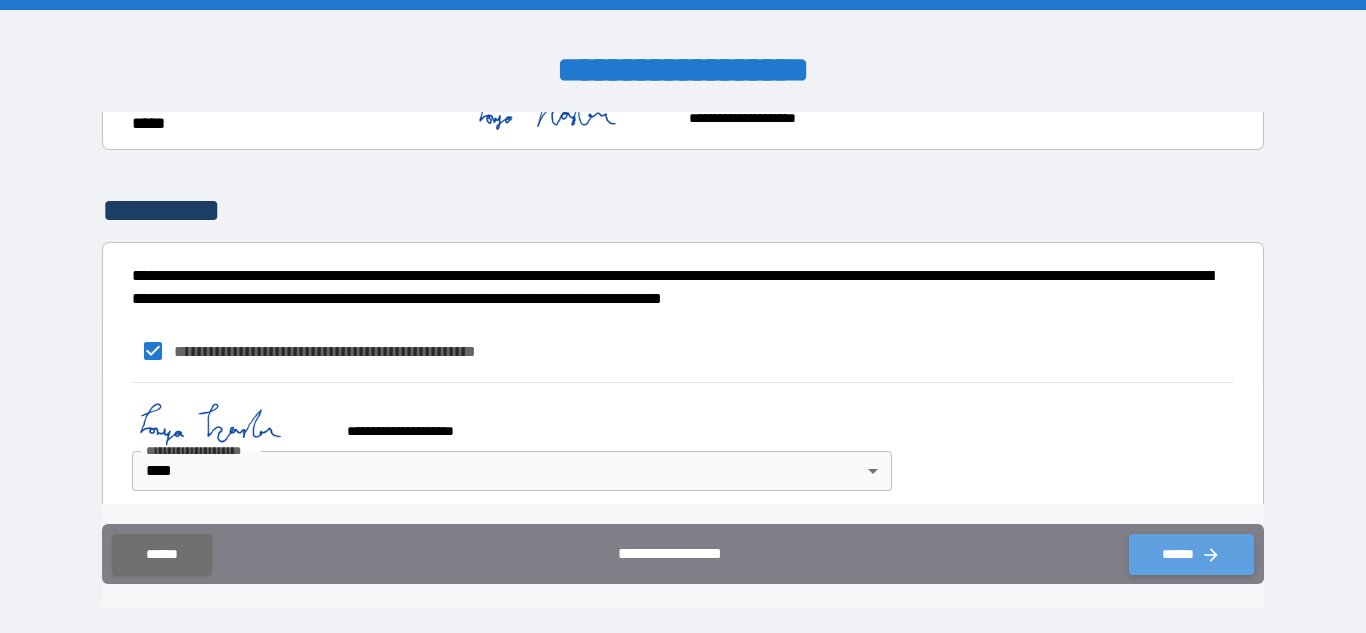 click on "******" at bounding box center (1191, 554) 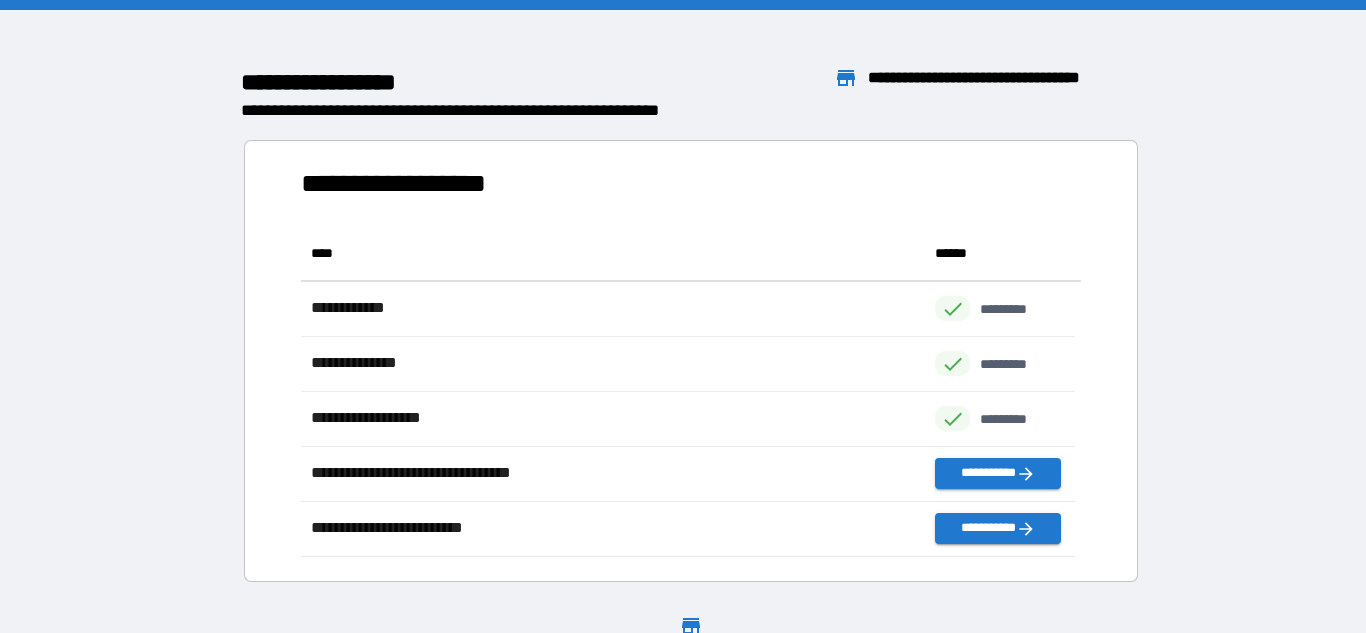 scroll, scrollTop: 16, scrollLeft: 11, axis: both 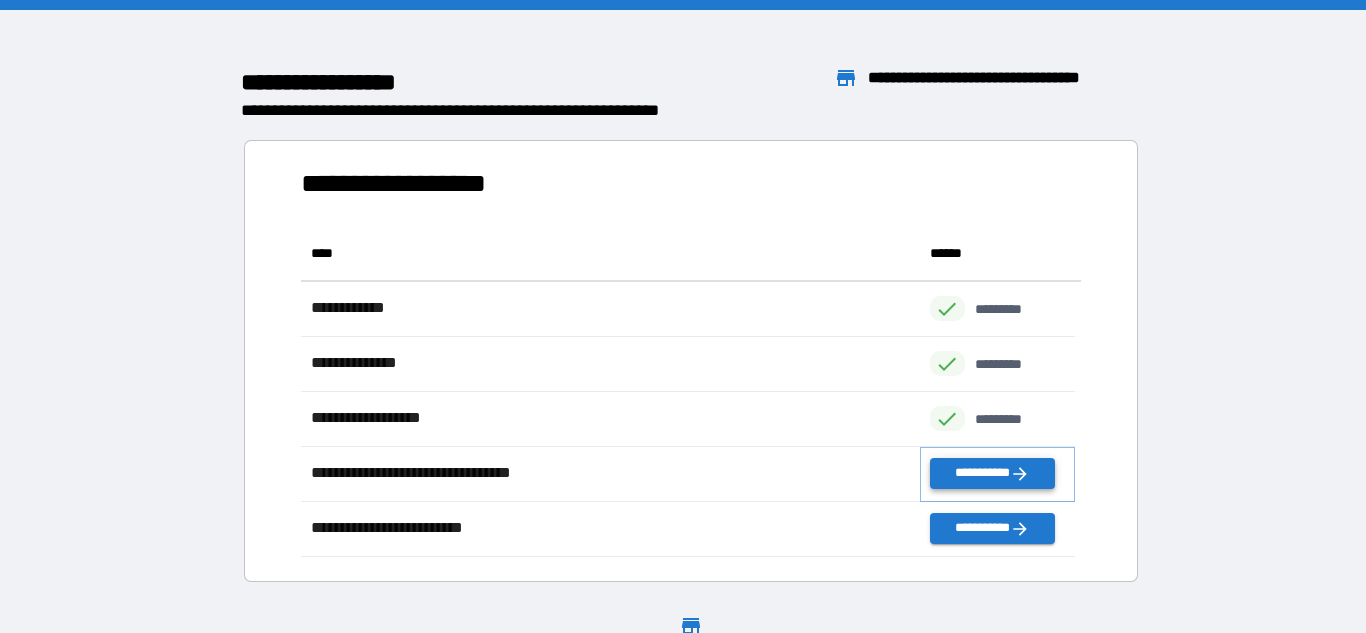 click on "**********" at bounding box center [992, 473] 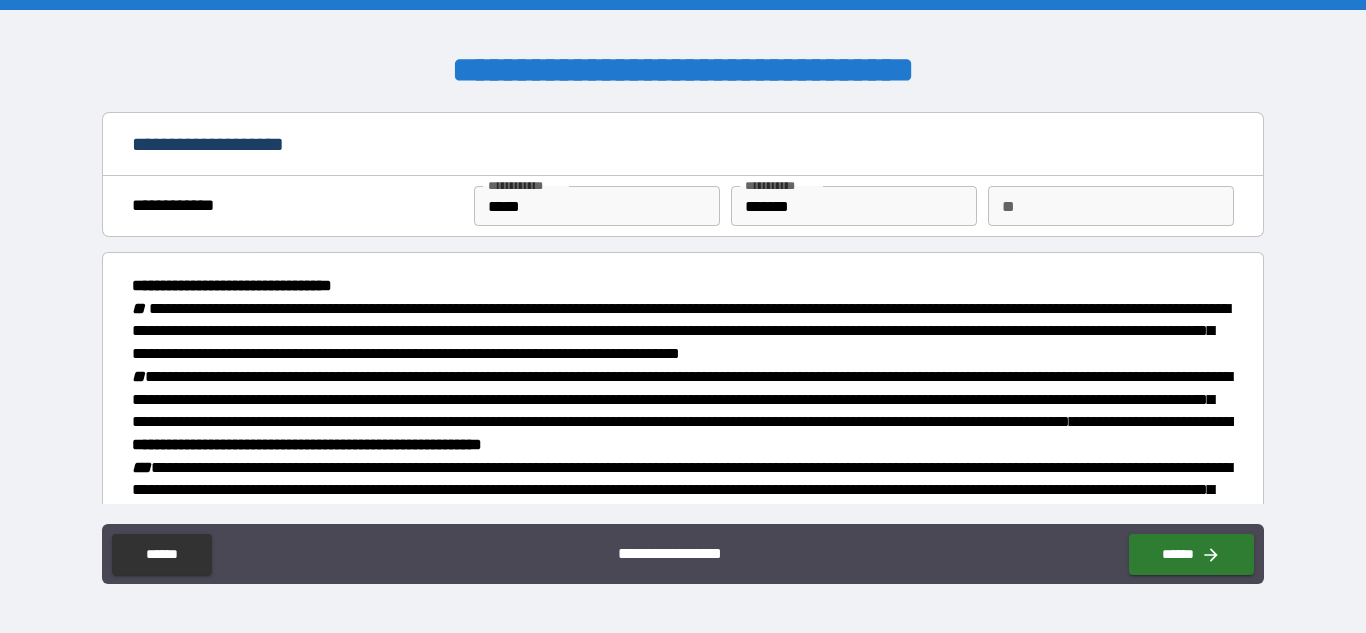 type on "*" 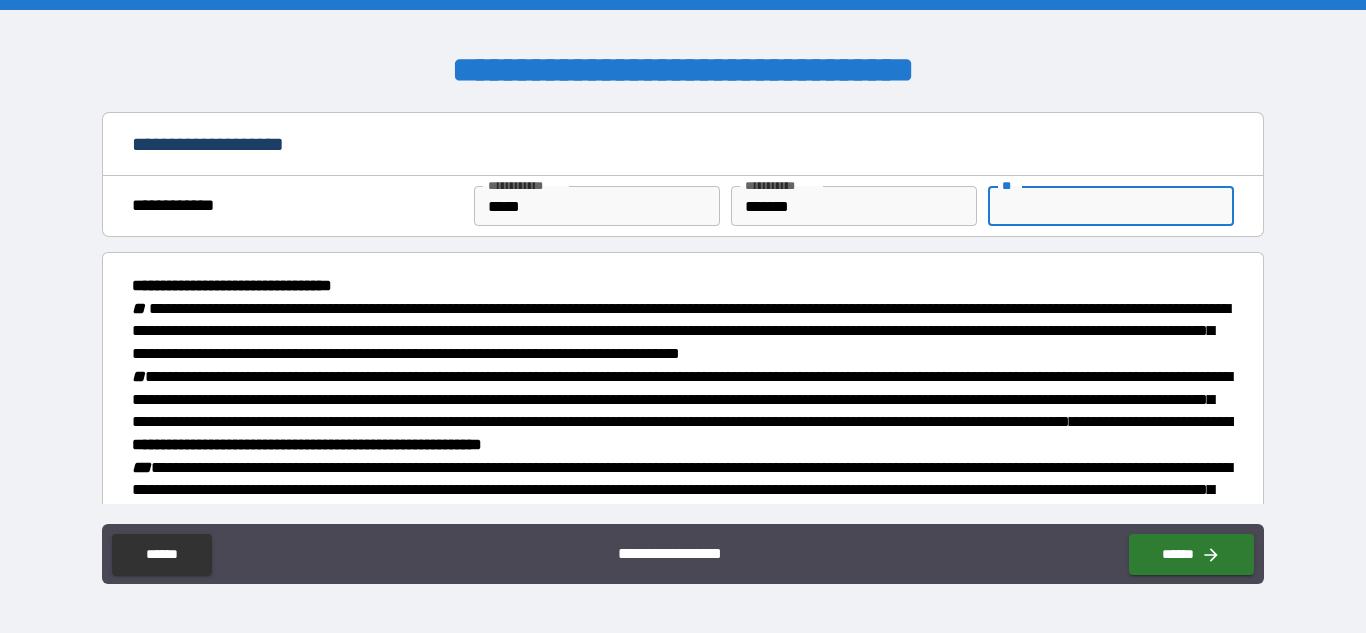 type on "*" 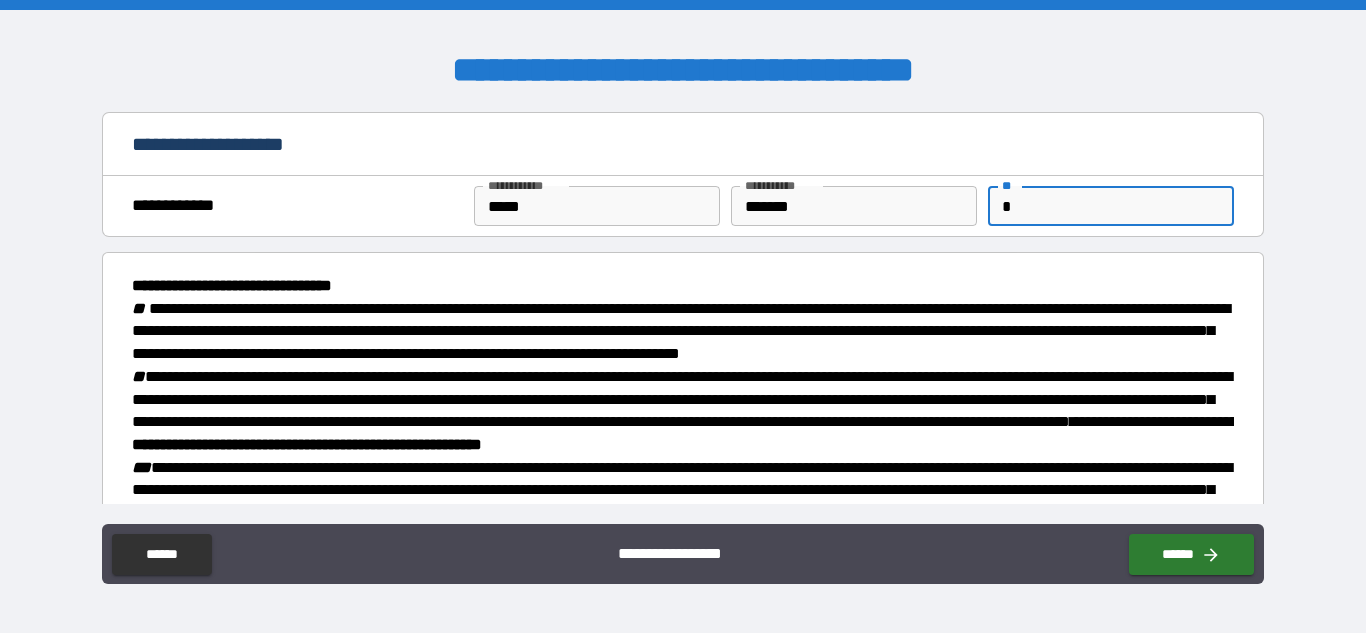 type on "*" 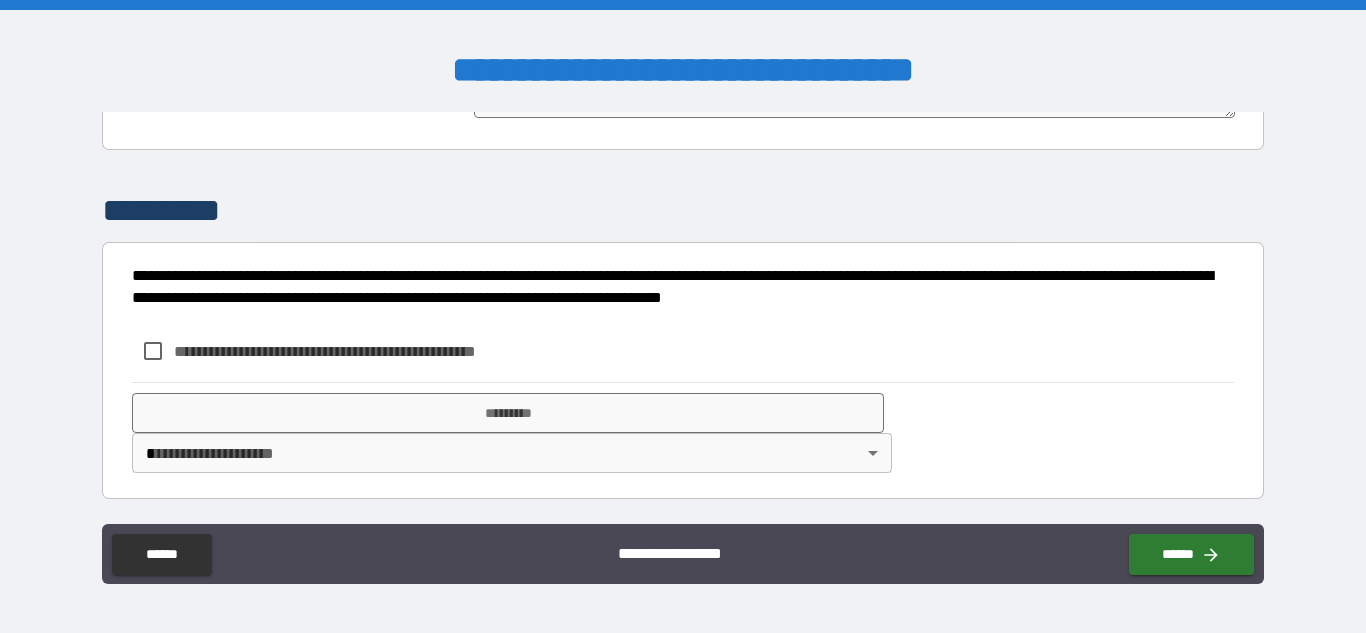 scroll, scrollTop: 2682, scrollLeft: 0, axis: vertical 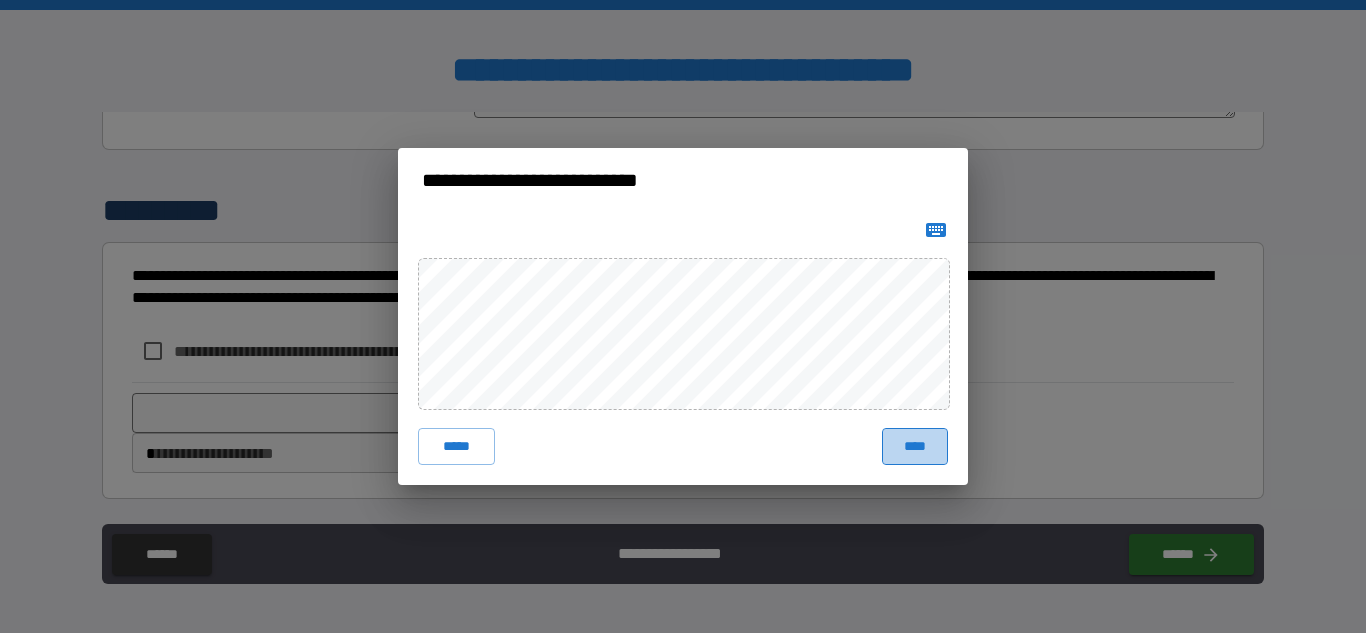 click on "****" at bounding box center (915, 446) 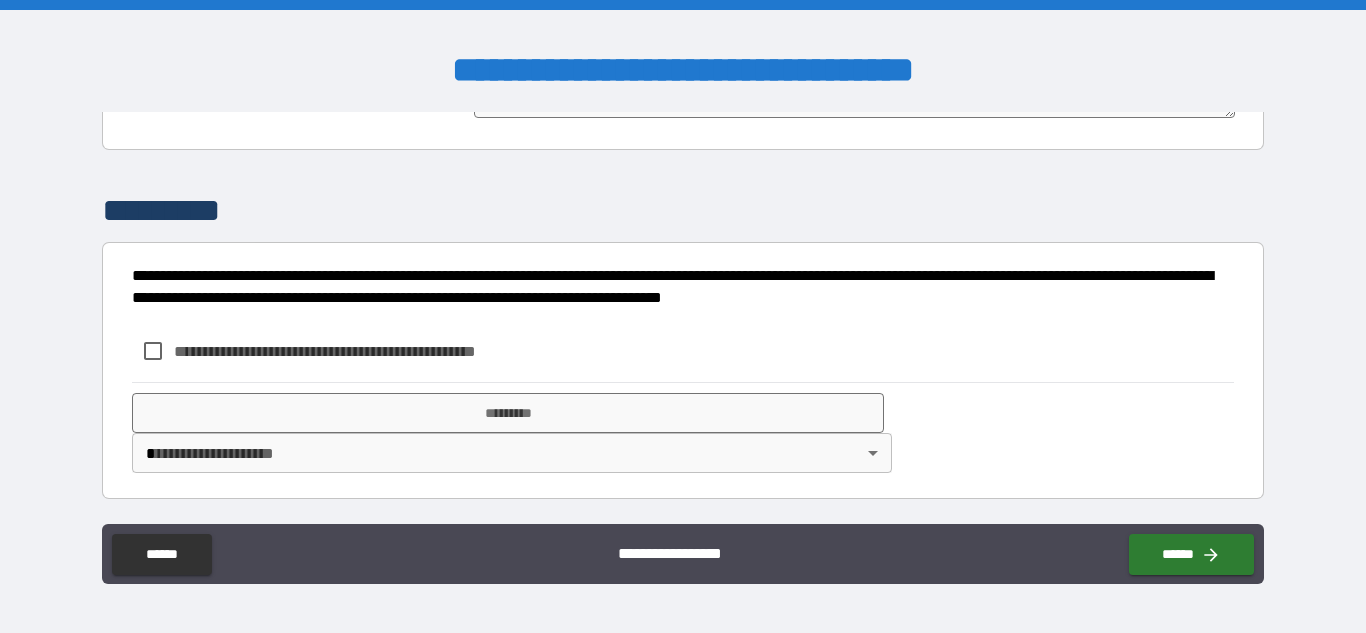 click at bounding box center (854, 77) 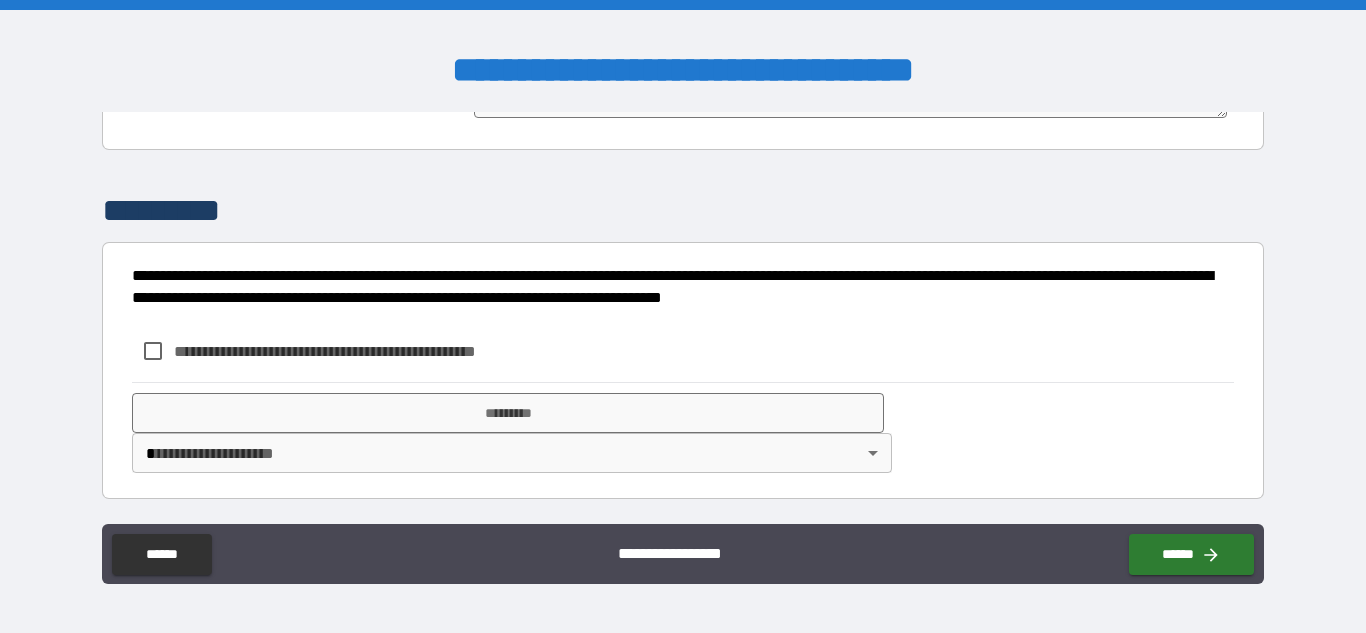 type on "***" 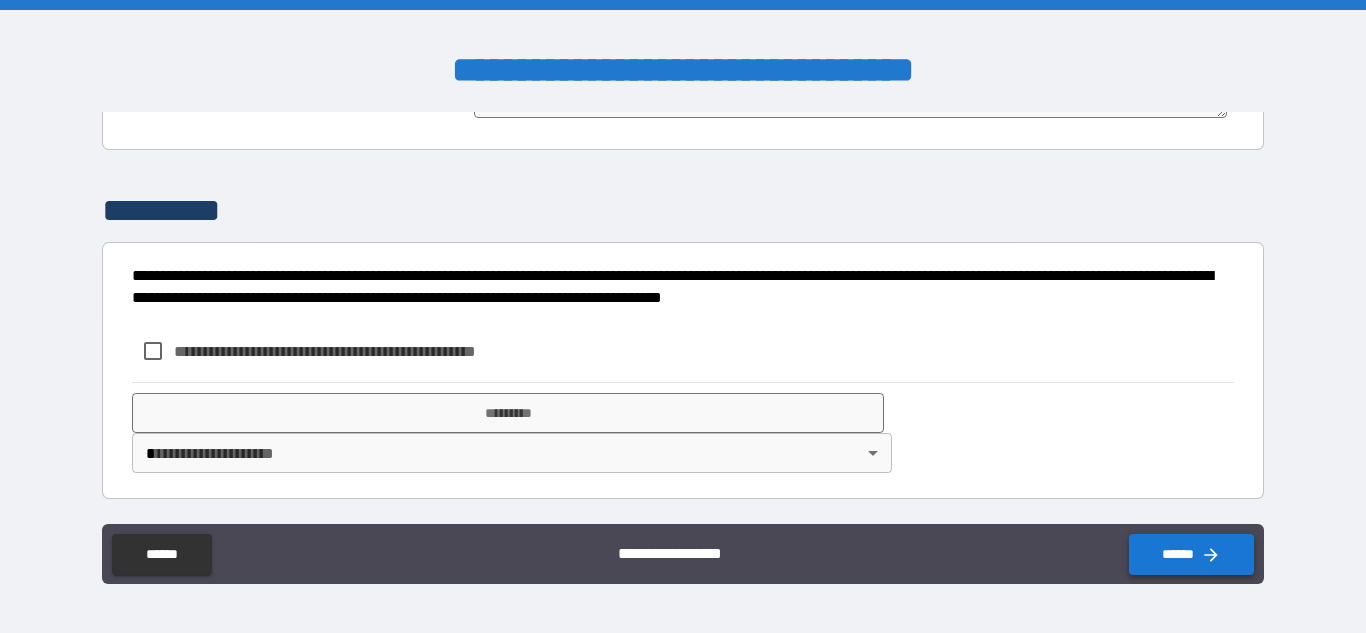 type on "**********" 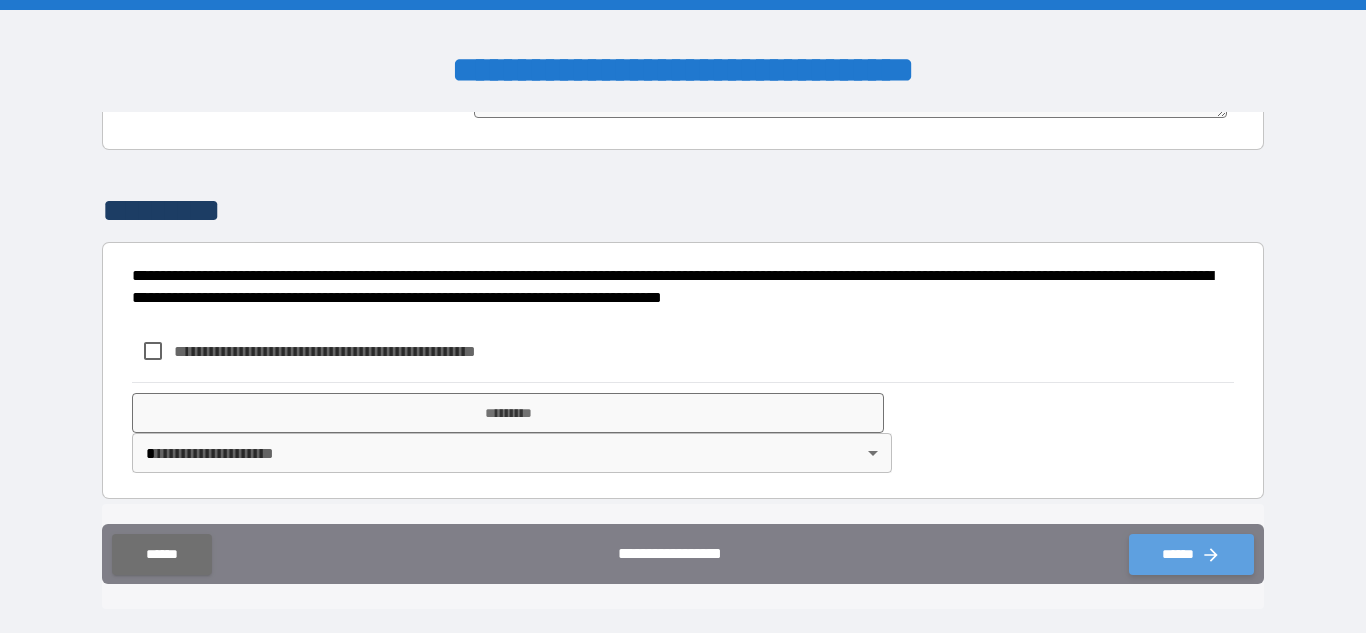 click on "******" at bounding box center (1191, 554) 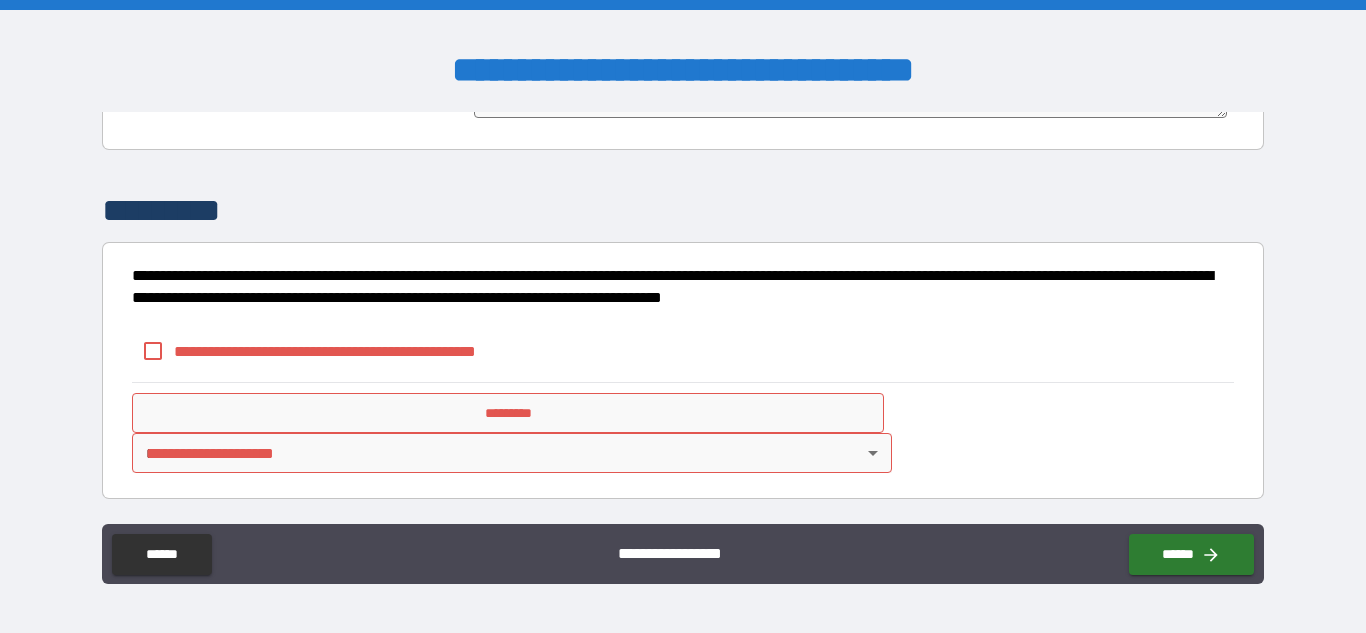 scroll, scrollTop: 2946, scrollLeft: 0, axis: vertical 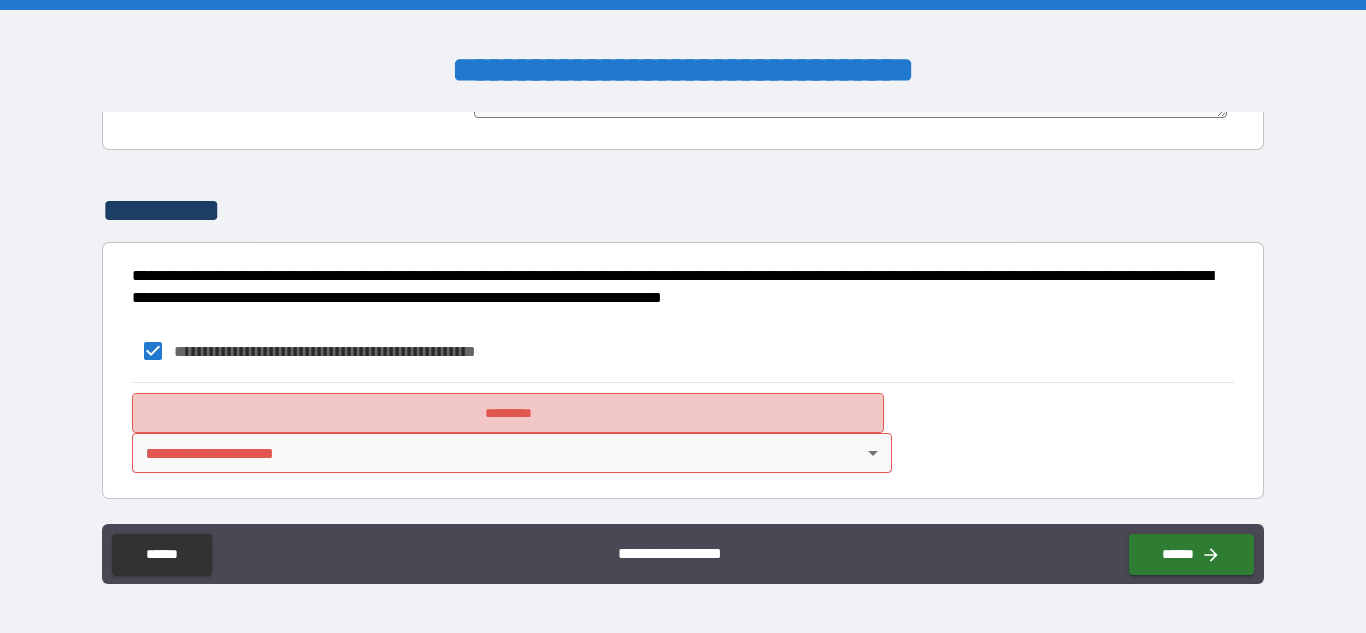 click on "*********" at bounding box center [508, 413] 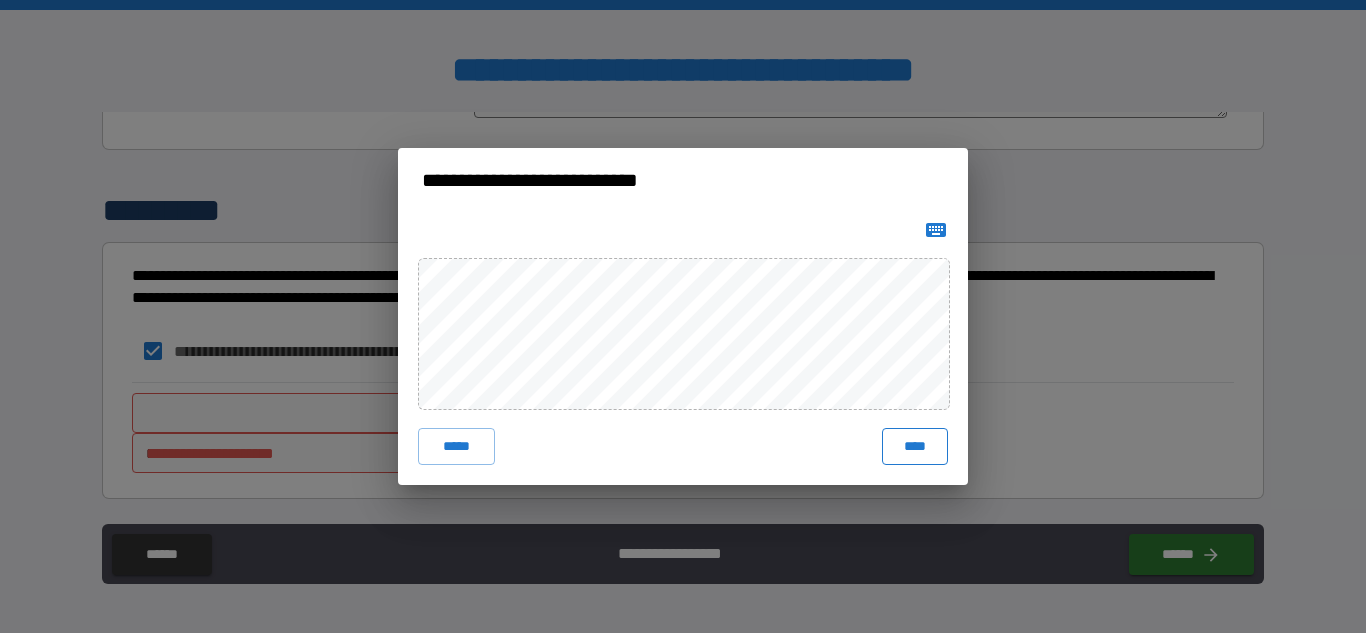 click on "****" at bounding box center (915, 446) 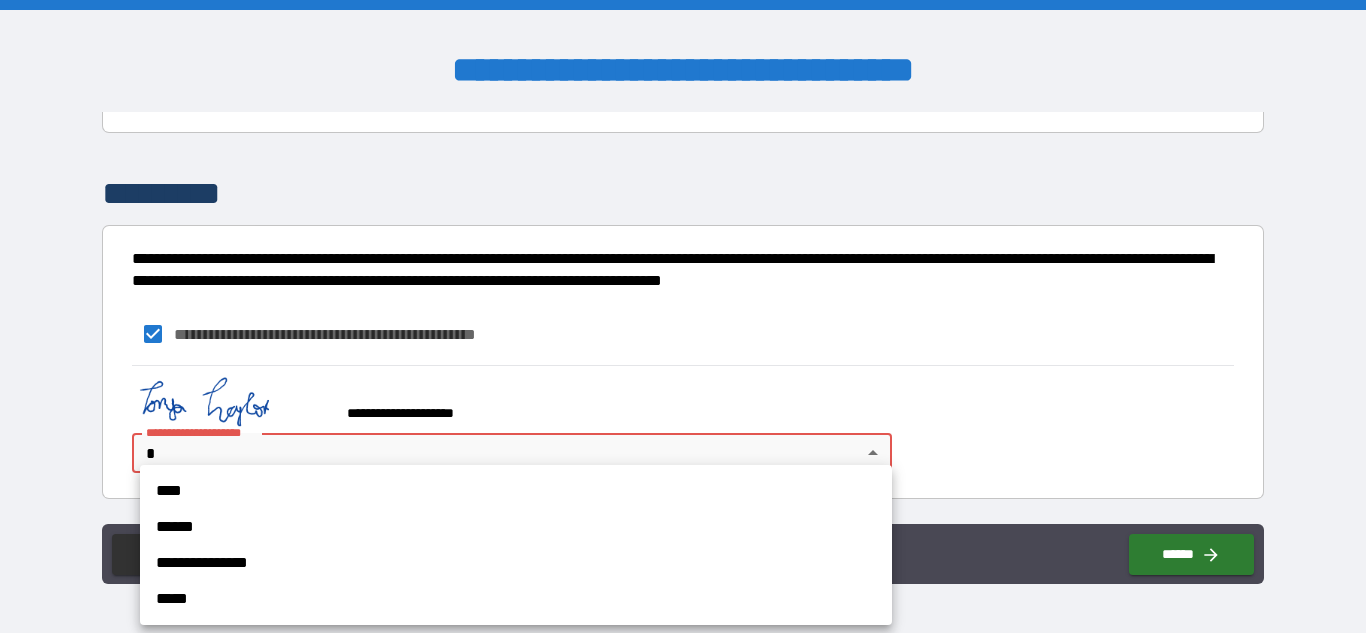 click on "**********" at bounding box center [683, 316] 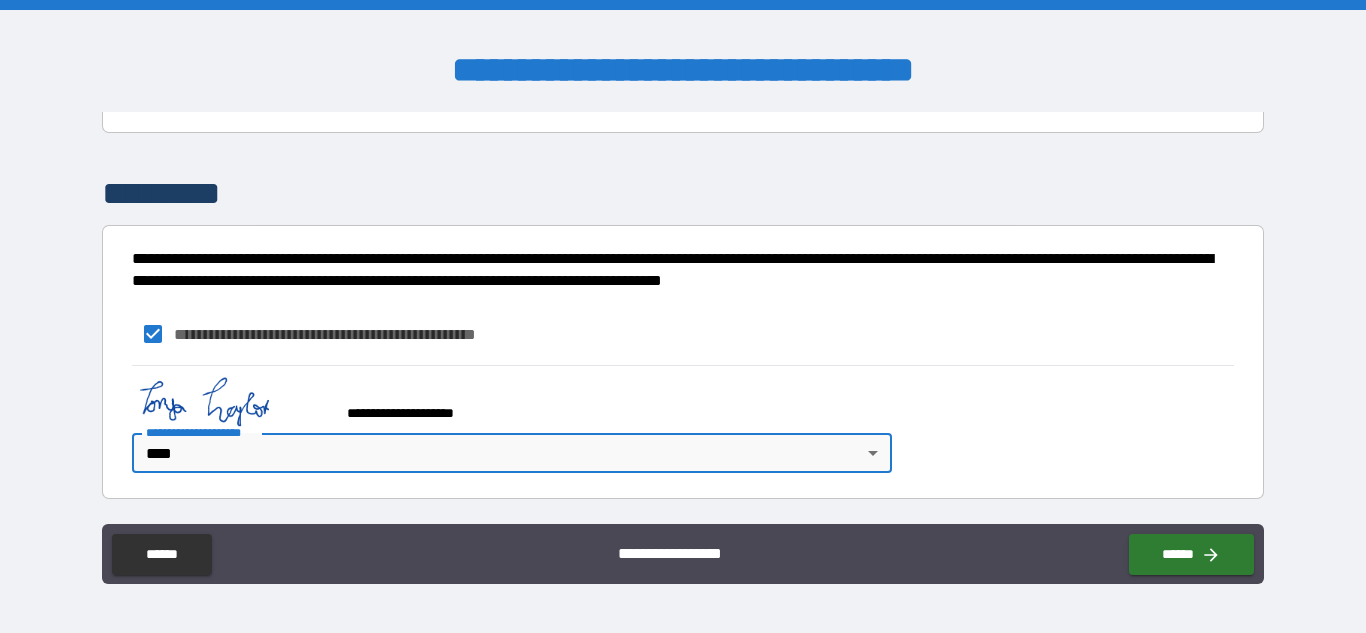 type on "*" 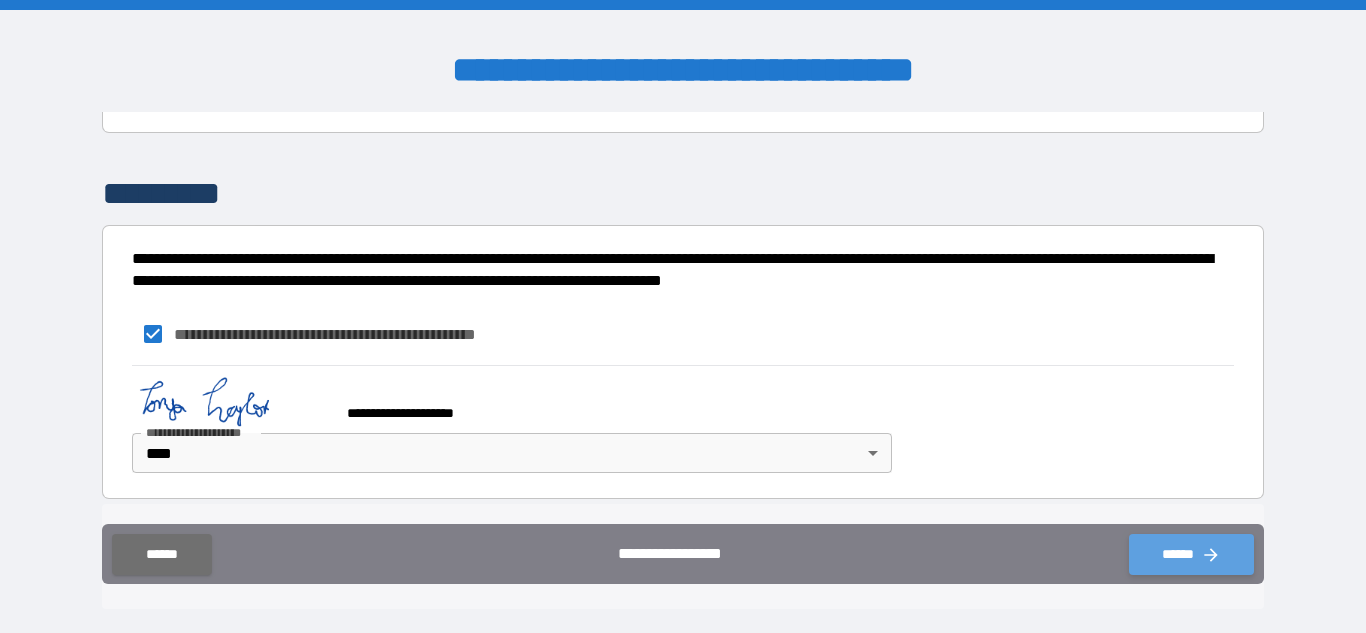 click on "******" at bounding box center (1191, 554) 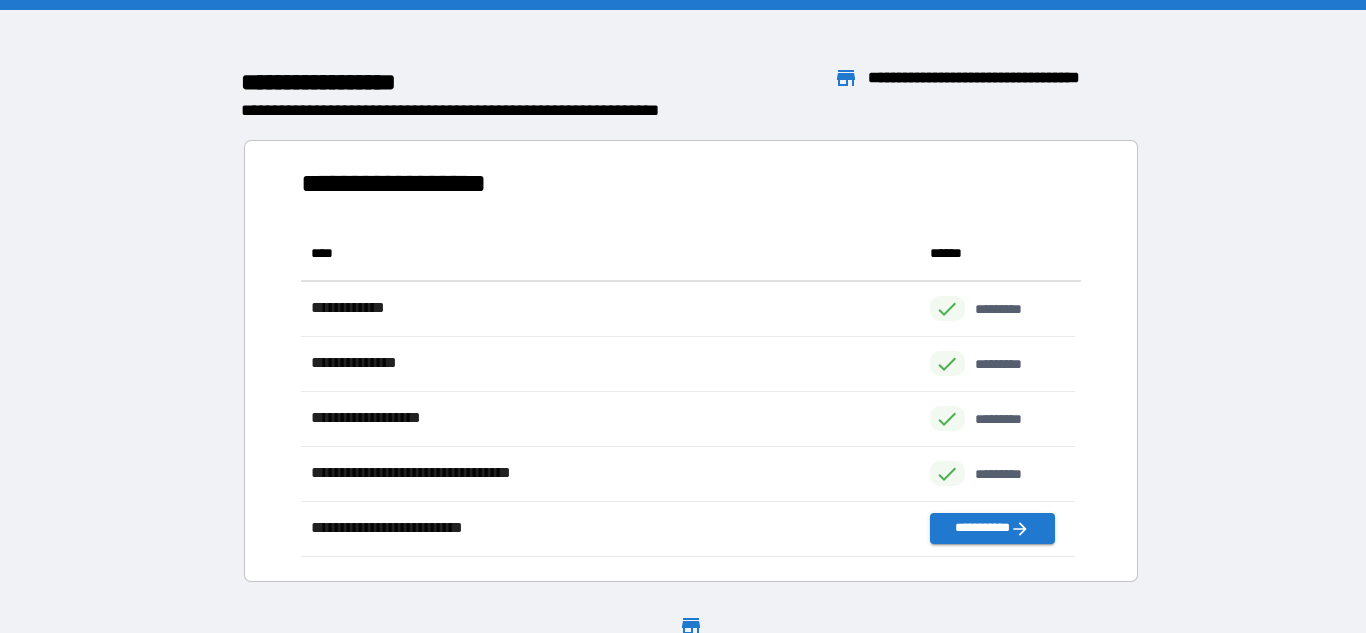 scroll, scrollTop: 16, scrollLeft: 11, axis: both 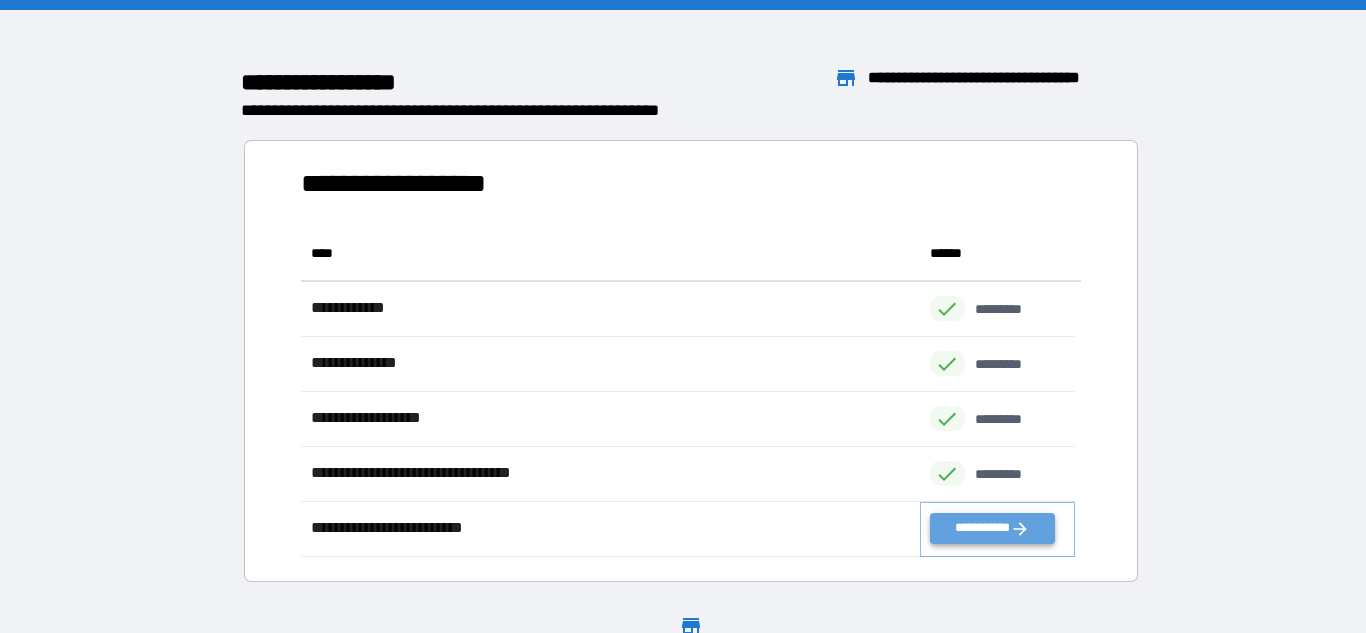 click on "**********" at bounding box center (992, 528) 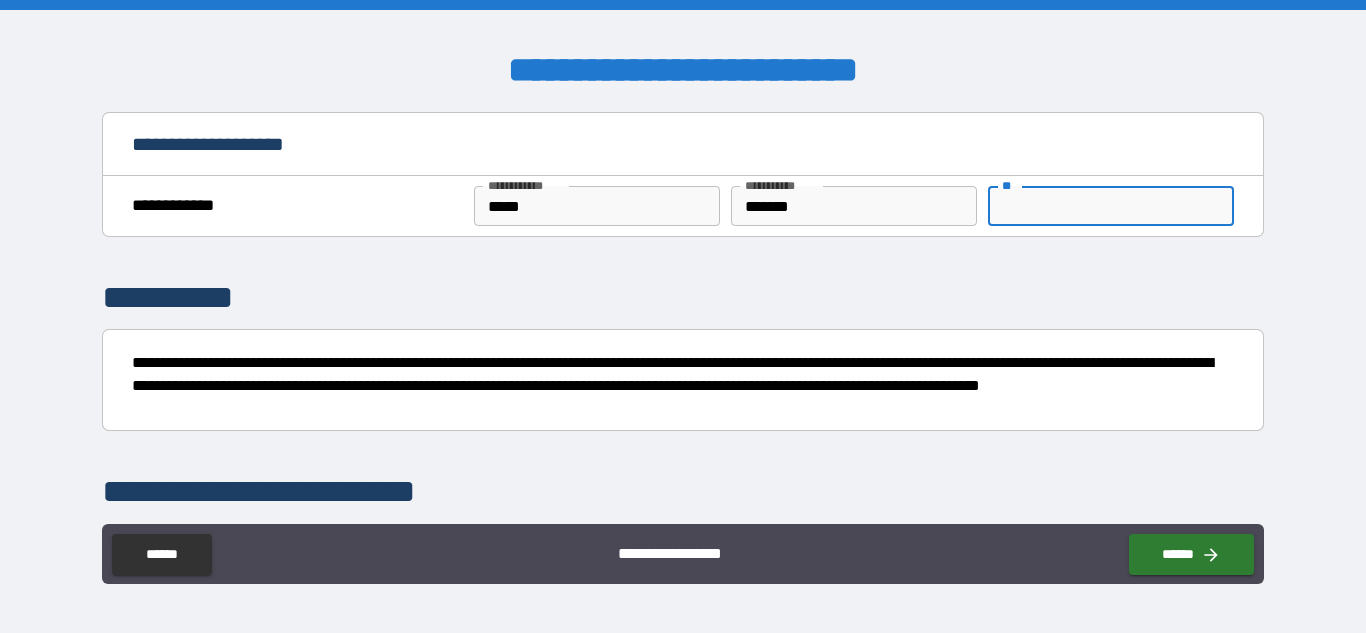 click on "**" at bounding box center (1111, 206) 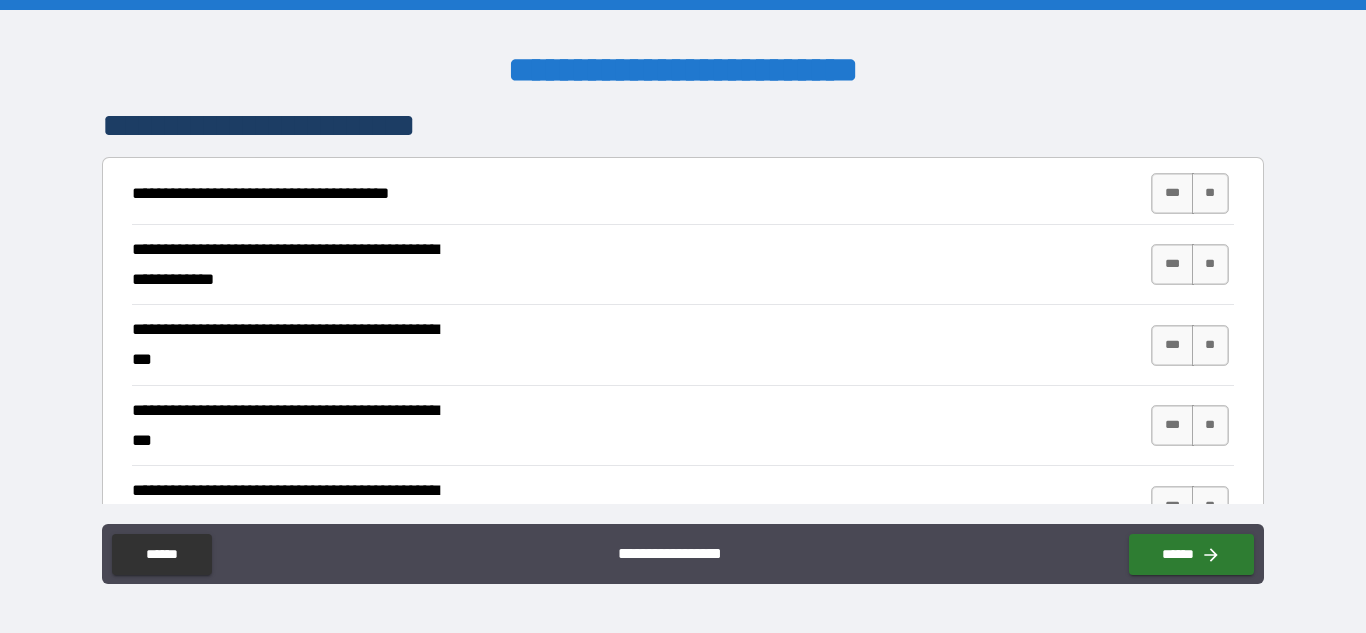 scroll, scrollTop: 381, scrollLeft: 0, axis: vertical 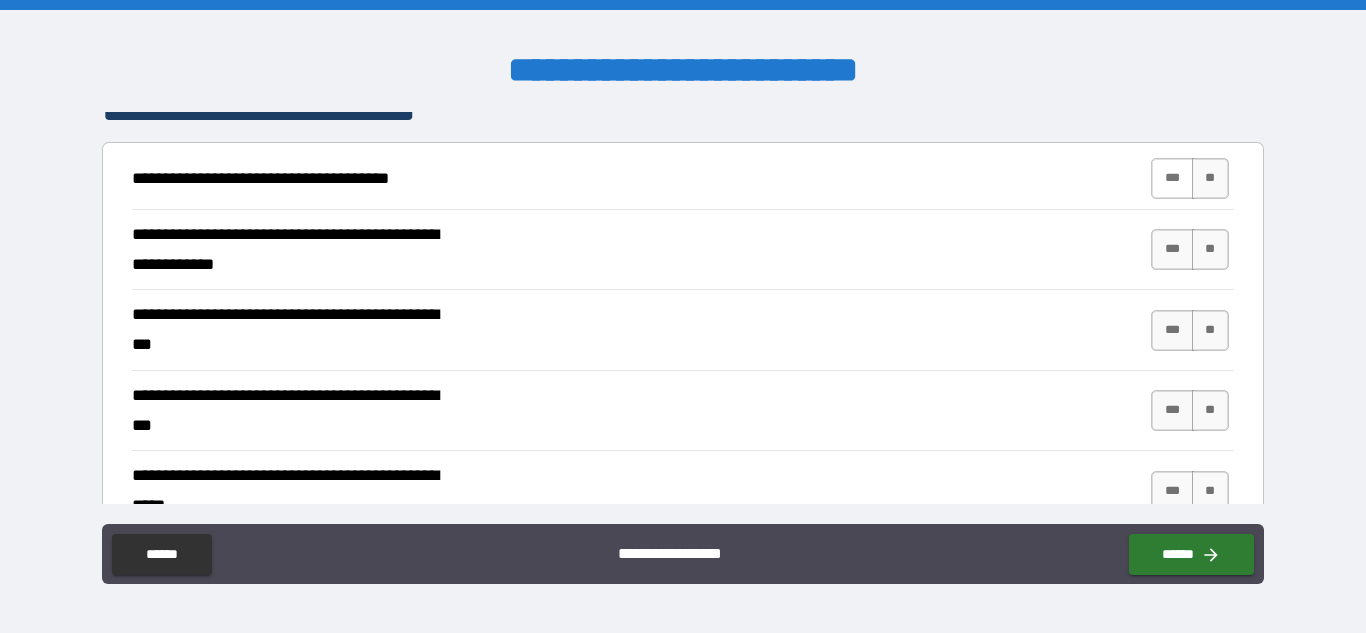 type on "*" 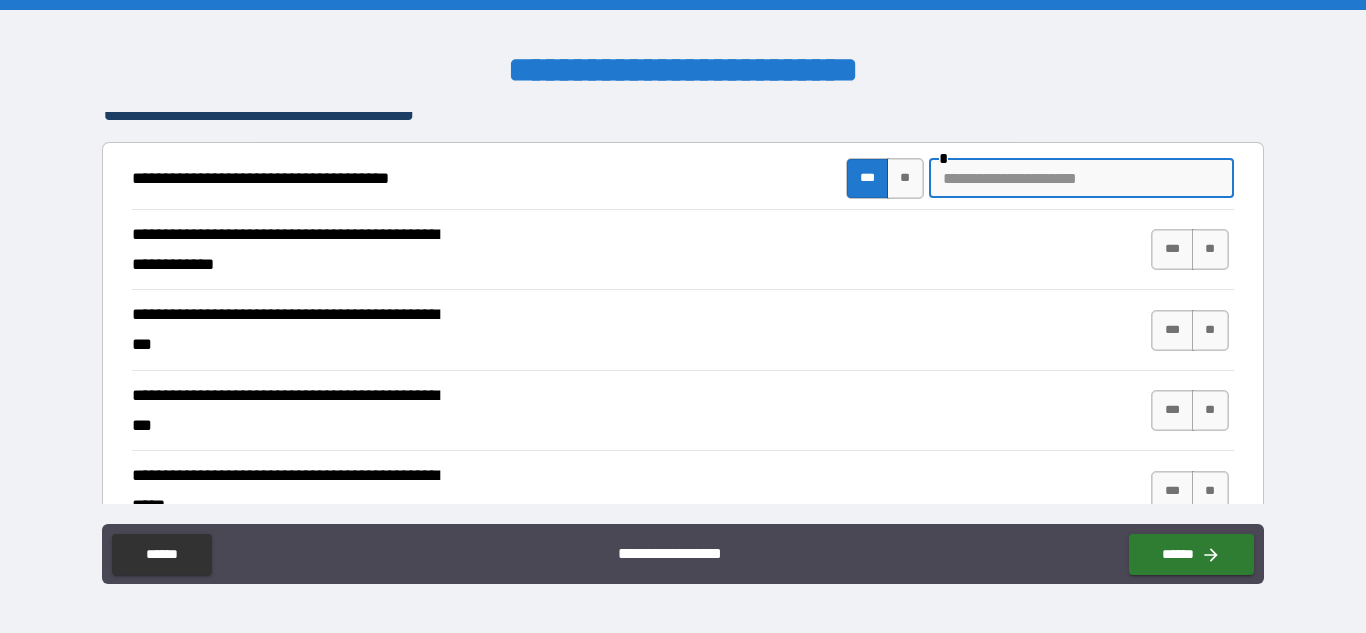 click at bounding box center [1081, 178] 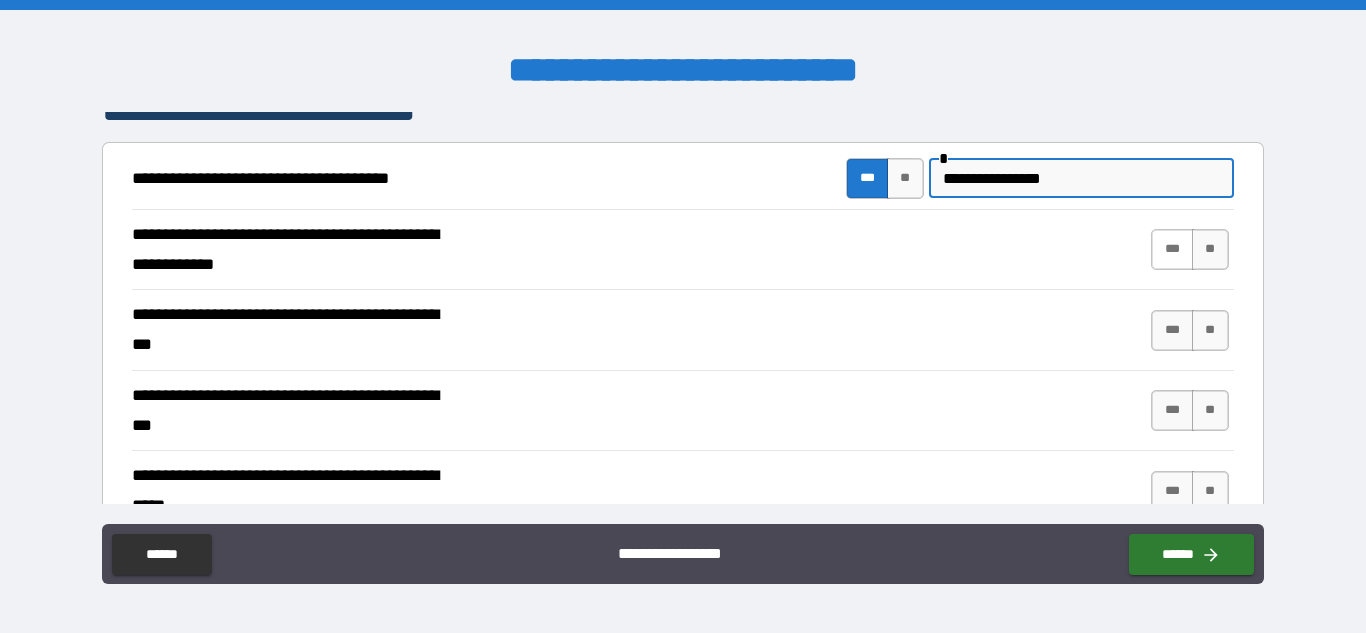 type on "**********" 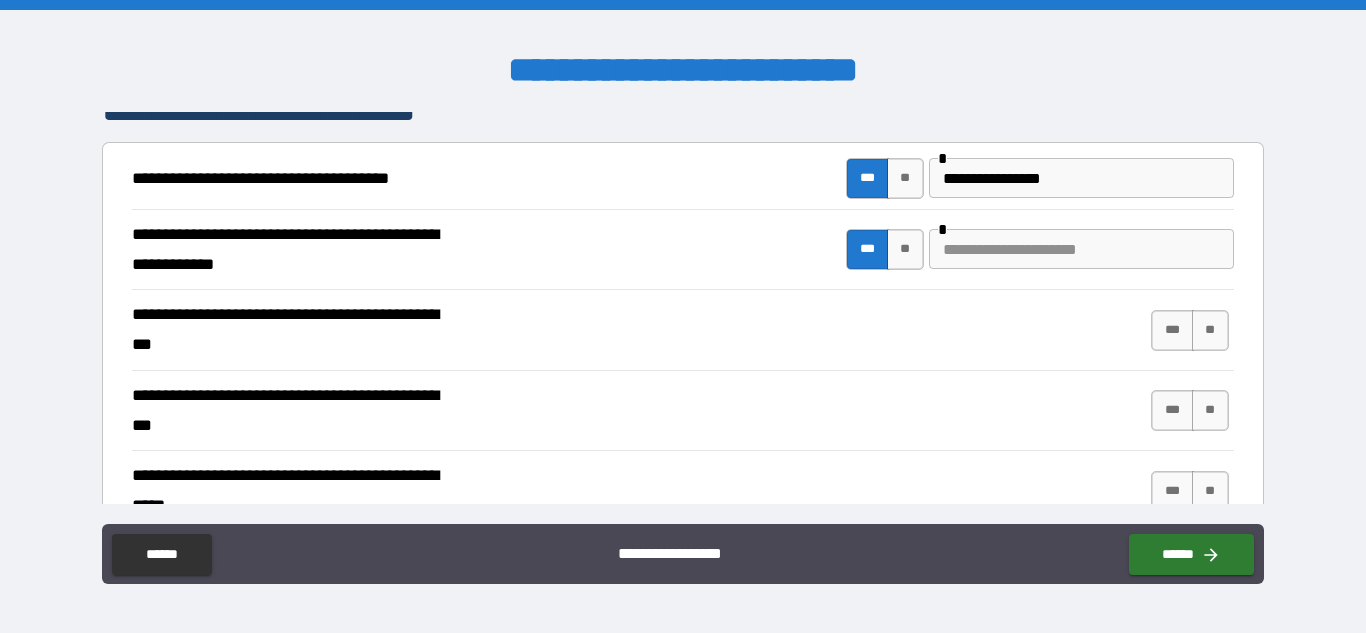 click at bounding box center [1081, 249] 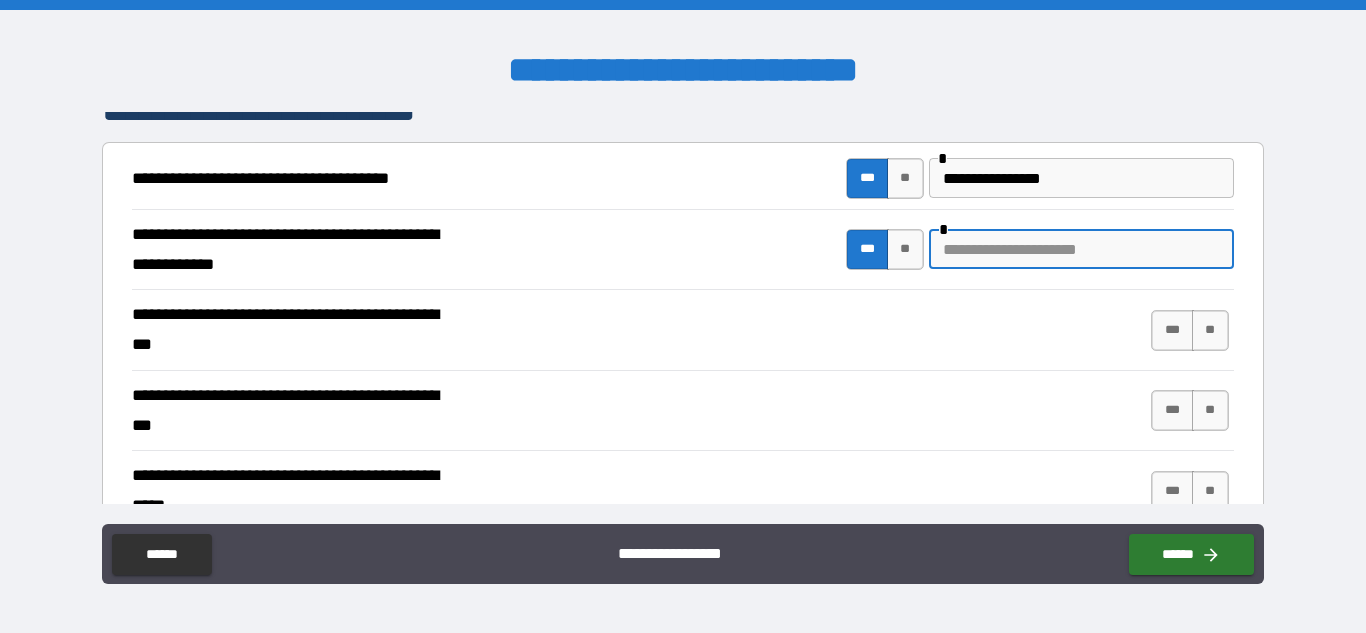 type on "*" 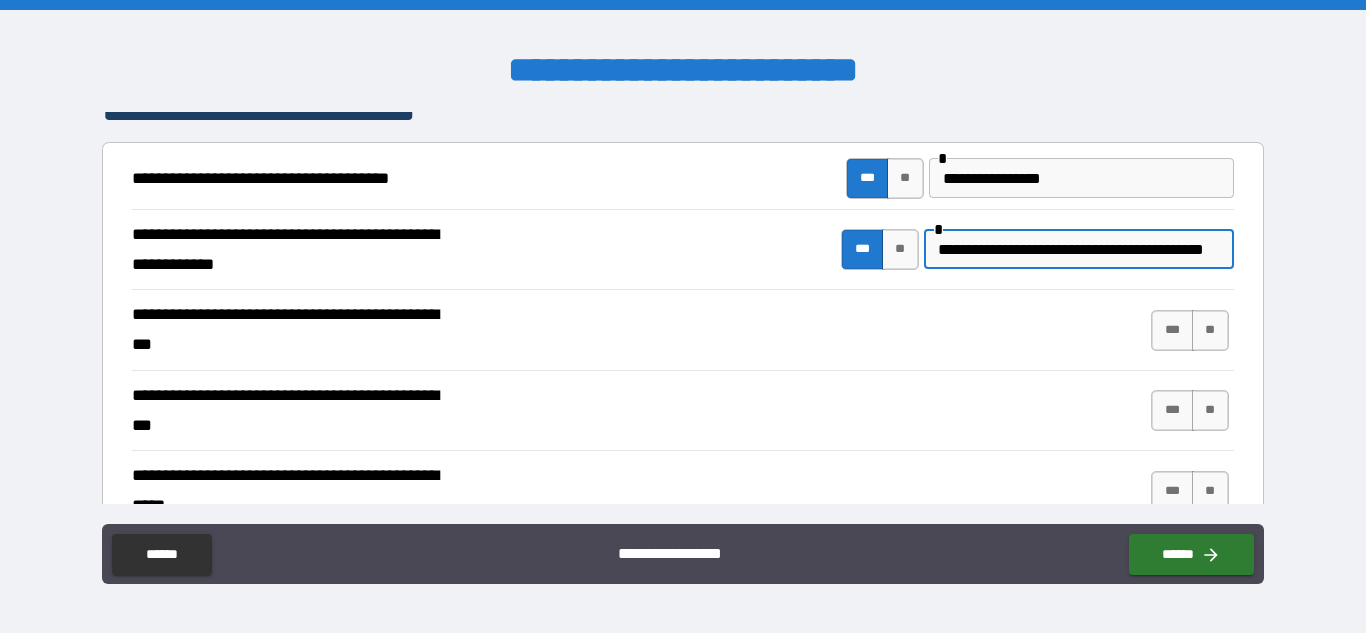 scroll, scrollTop: 0, scrollLeft: 35, axis: horizontal 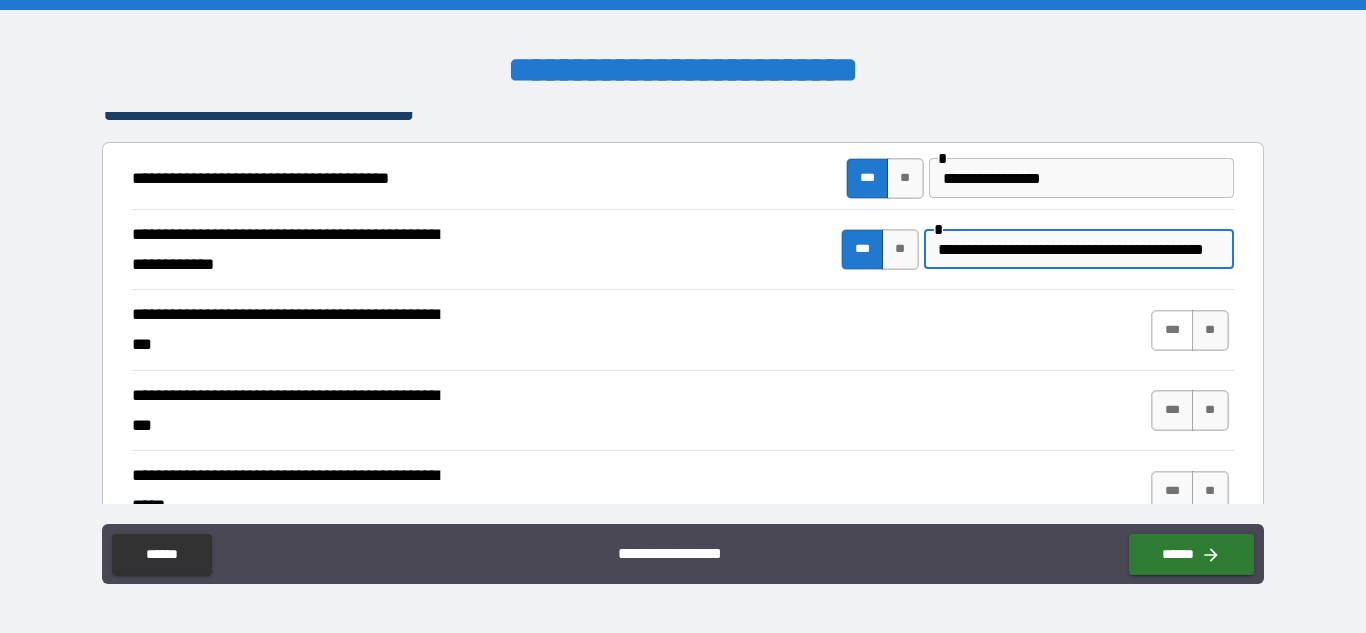 type on "**********" 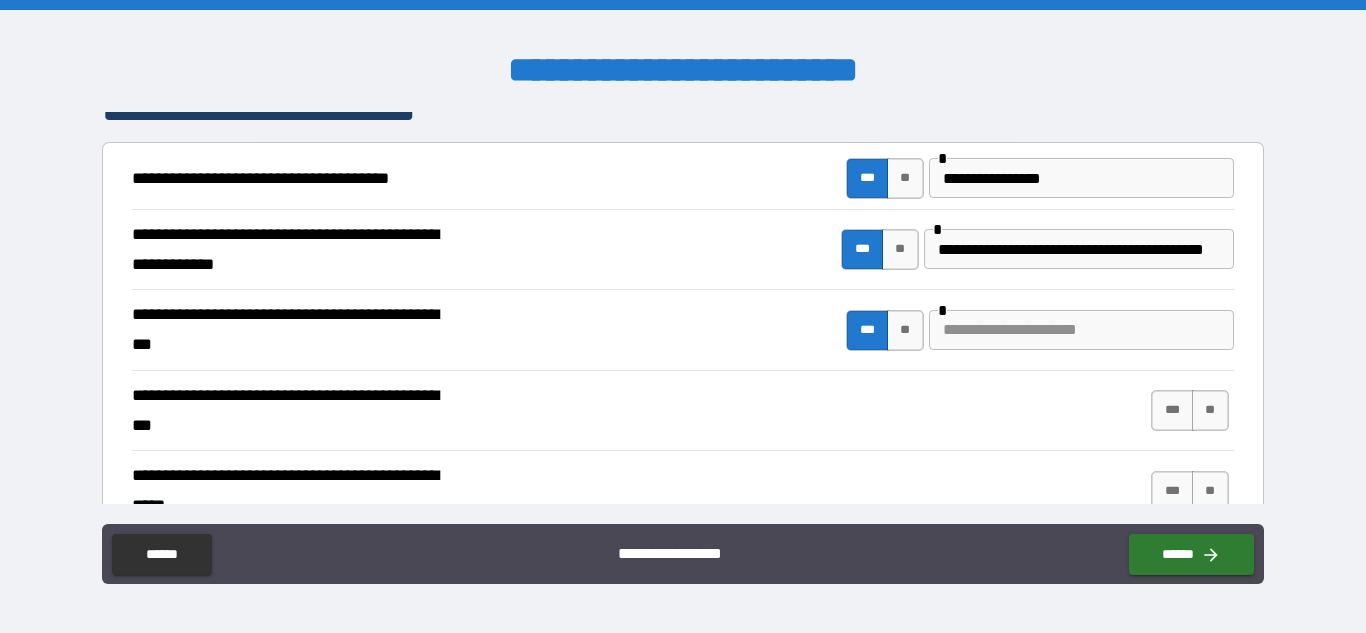 scroll, scrollTop: 0, scrollLeft: 0, axis: both 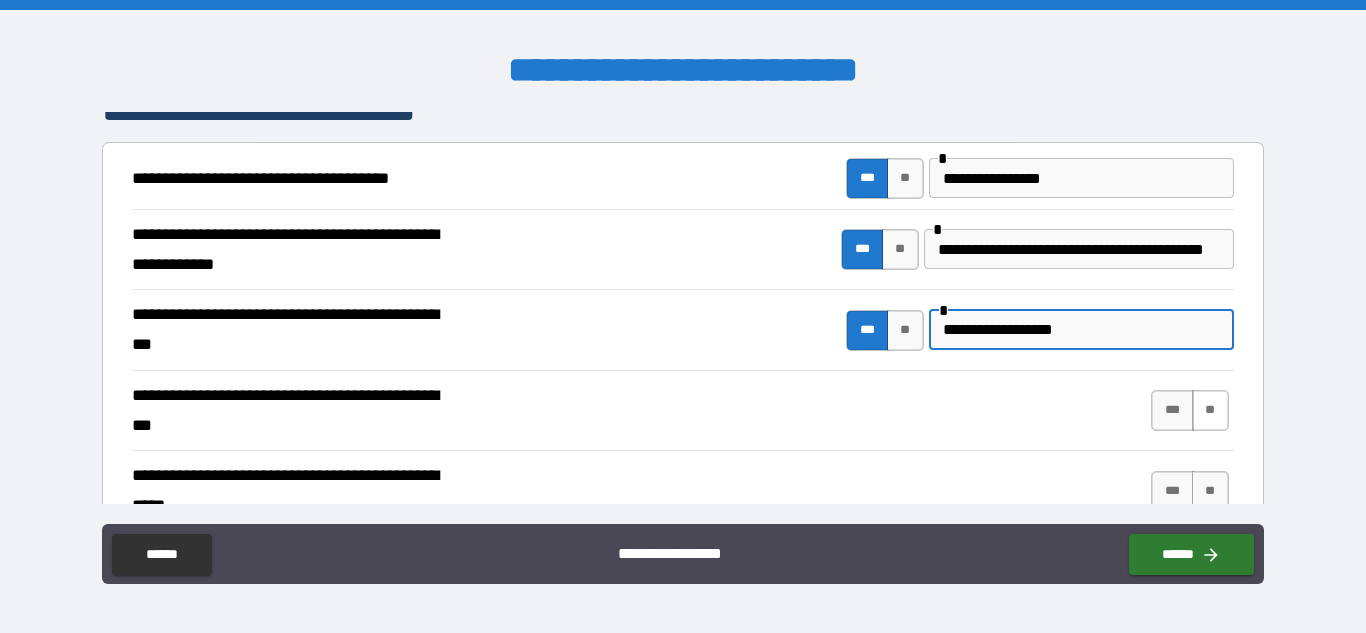 type on "**********" 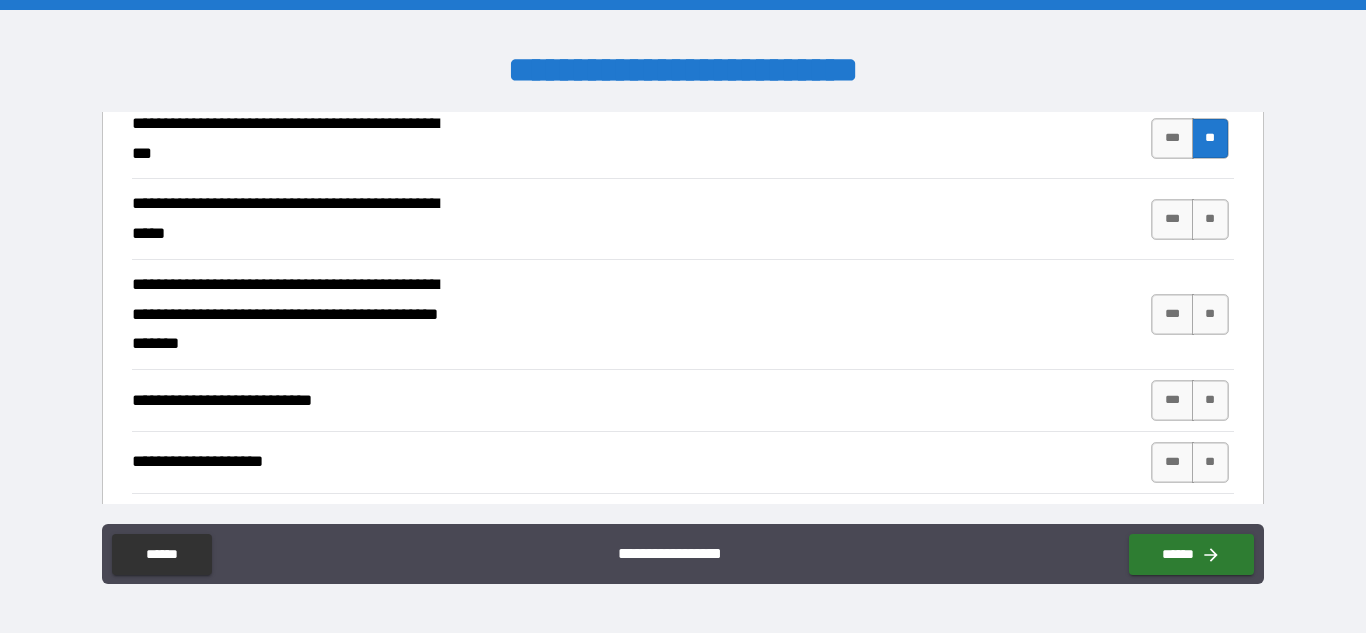 scroll, scrollTop: 666, scrollLeft: 0, axis: vertical 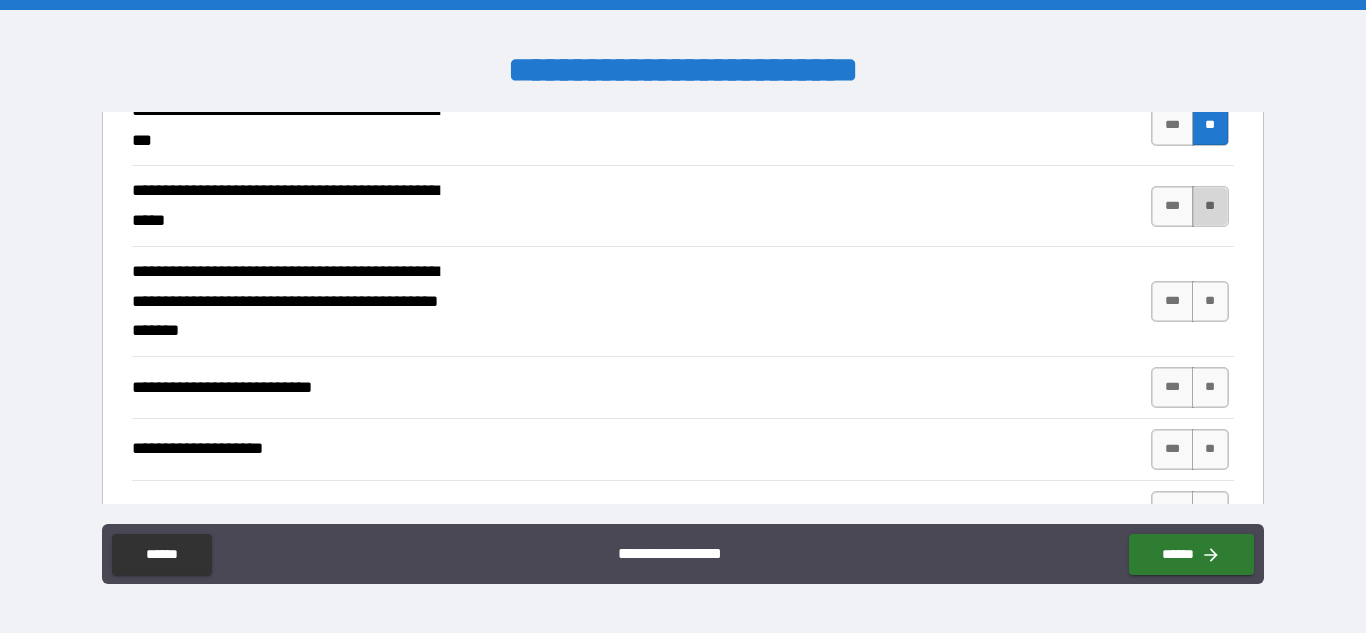 click on "**" at bounding box center [1210, 206] 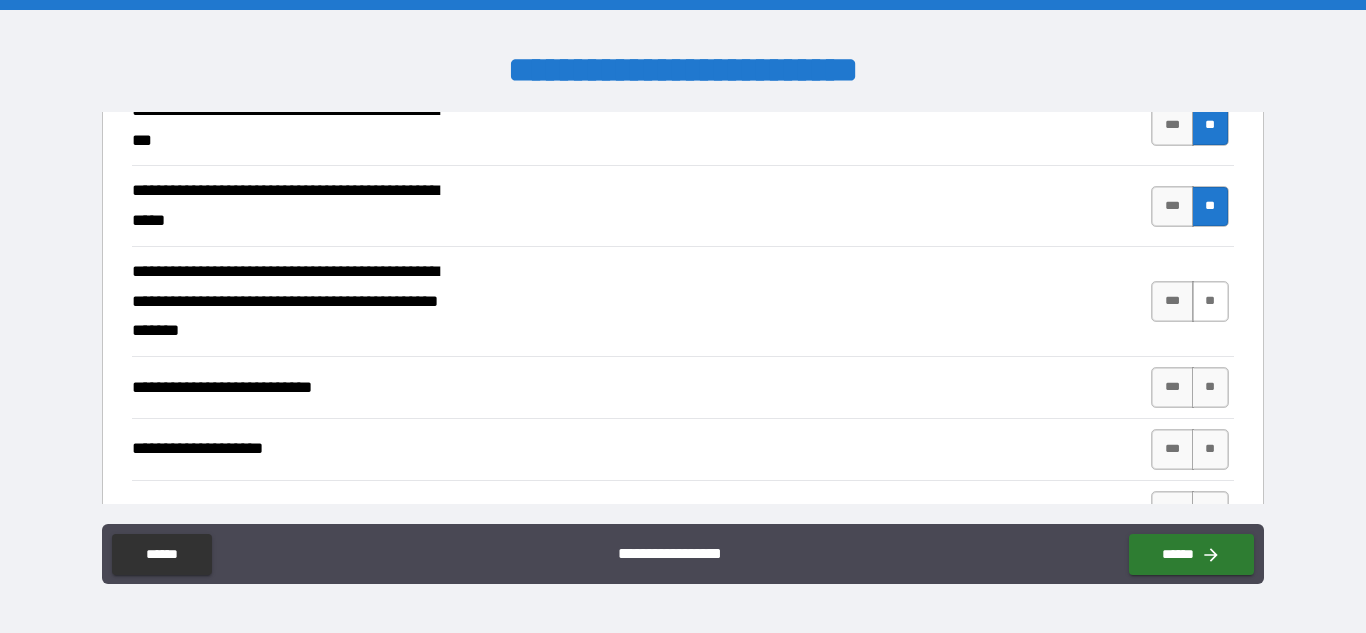 click on "**" at bounding box center (1210, 301) 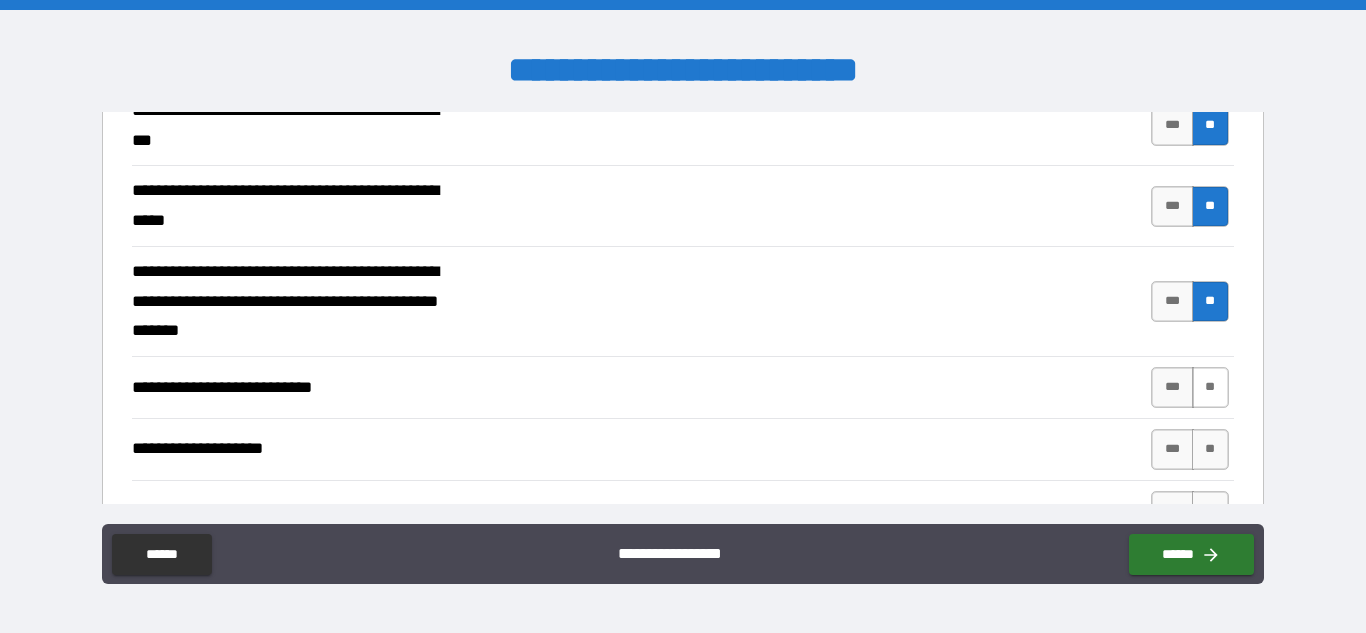 click on "**" at bounding box center (1210, 387) 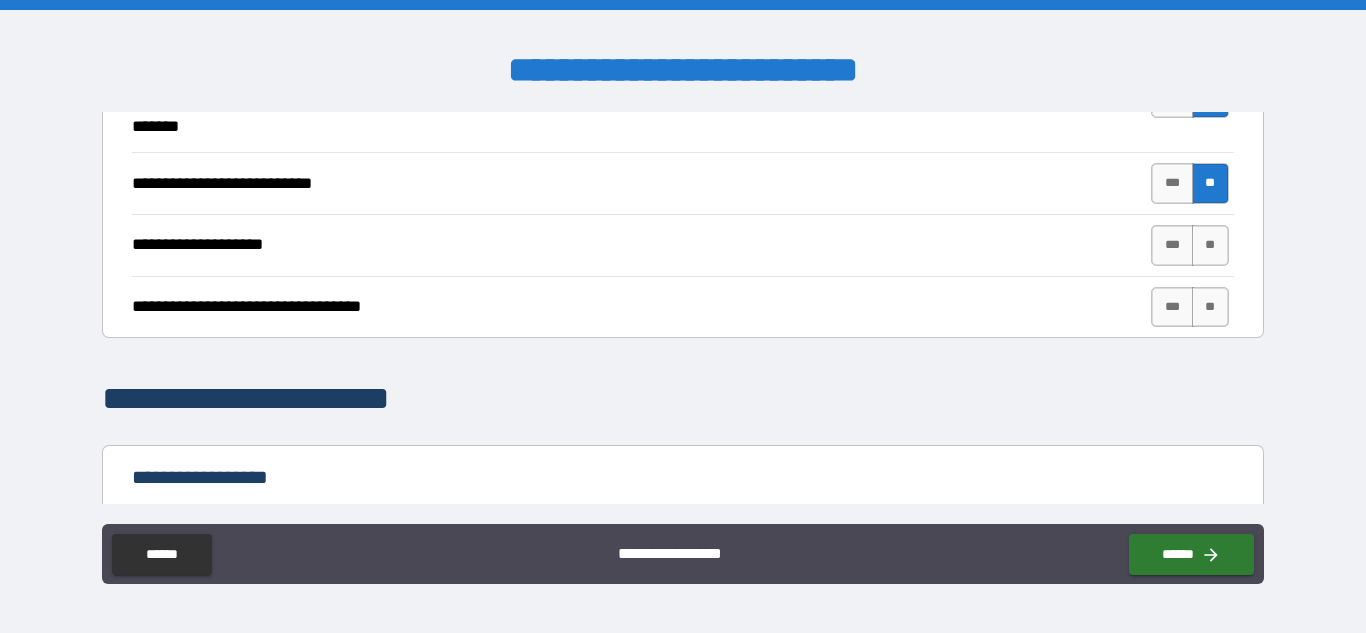 scroll, scrollTop: 883, scrollLeft: 0, axis: vertical 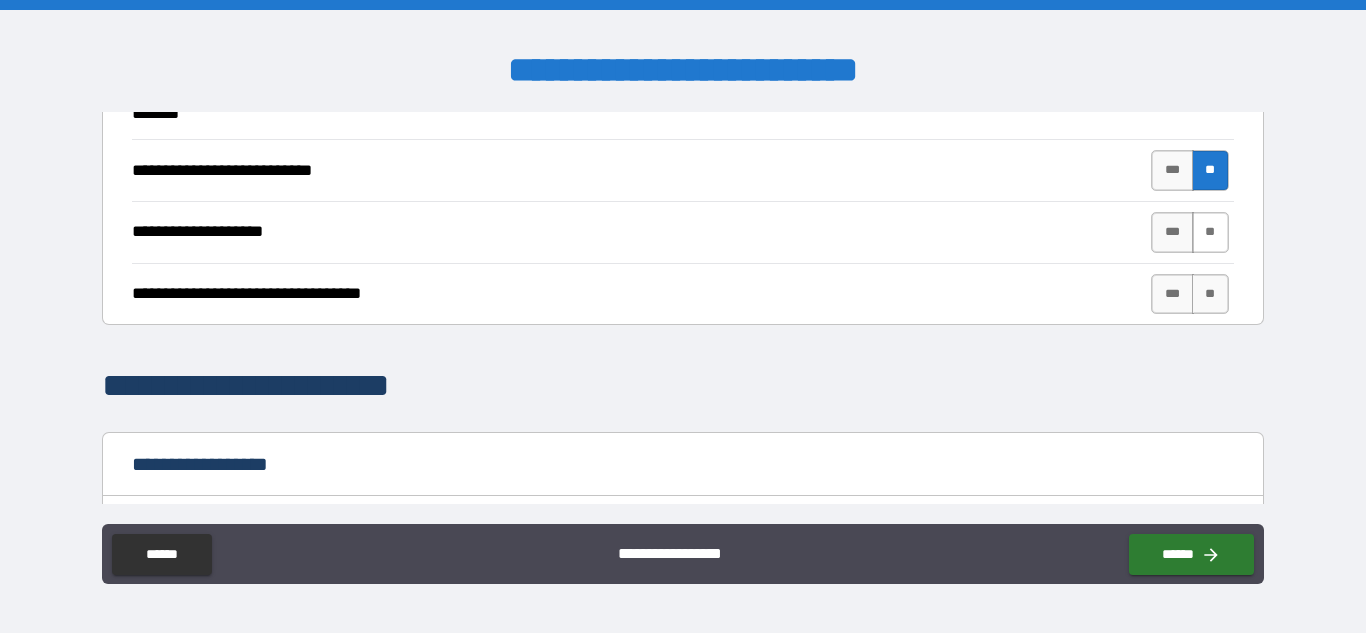 click on "**" at bounding box center [1210, 232] 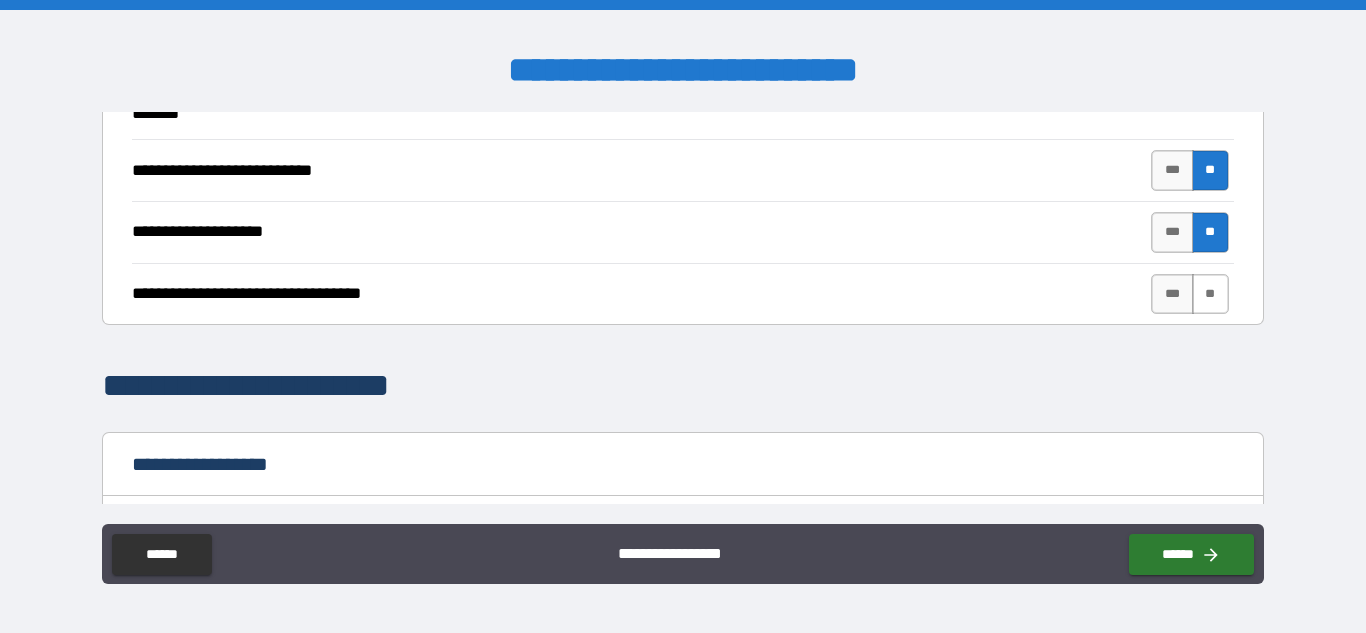 click on "**" at bounding box center (1210, 294) 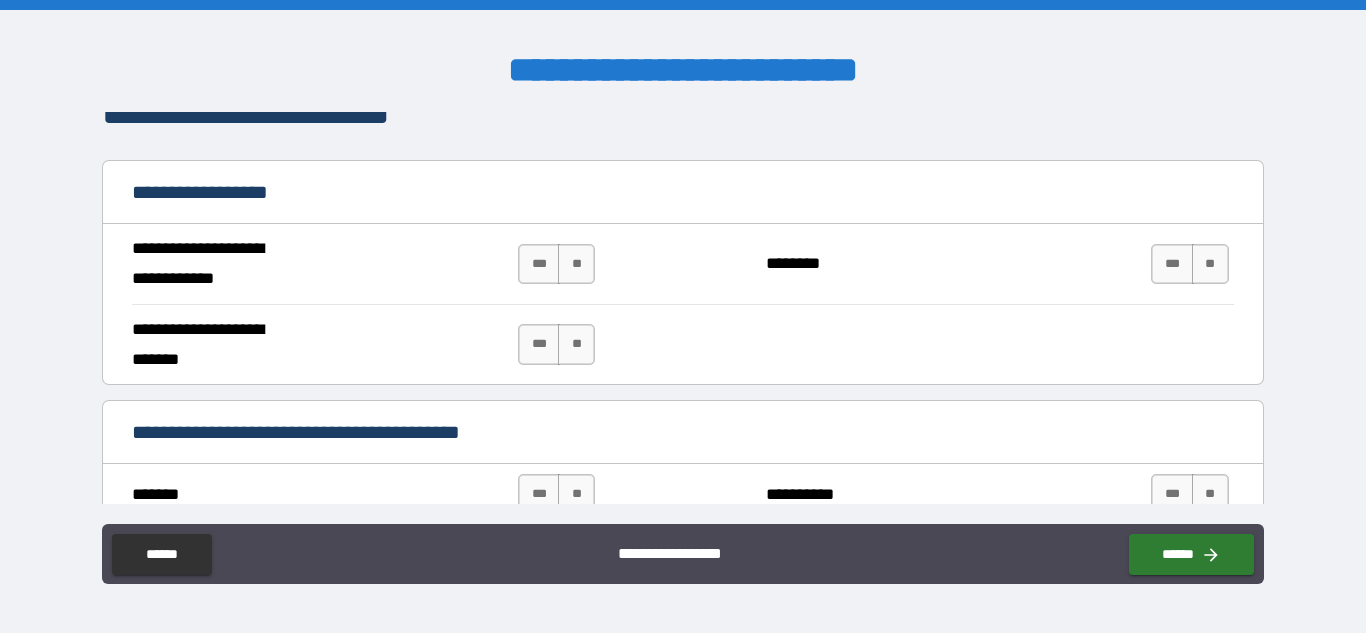 scroll, scrollTop: 1196, scrollLeft: 0, axis: vertical 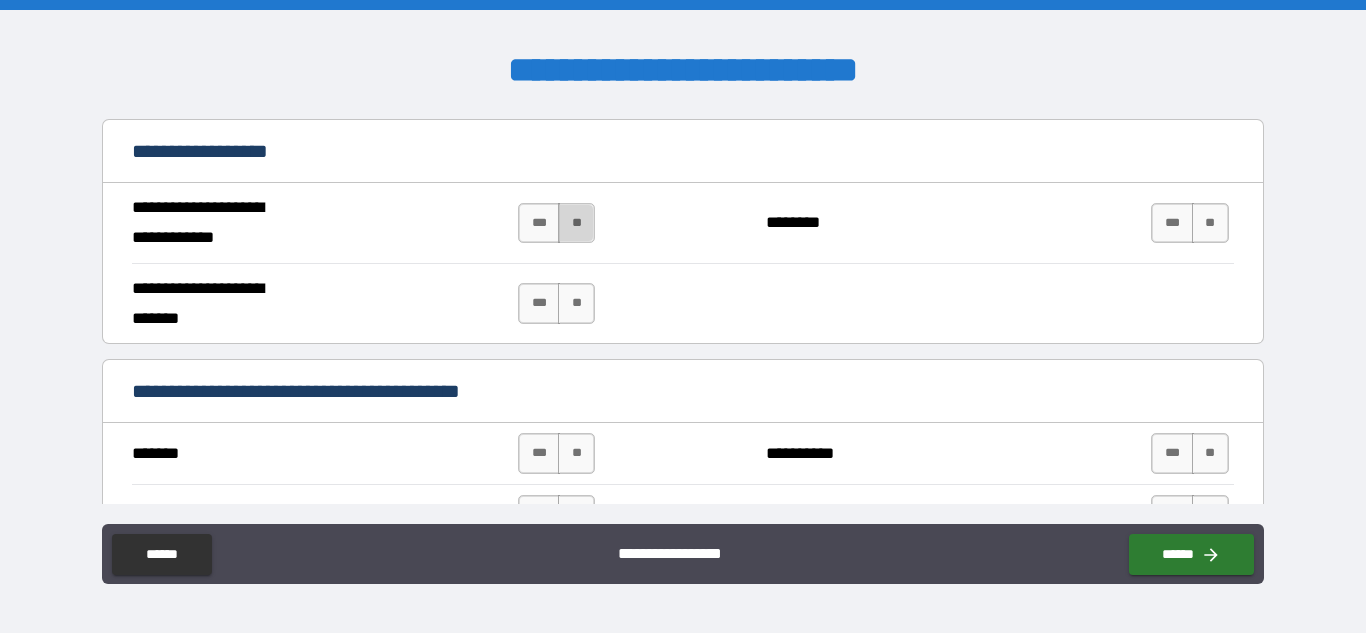 click on "**" at bounding box center [576, 223] 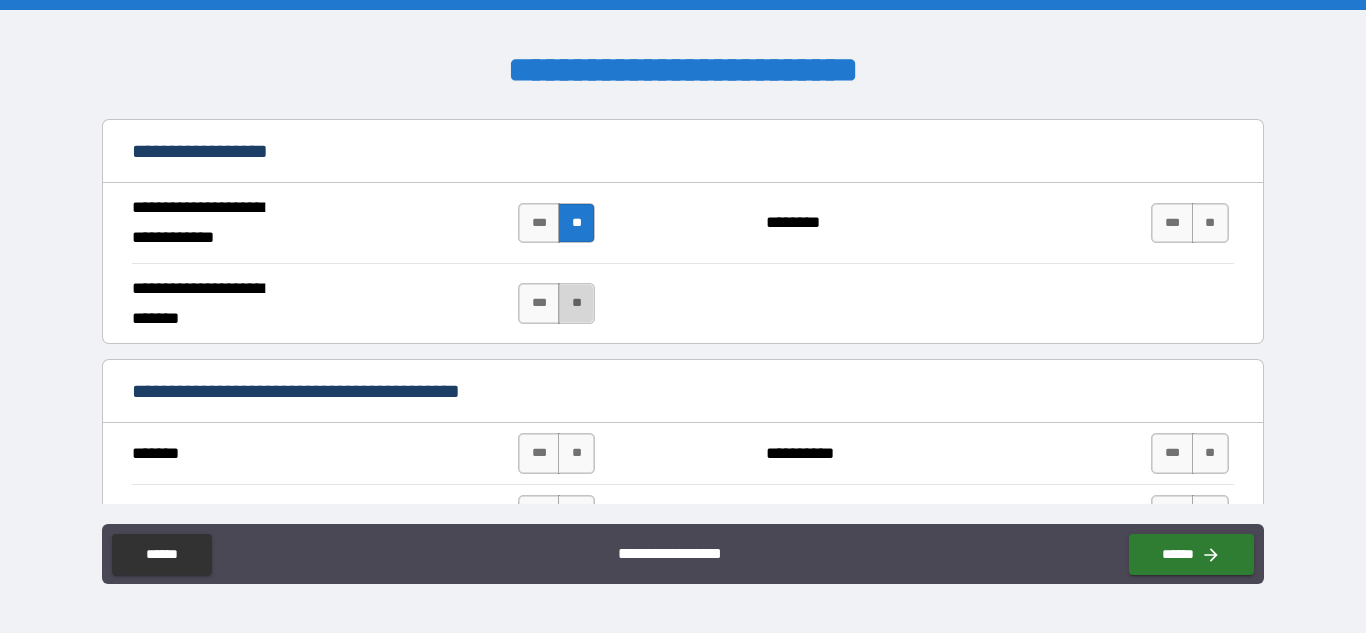 click on "**" at bounding box center [576, 303] 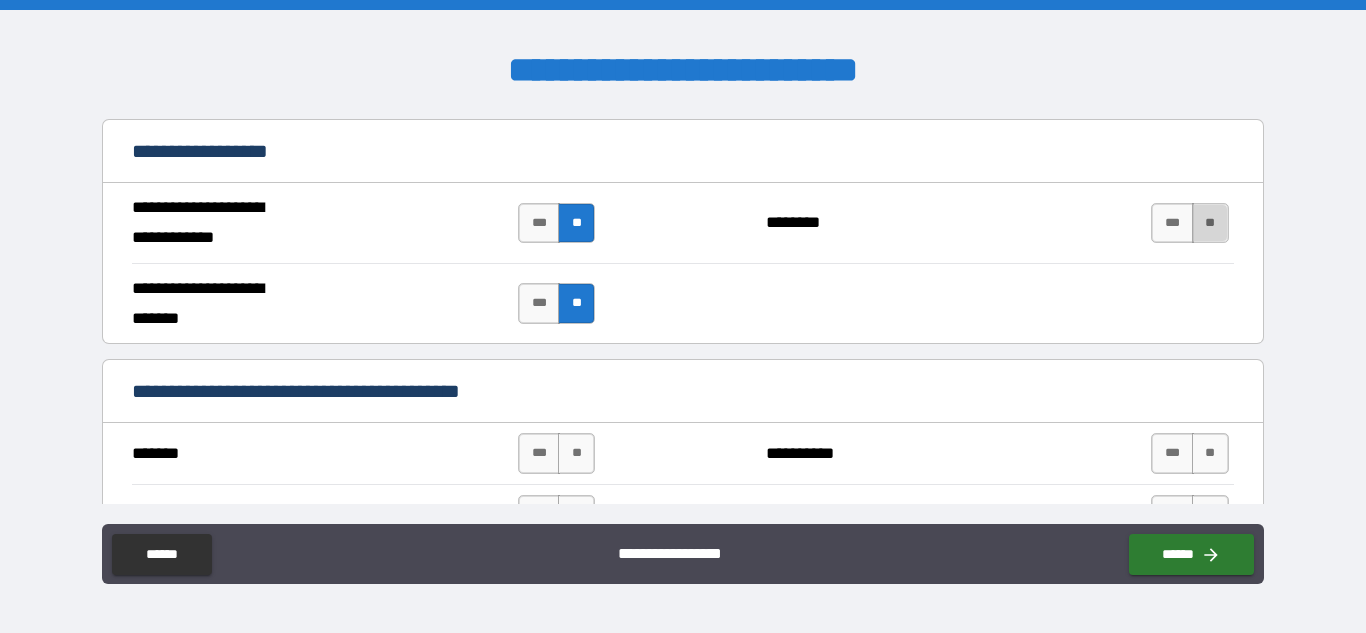 click on "**" at bounding box center [1210, 223] 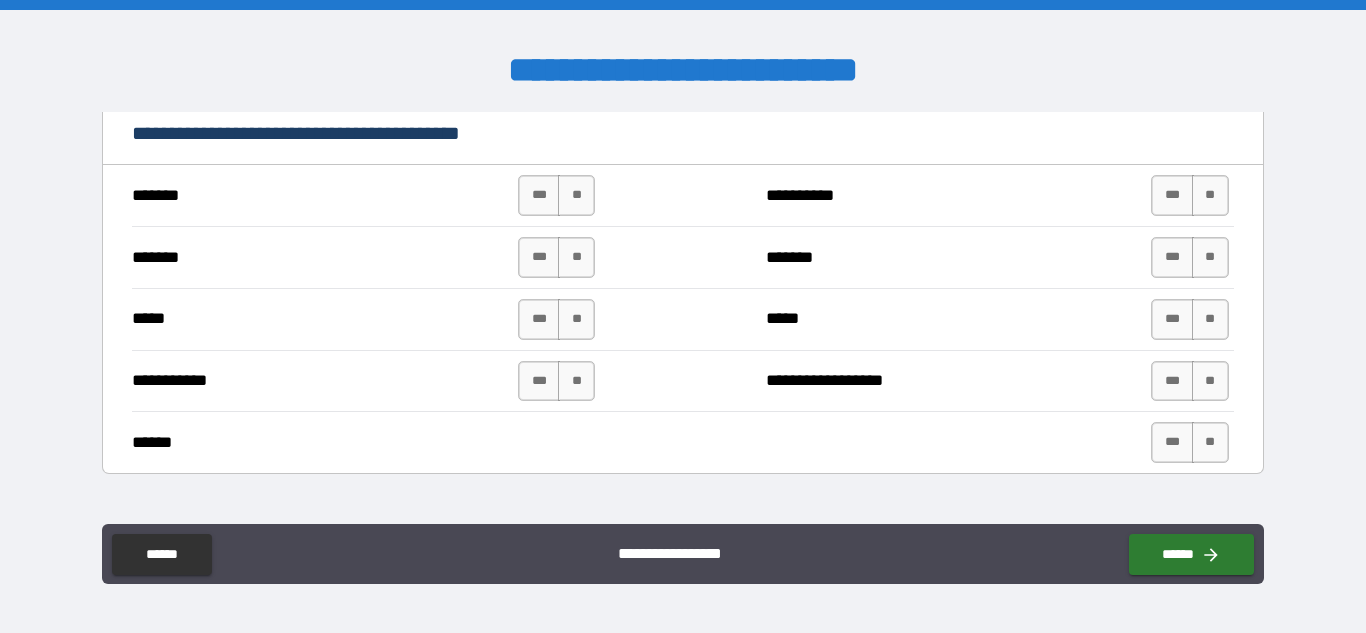 scroll, scrollTop: 1468, scrollLeft: 0, axis: vertical 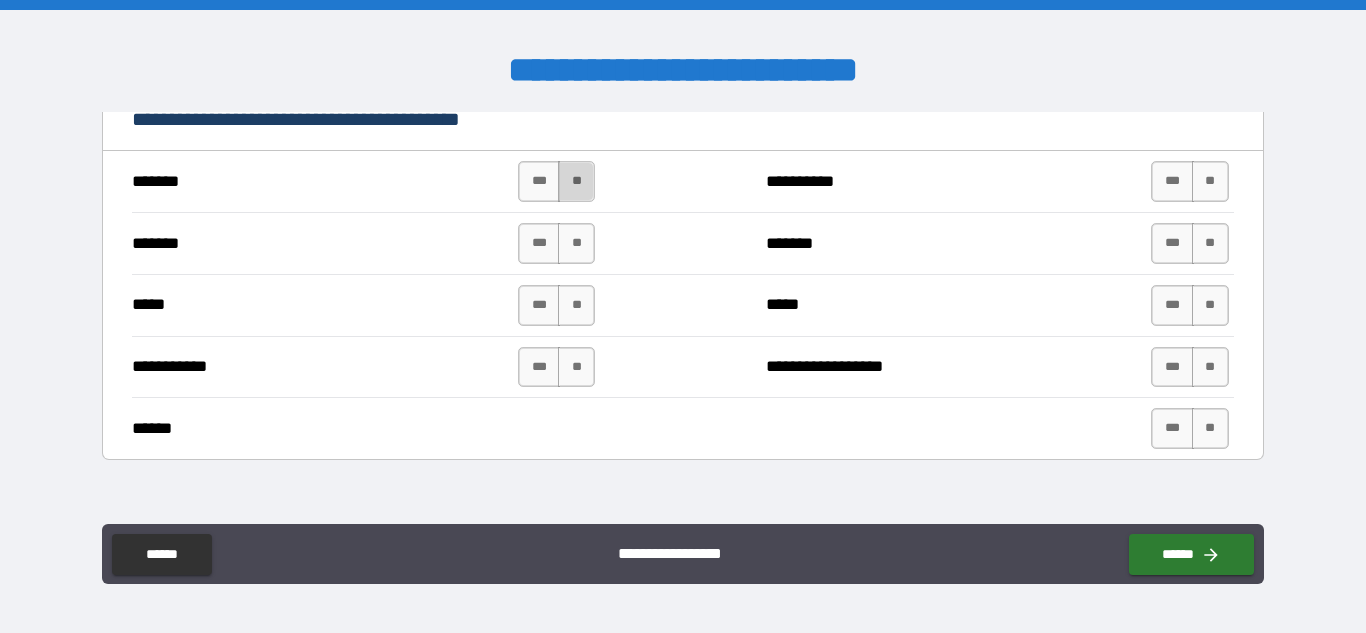 click on "**" at bounding box center (576, 181) 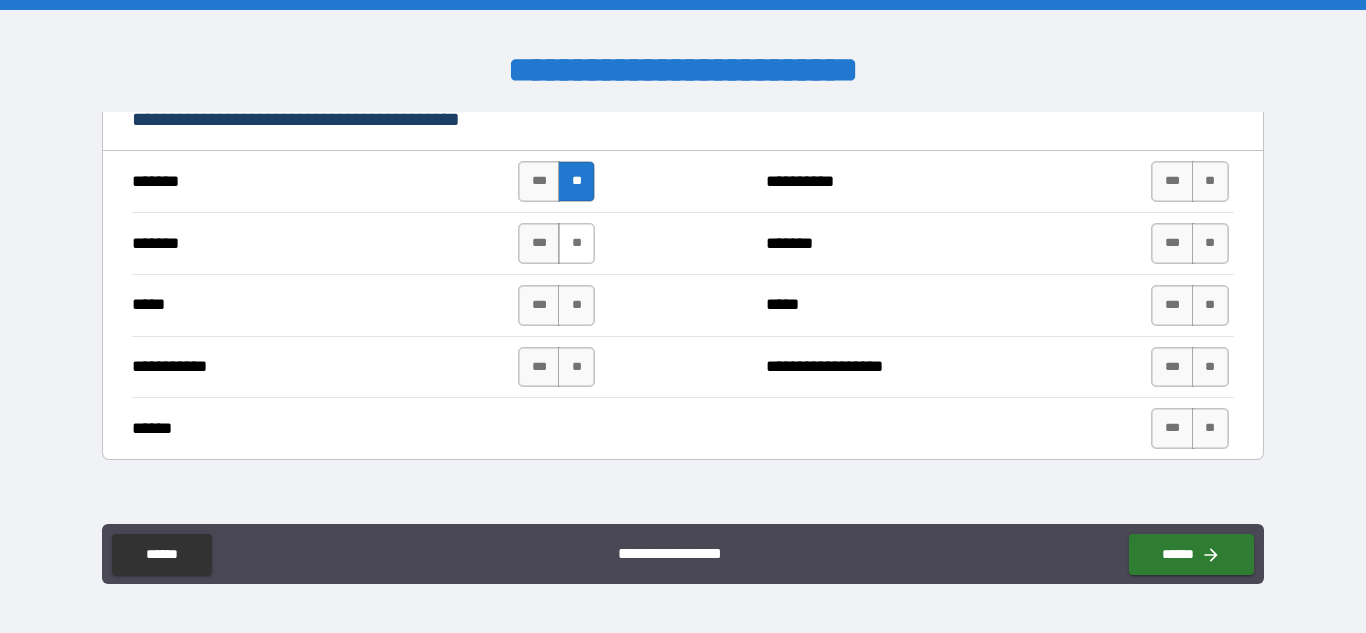 click on "**" at bounding box center [576, 243] 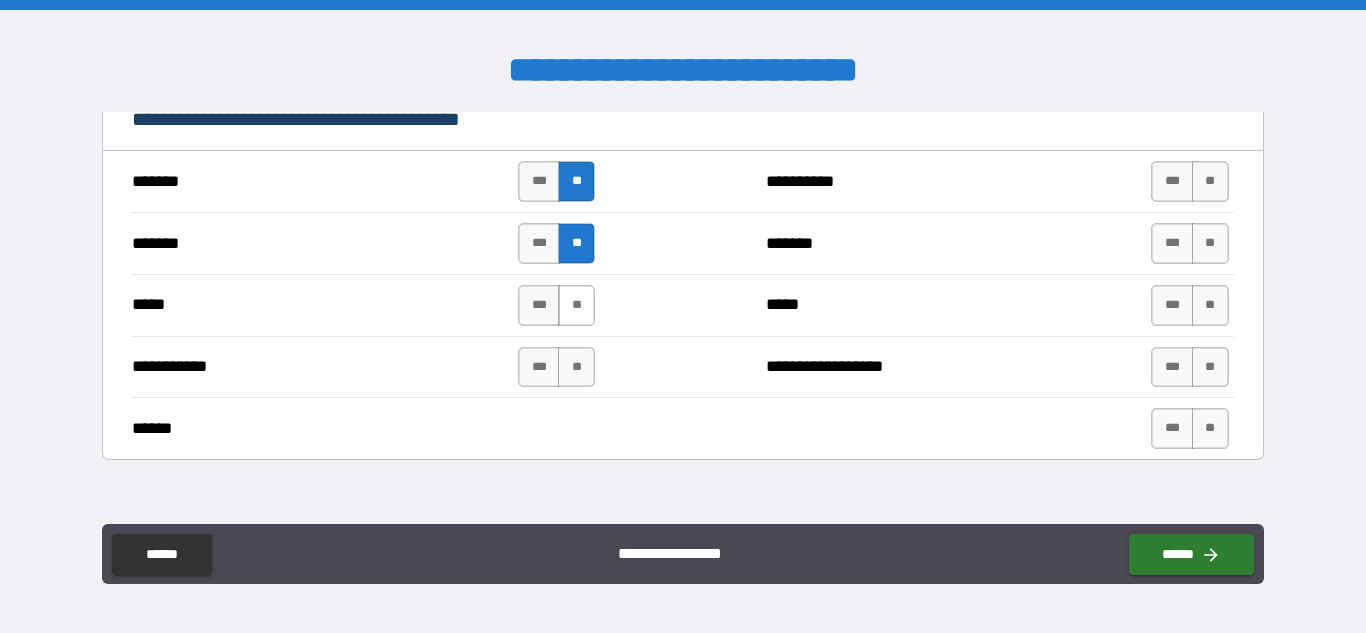 click on "**" at bounding box center [576, 305] 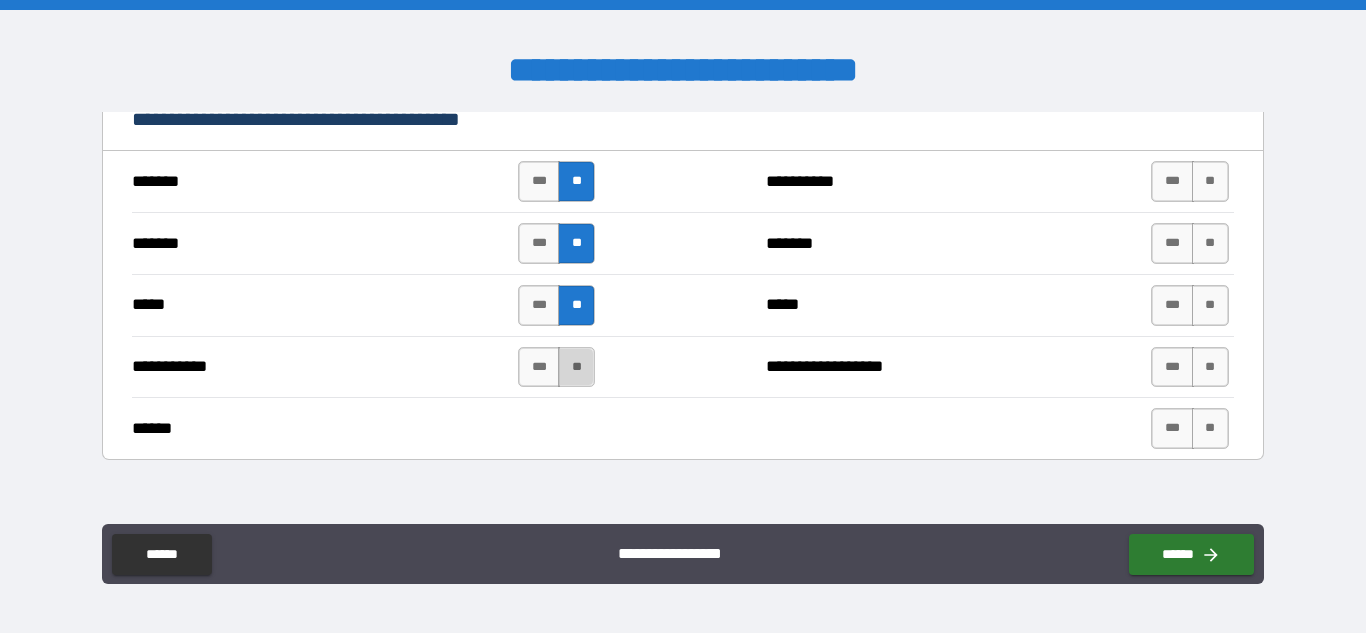 click on "**" at bounding box center (576, 367) 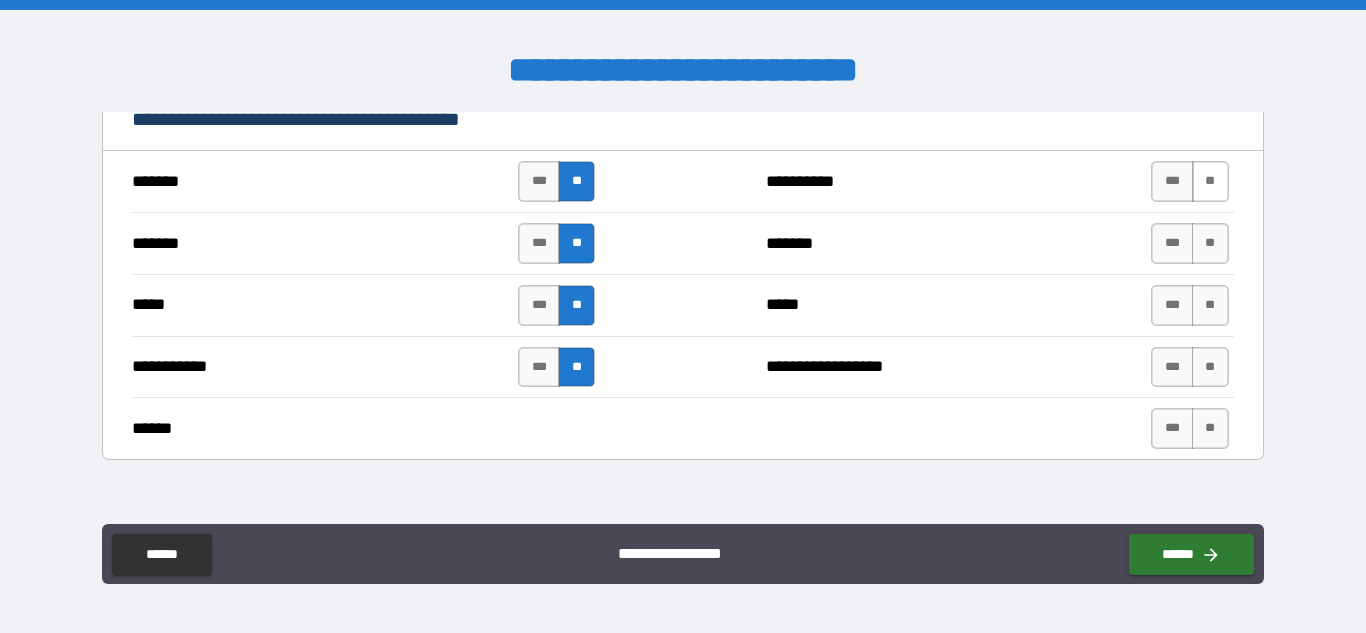 click on "**" at bounding box center (1210, 181) 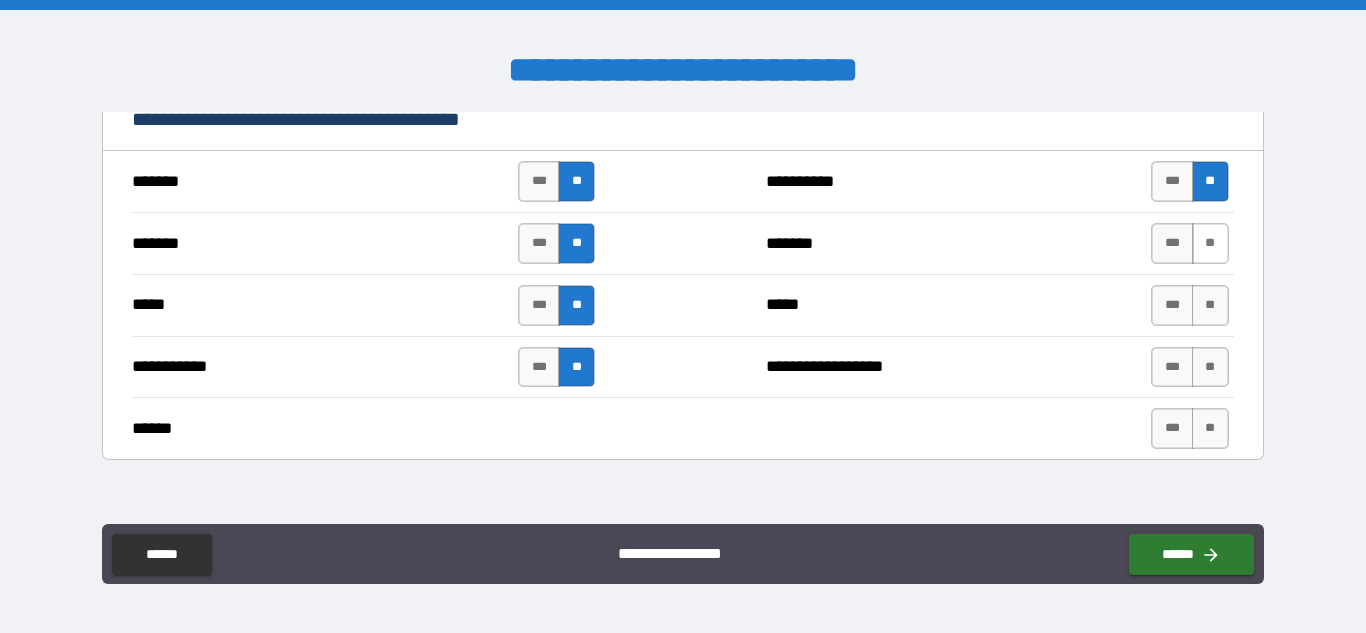 click on "**" at bounding box center (1210, 243) 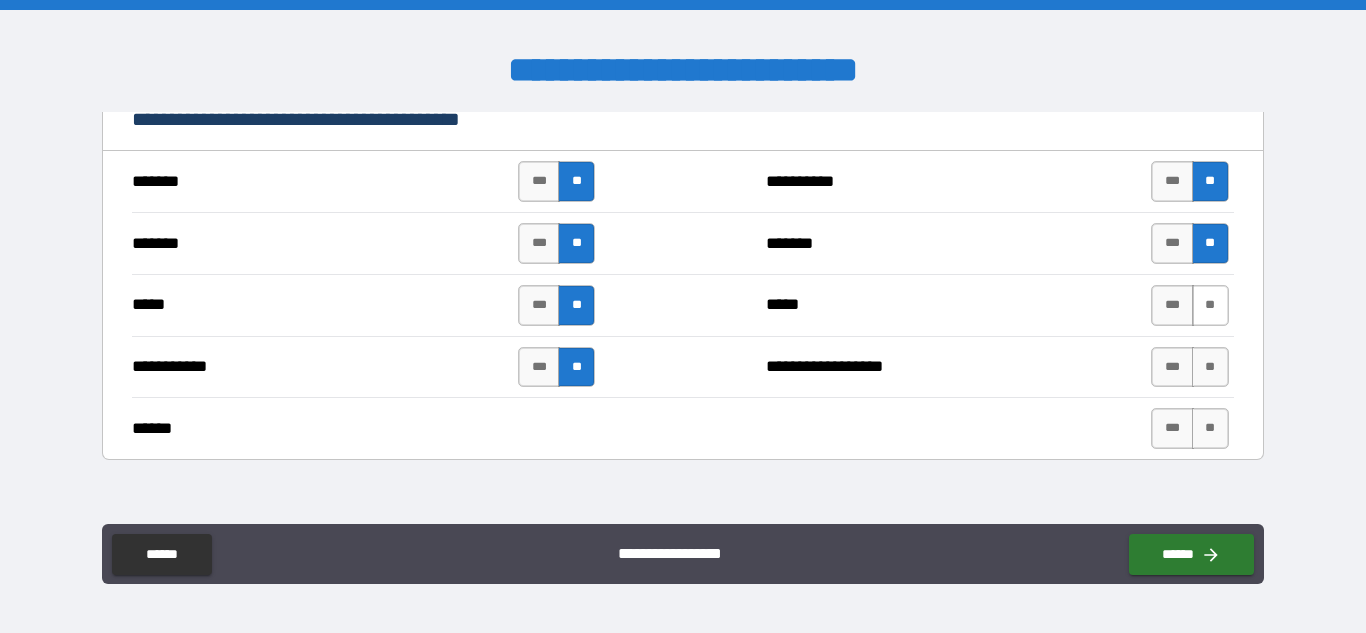 click on "**" at bounding box center (1210, 305) 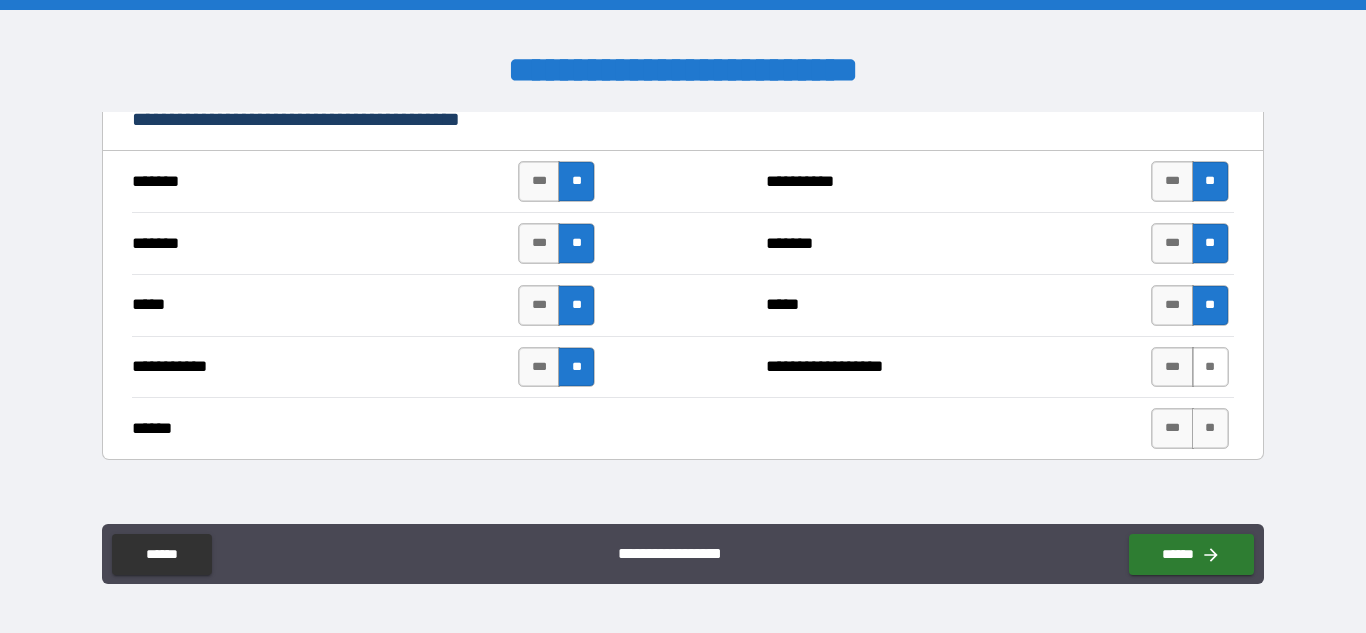 click on "**" at bounding box center (1210, 367) 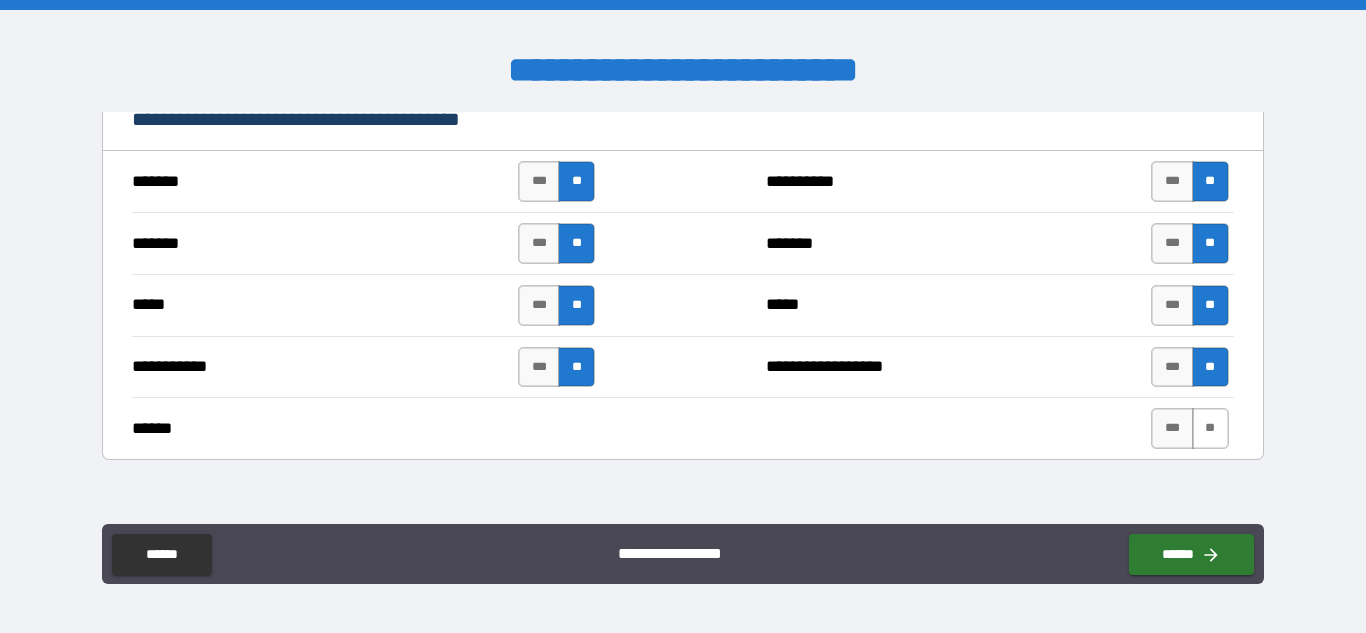 click on "**" at bounding box center [1210, 428] 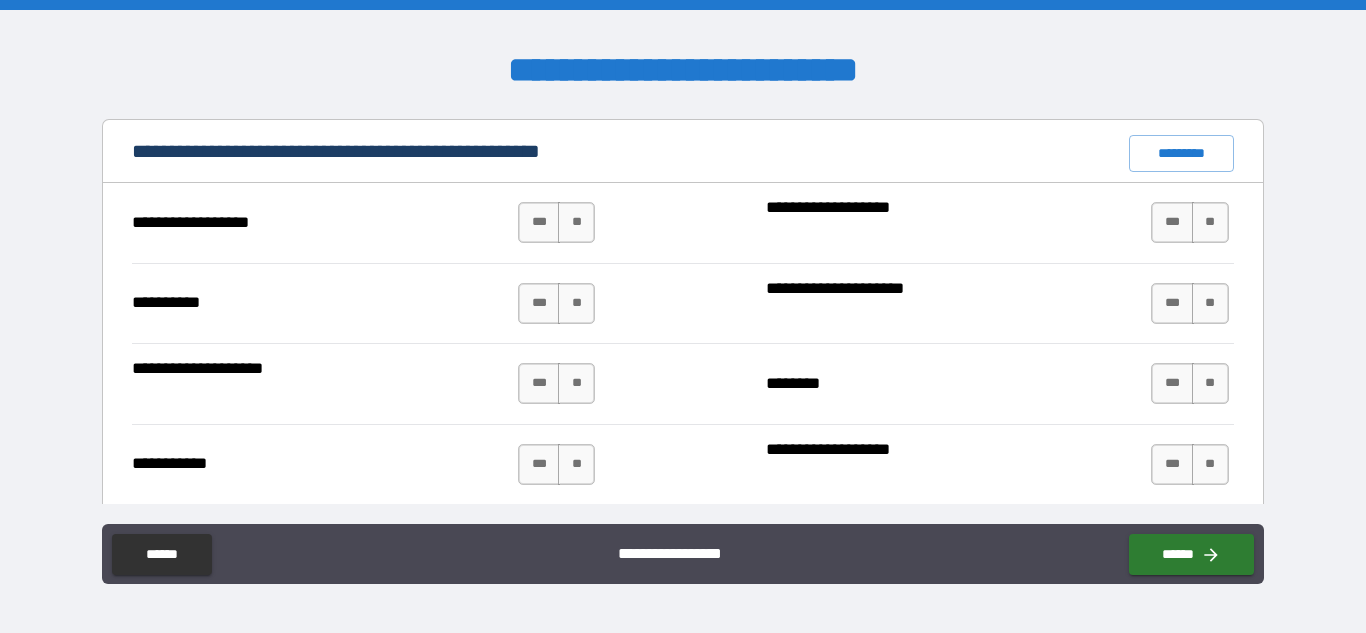 scroll, scrollTop: 1930, scrollLeft: 0, axis: vertical 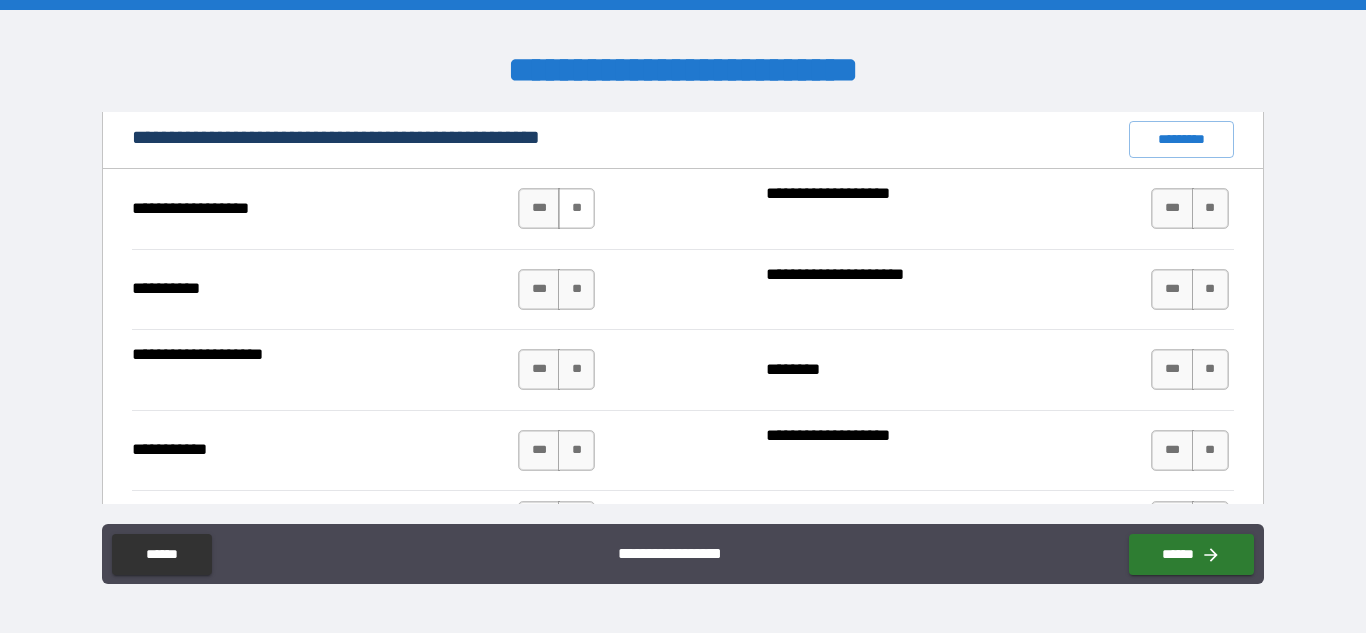 click on "**" at bounding box center [576, 208] 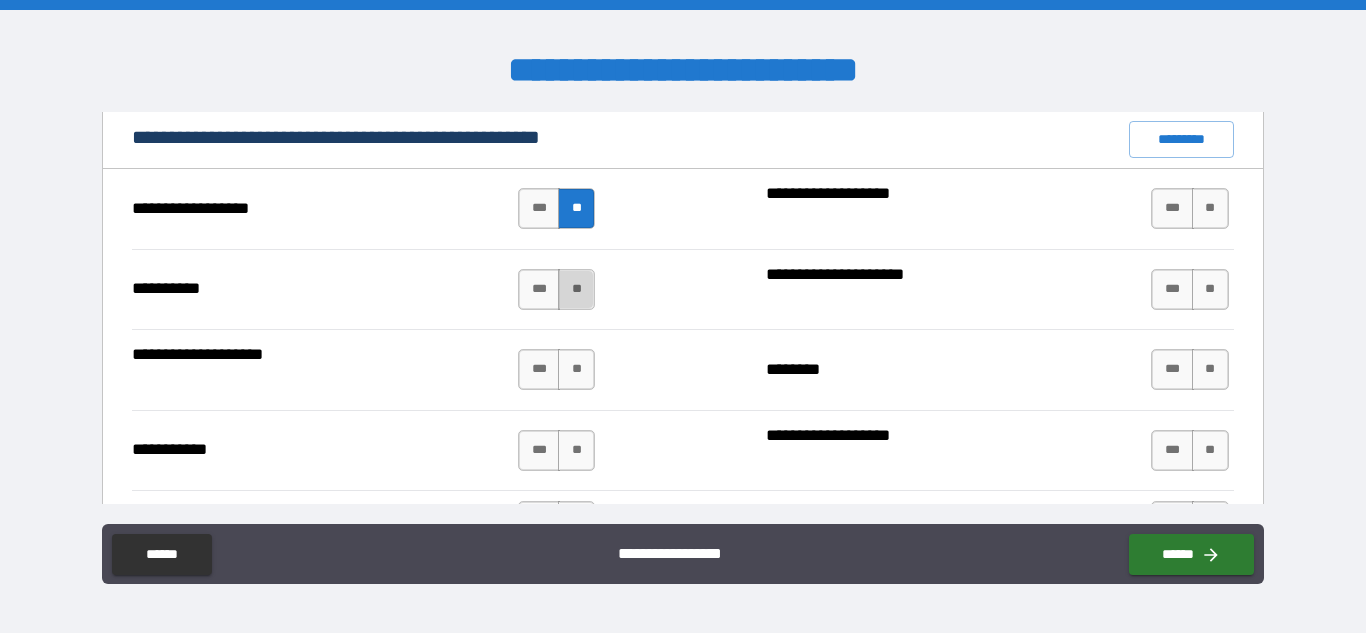click on "**" at bounding box center [576, 289] 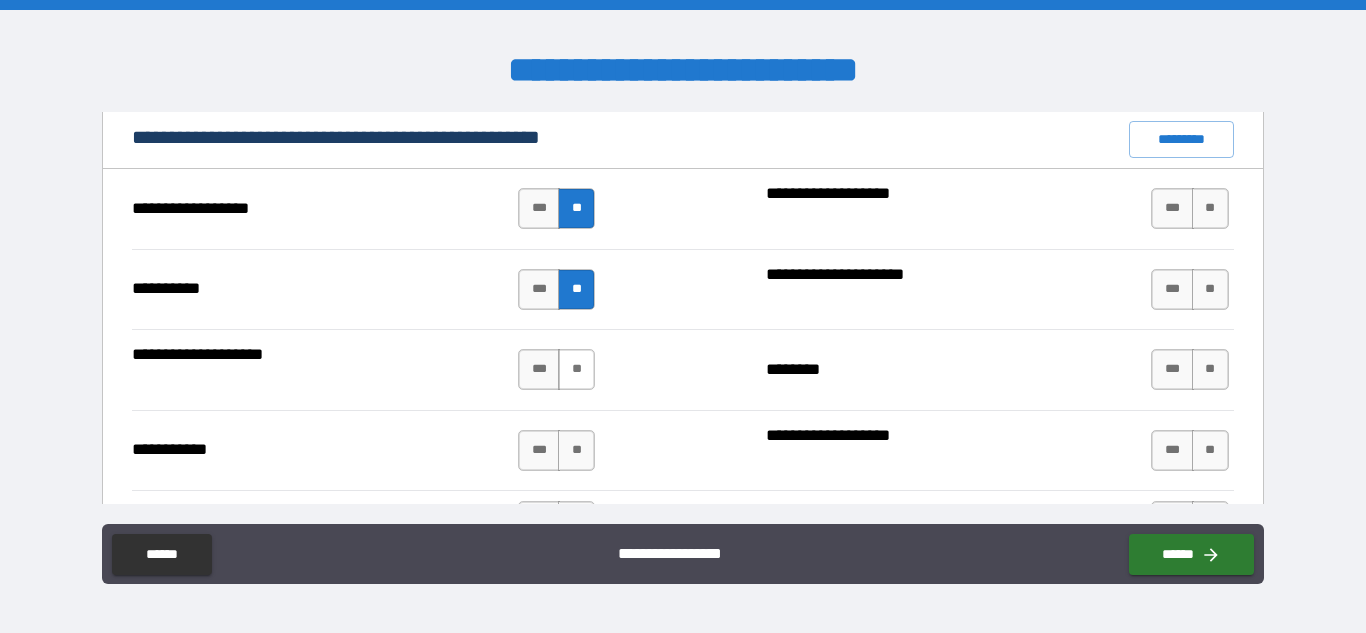 click on "**" at bounding box center [576, 369] 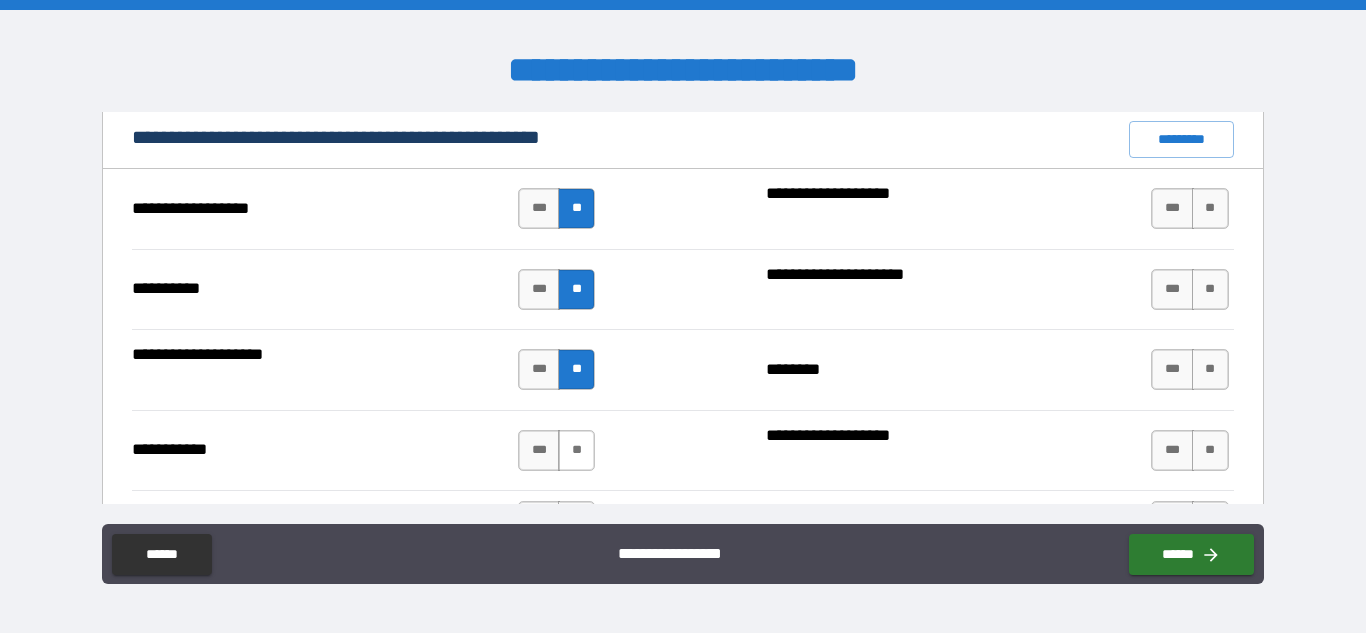 click on "**" at bounding box center (576, 450) 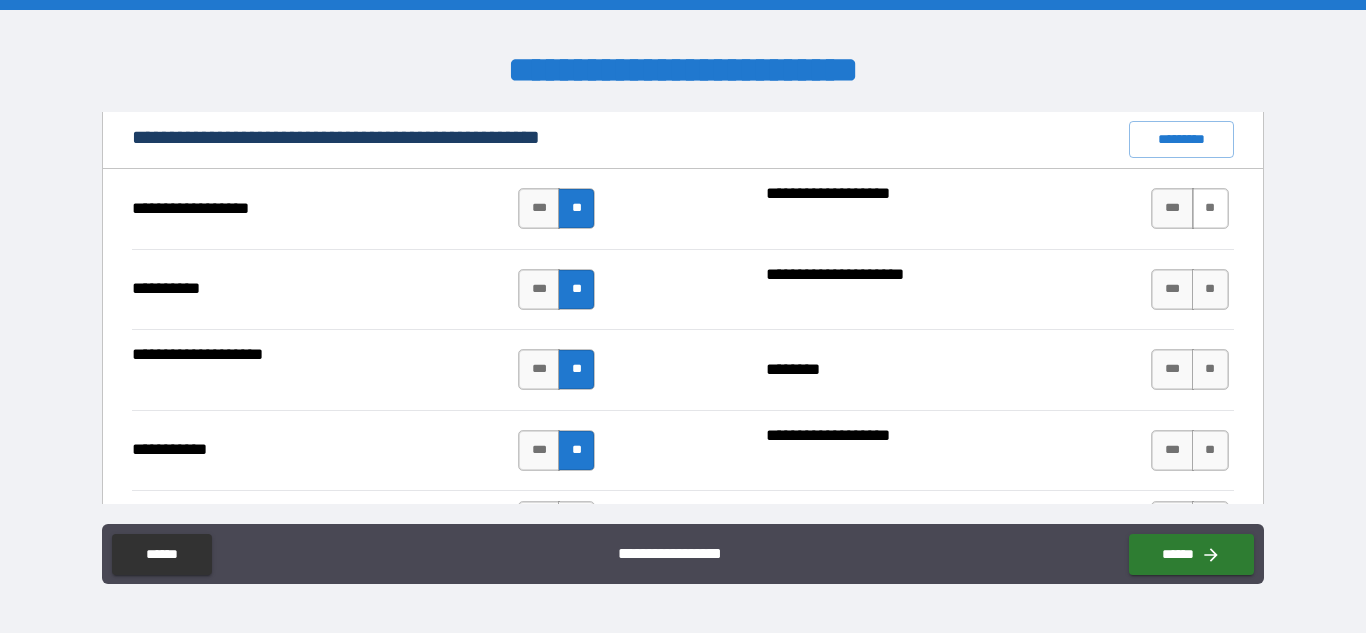 click on "**" at bounding box center (1210, 208) 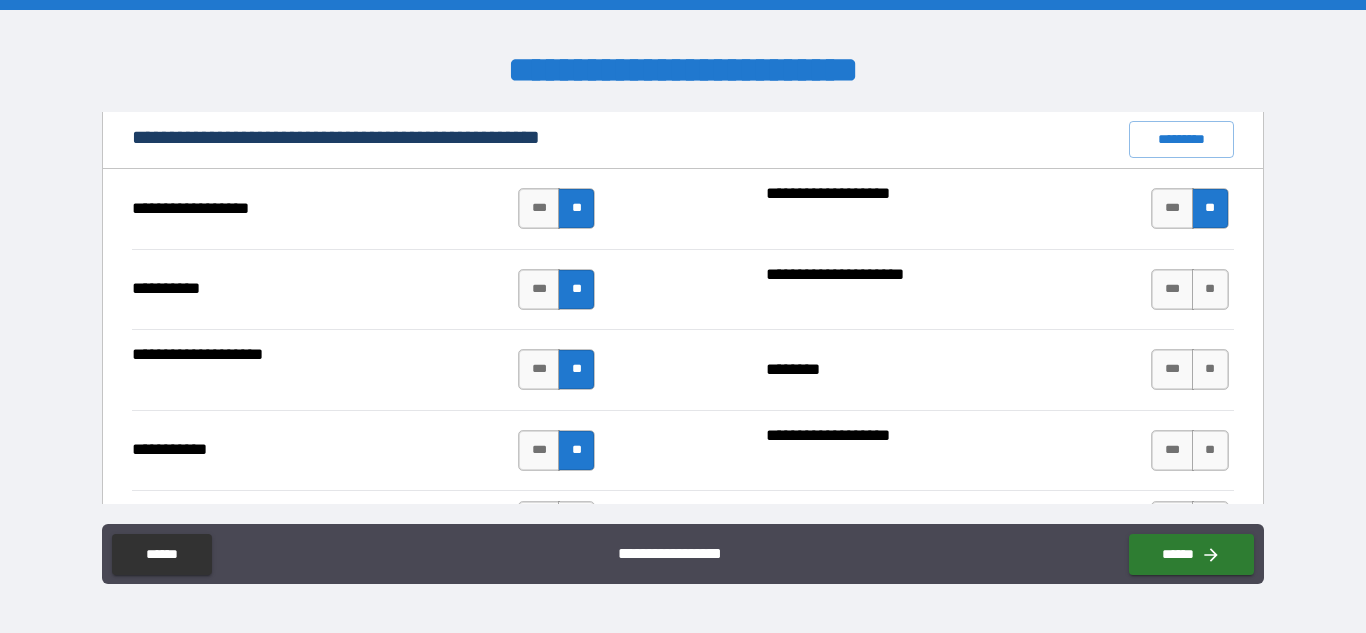 click on "**" at bounding box center [1210, 289] 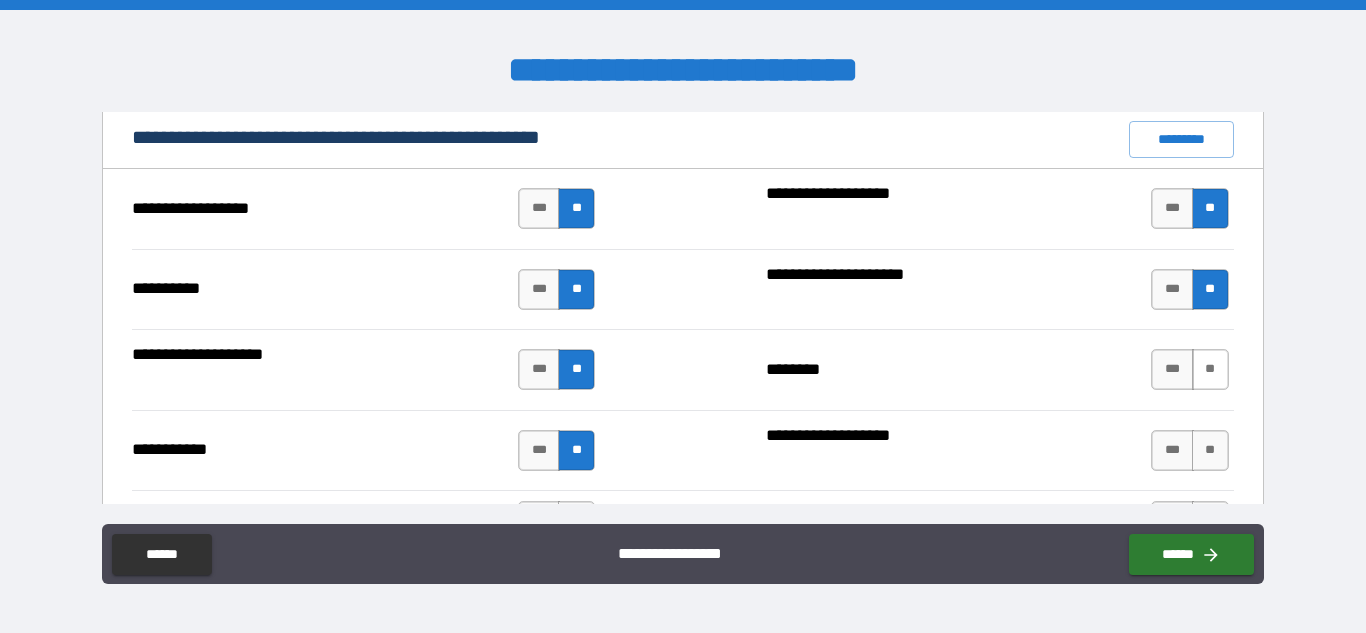 click on "**" at bounding box center (1210, 369) 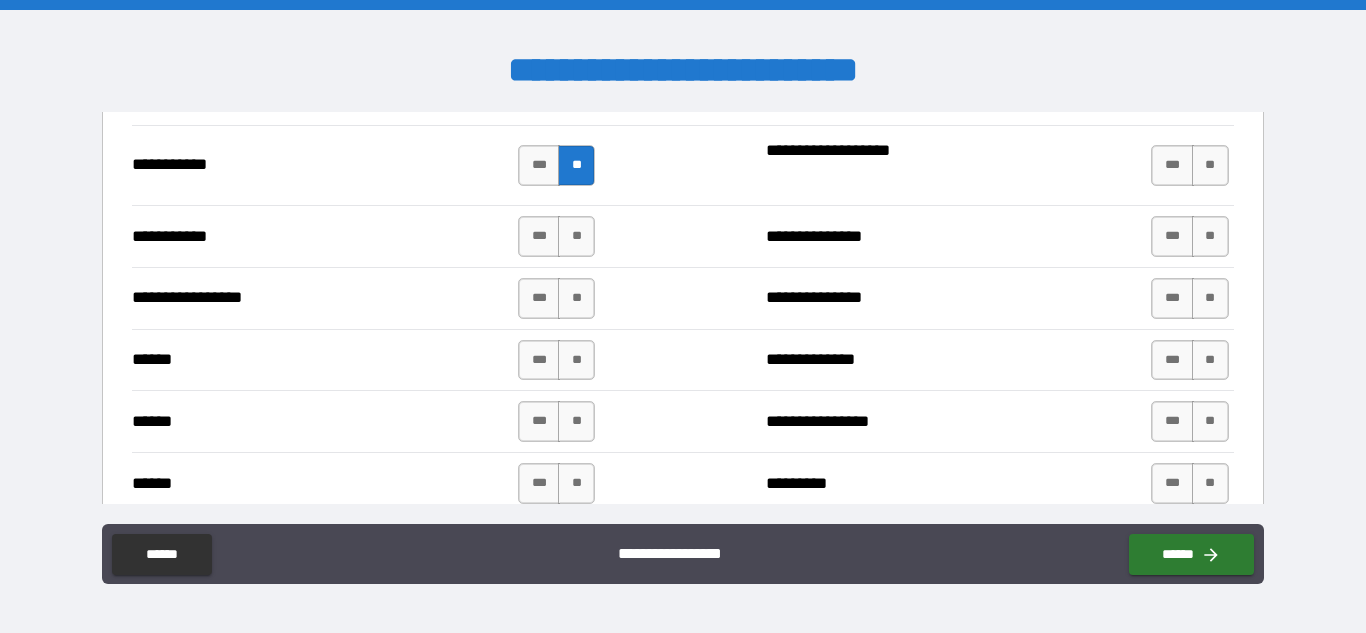 scroll, scrollTop: 2175, scrollLeft: 0, axis: vertical 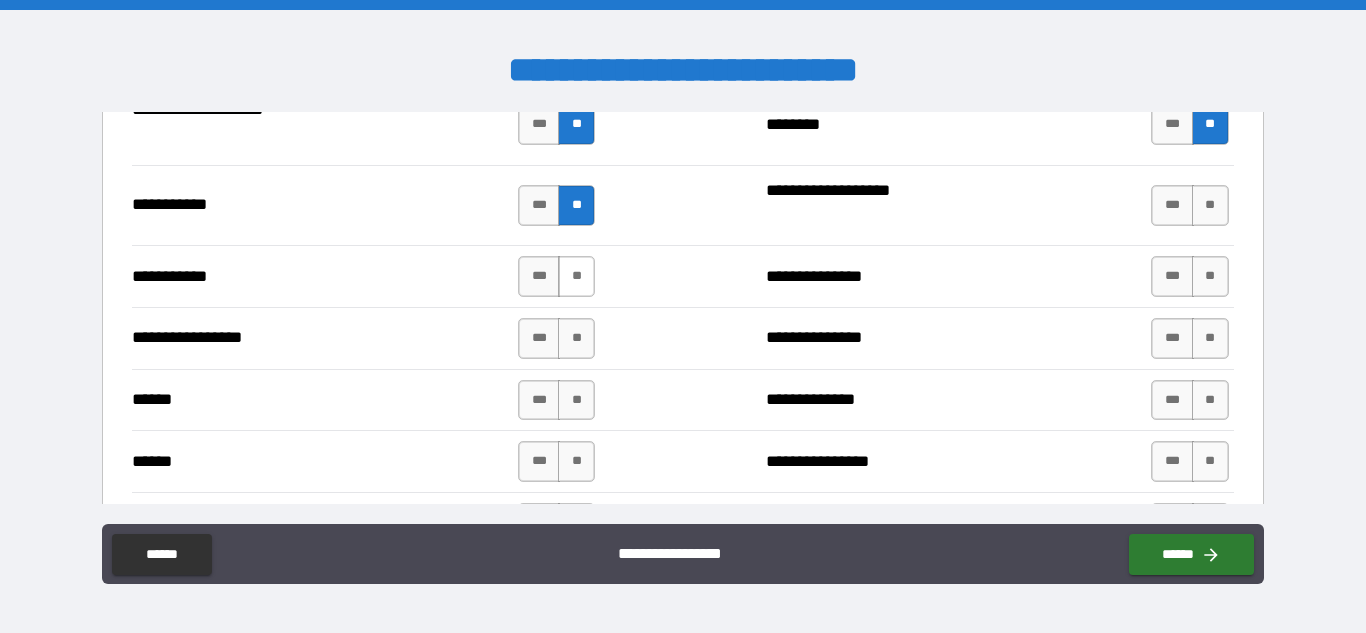 click on "**" at bounding box center [576, 276] 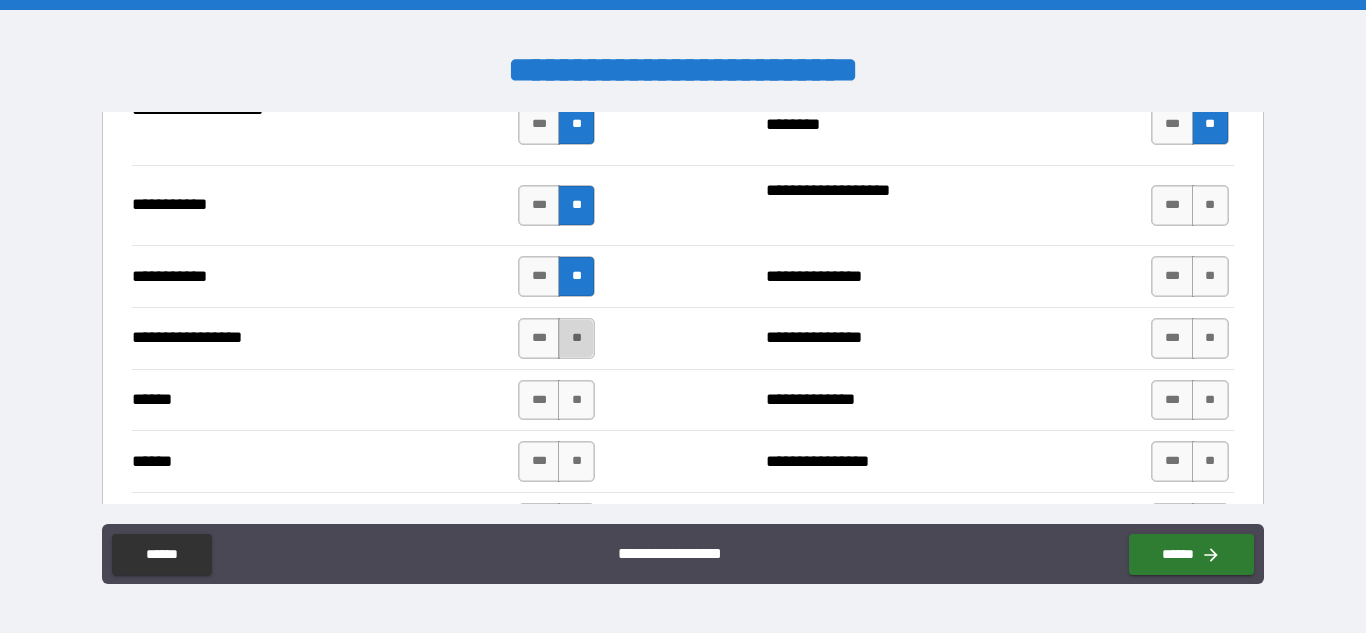 click on "**" at bounding box center [576, 338] 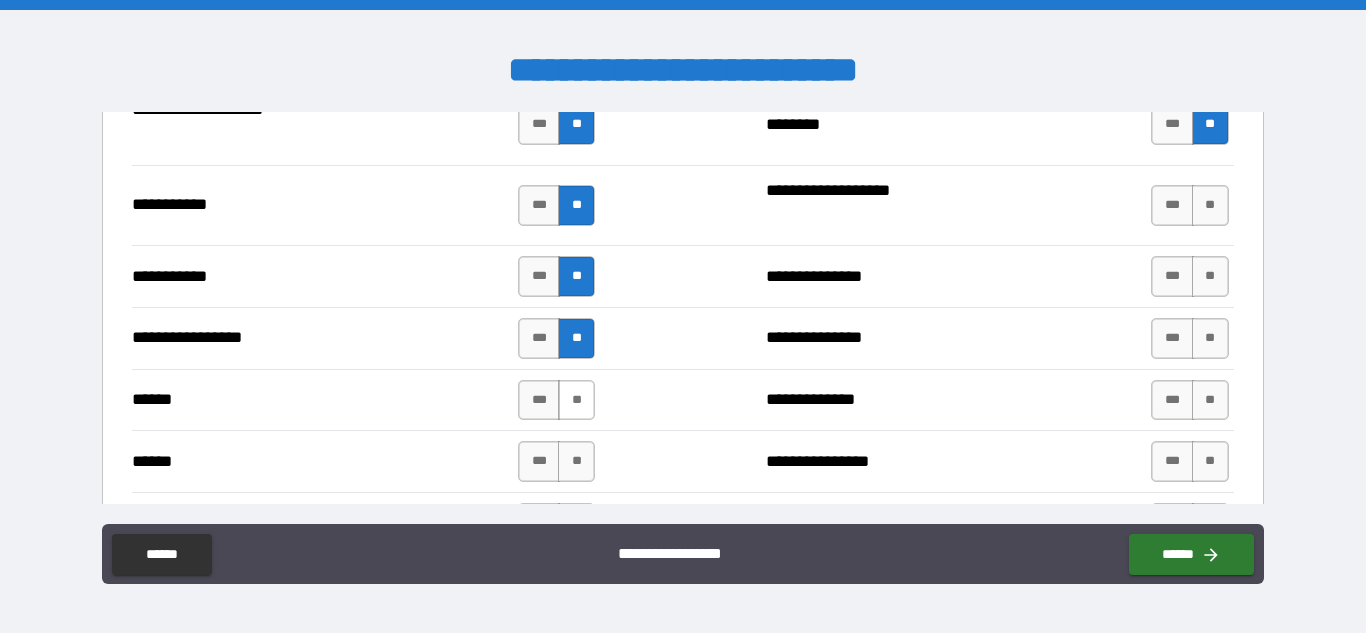 click on "**" at bounding box center [576, 400] 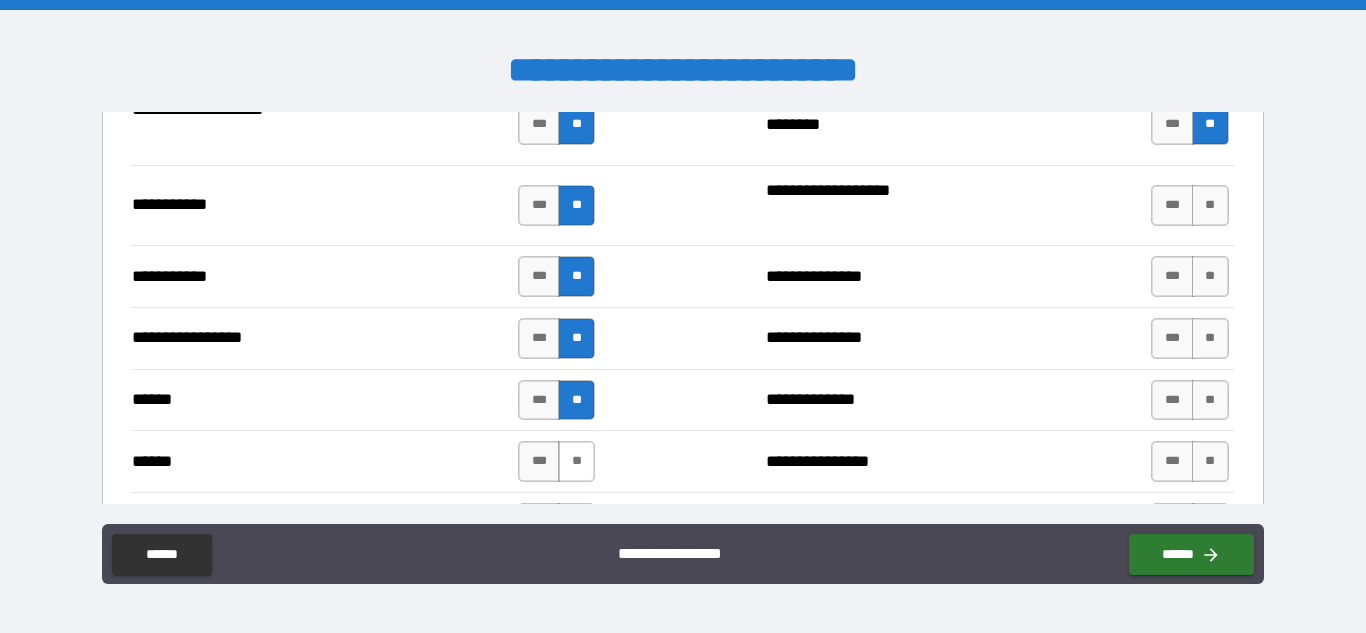 click on "**" at bounding box center [576, 461] 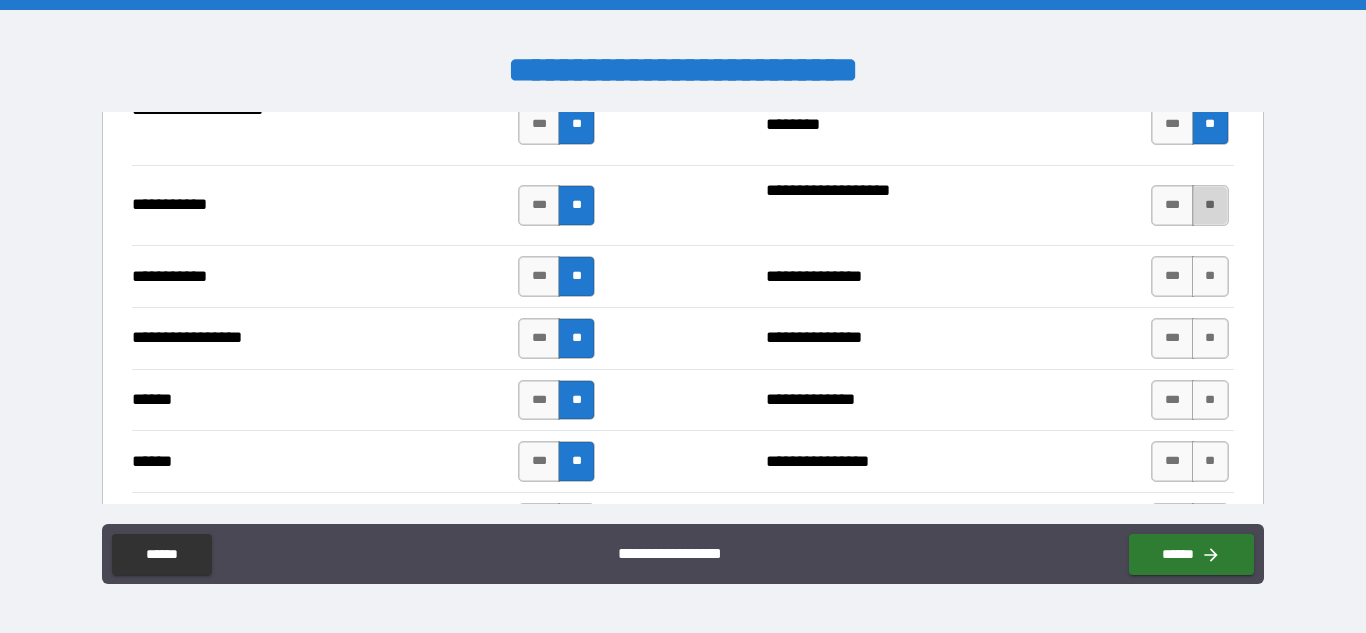 click on "**" at bounding box center (1210, 205) 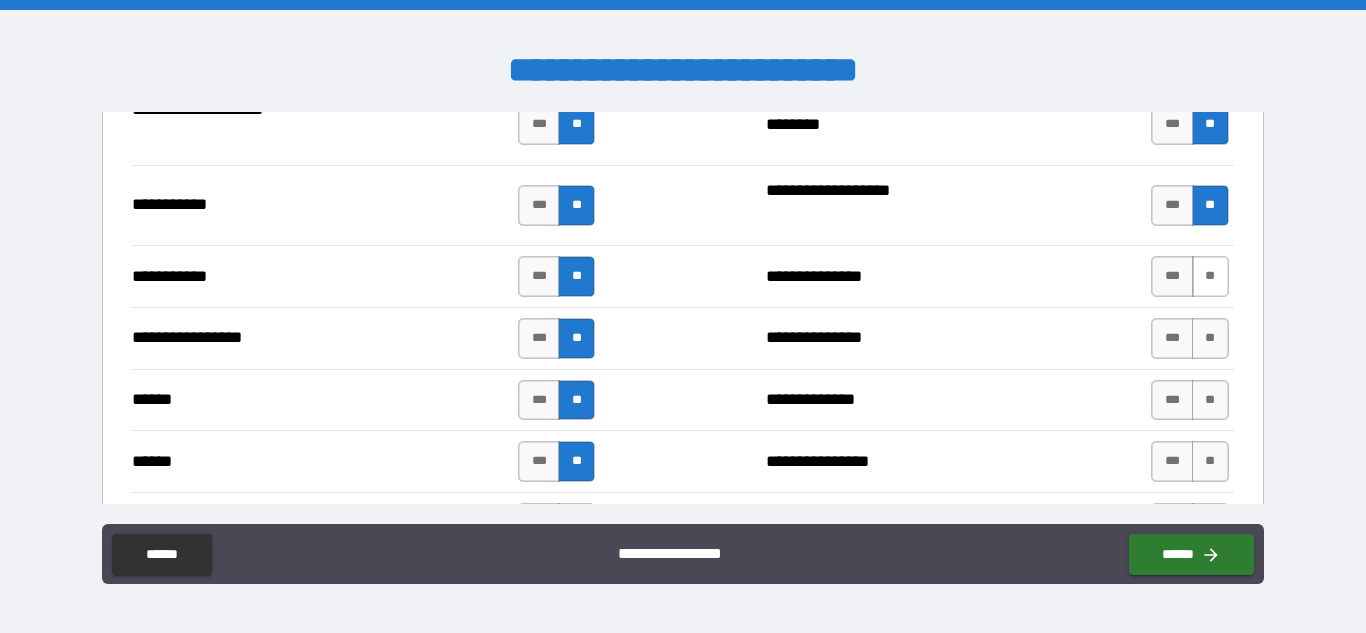 click on "**" at bounding box center (1210, 276) 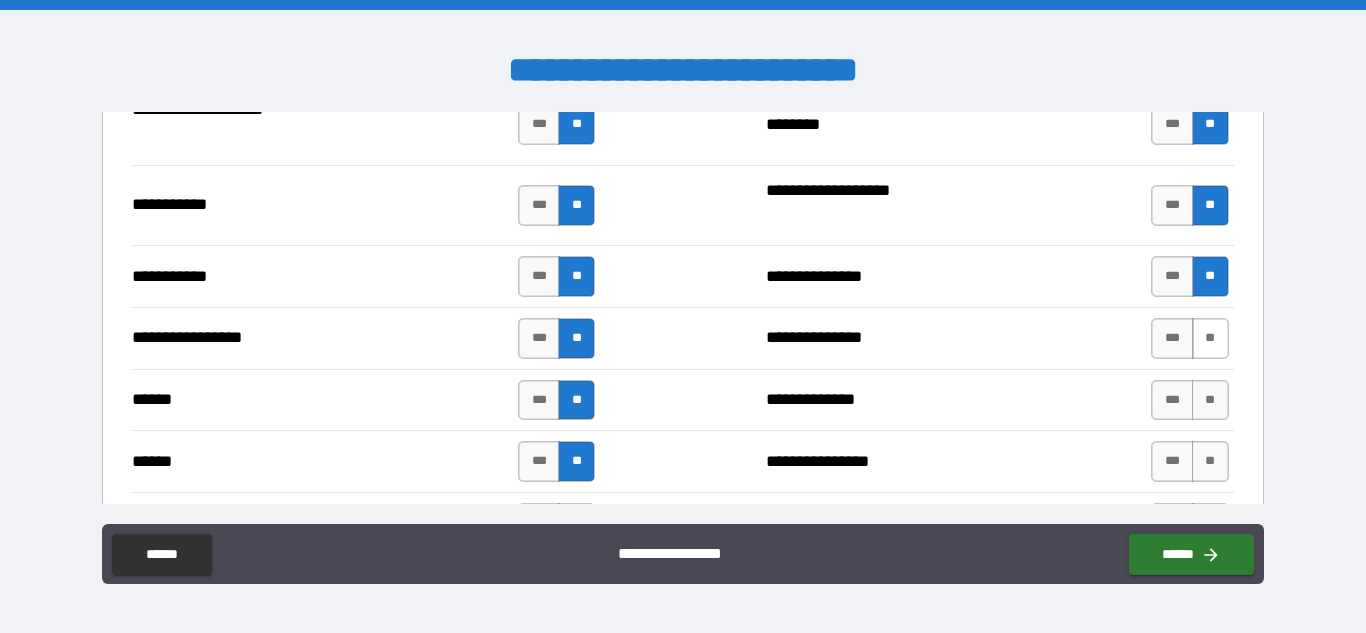 click on "**" at bounding box center (1210, 338) 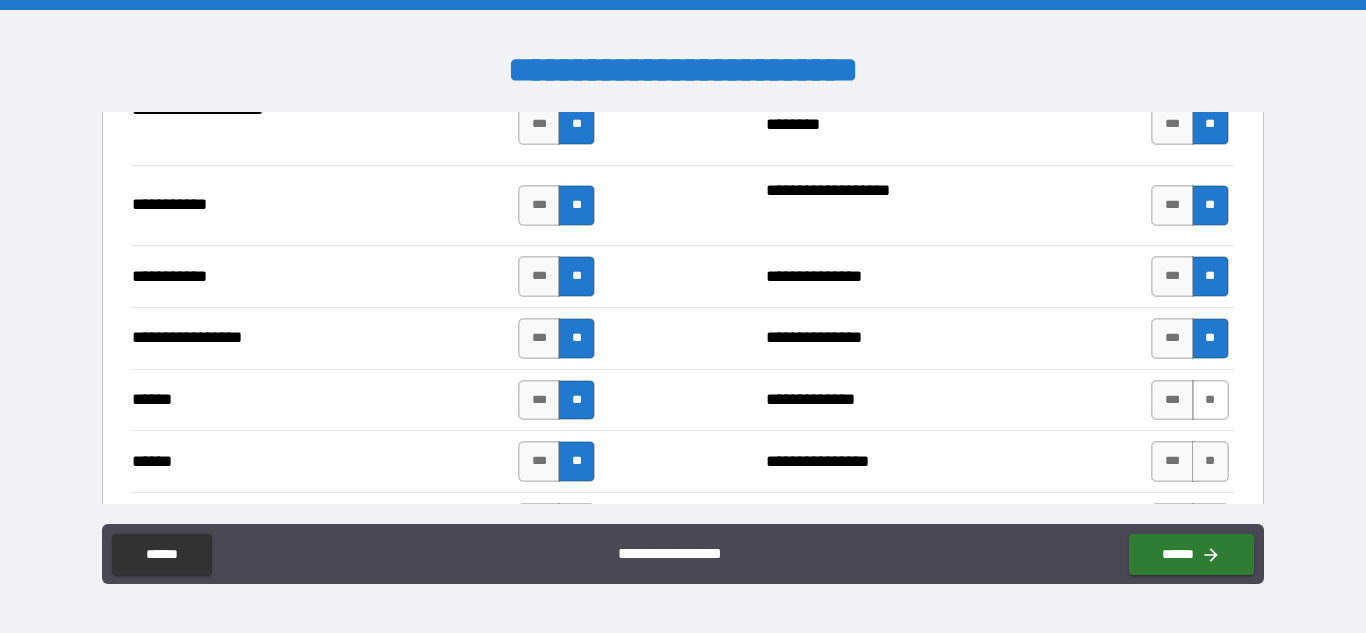 click on "**" at bounding box center (1210, 400) 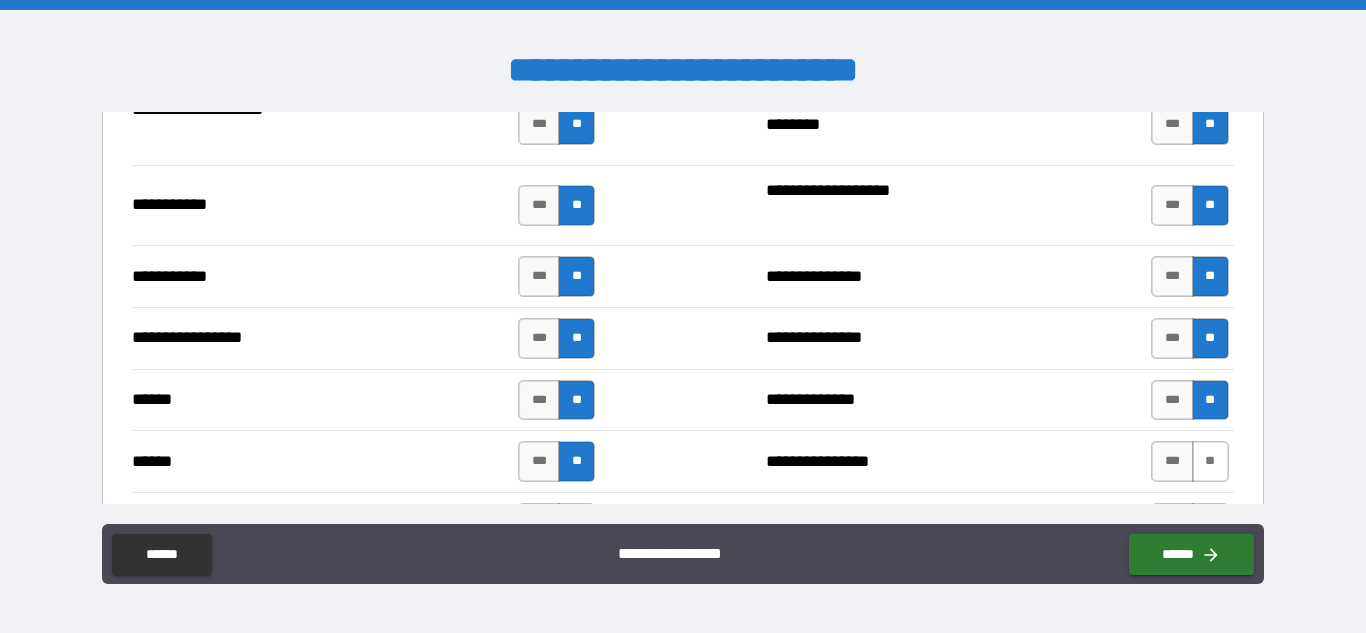 click on "**" at bounding box center [1210, 461] 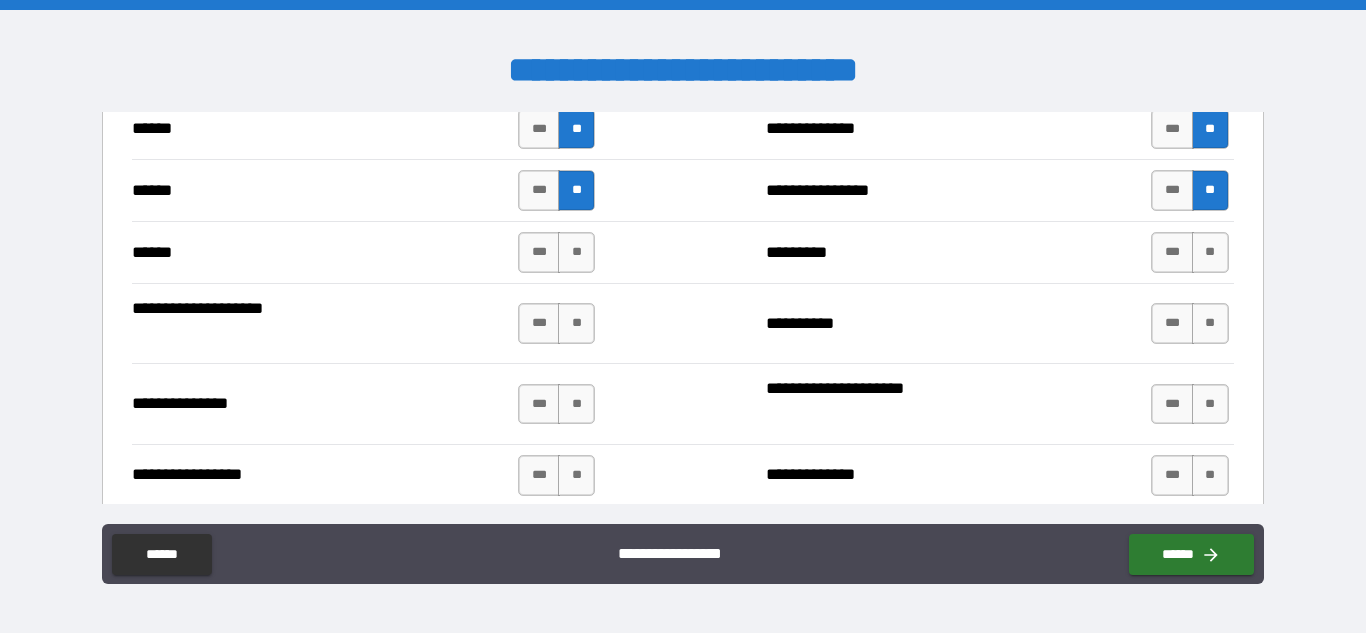scroll, scrollTop: 2500, scrollLeft: 0, axis: vertical 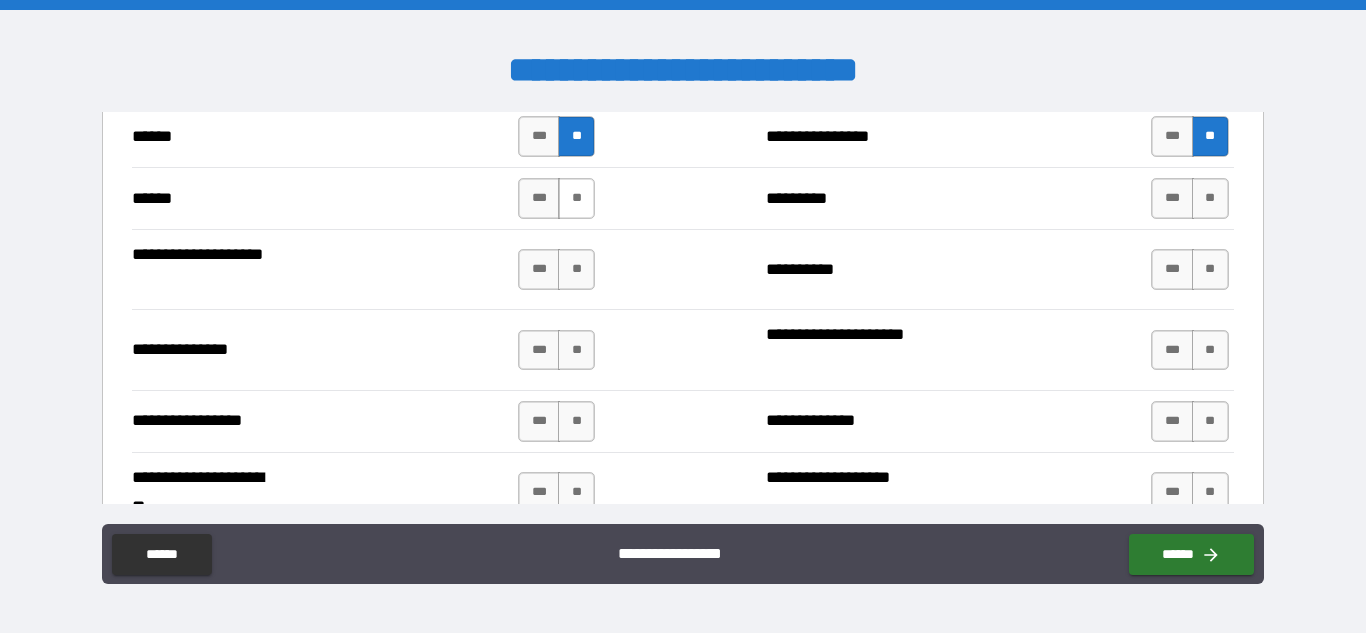 click on "**" at bounding box center [576, 198] 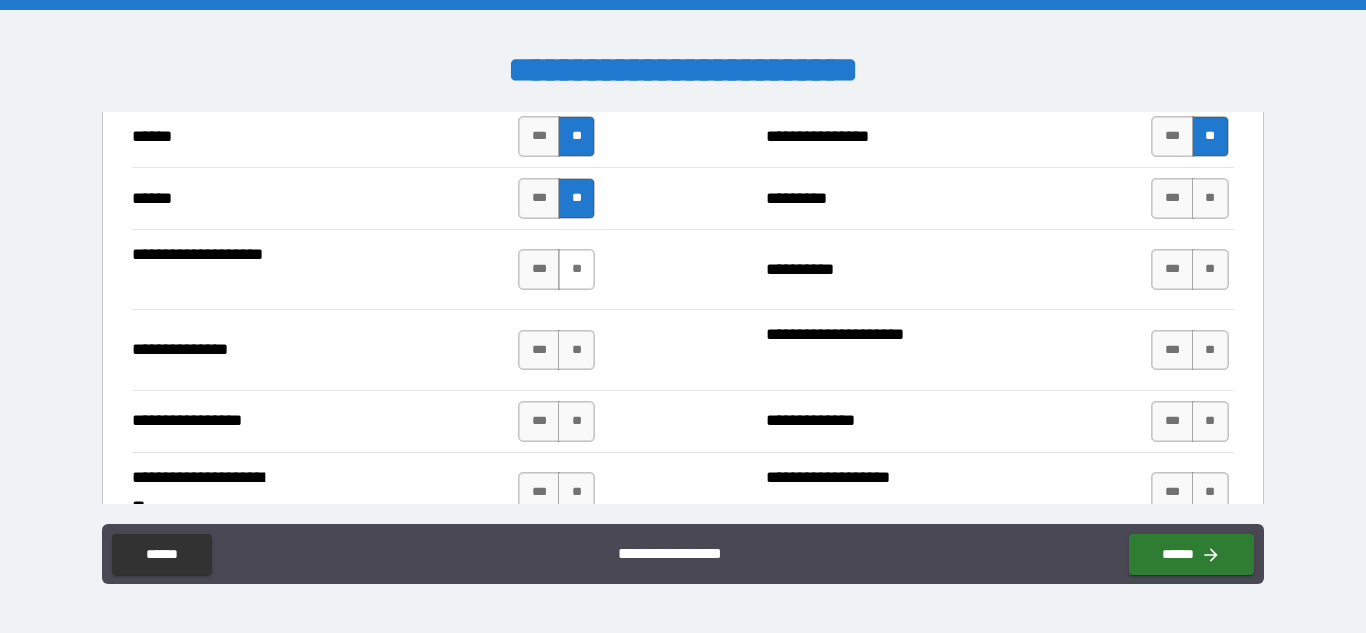 click on "**" at bounding box center [576, 269] 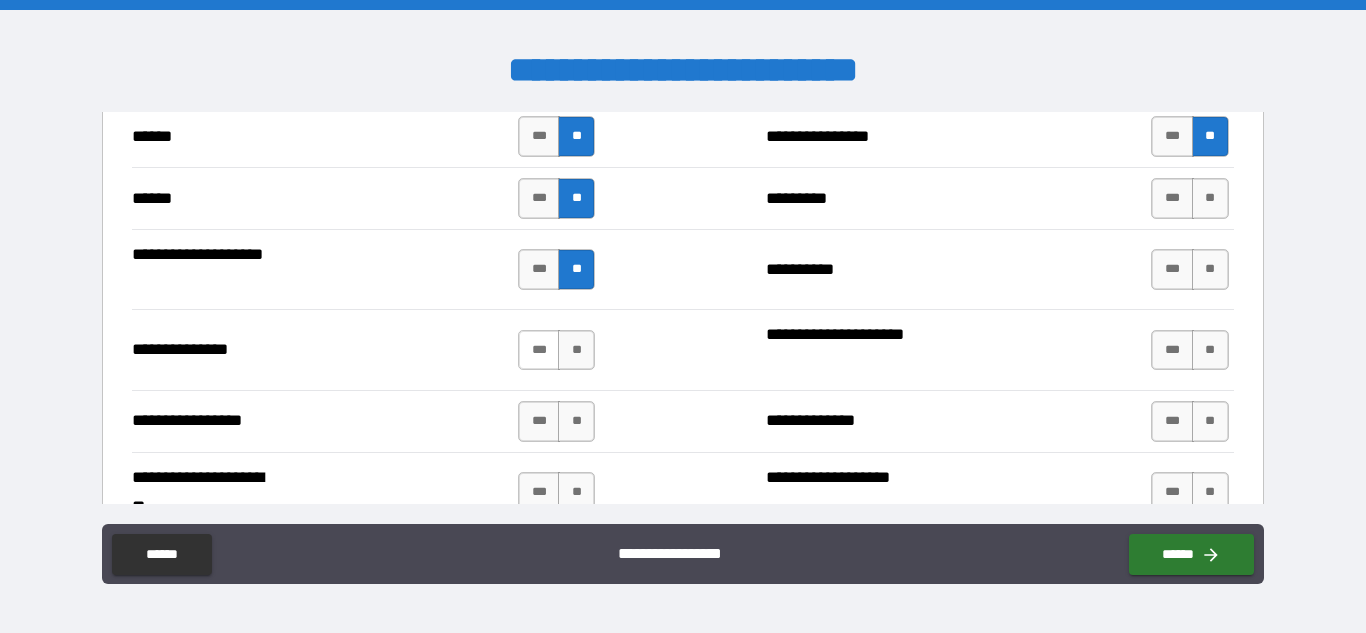 click on "***" at bounding box center (539, 350) 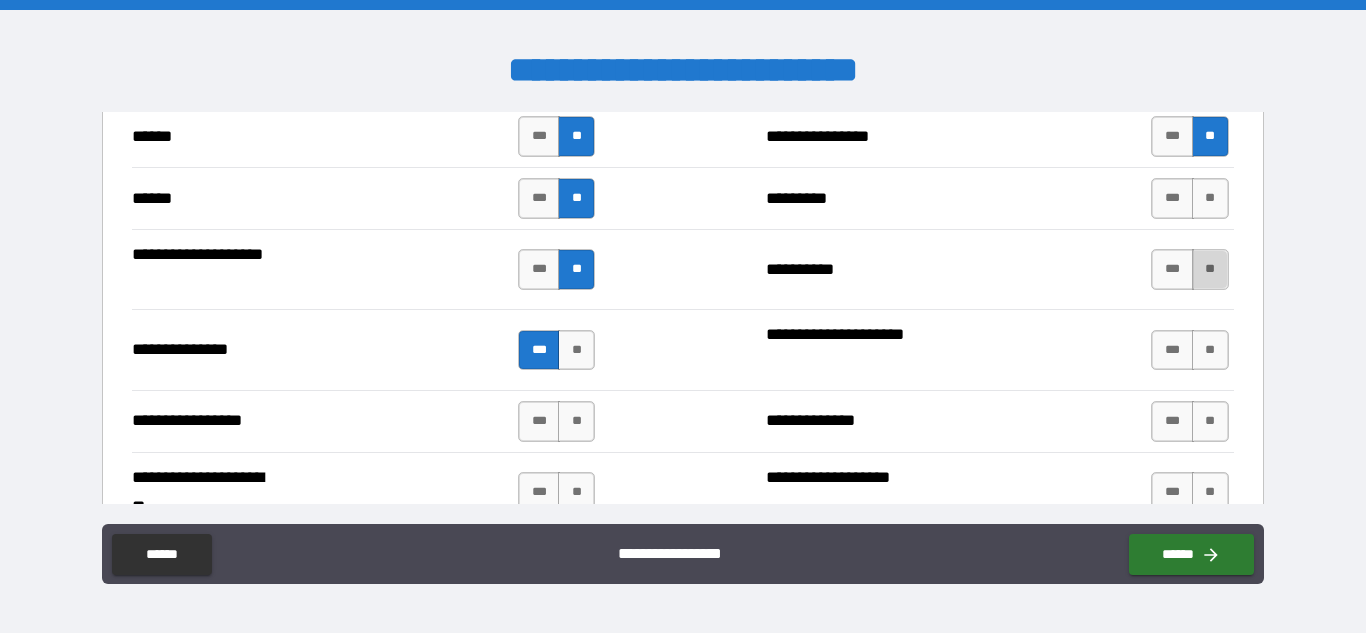 click on "**" at bounding box center (1210, 269) 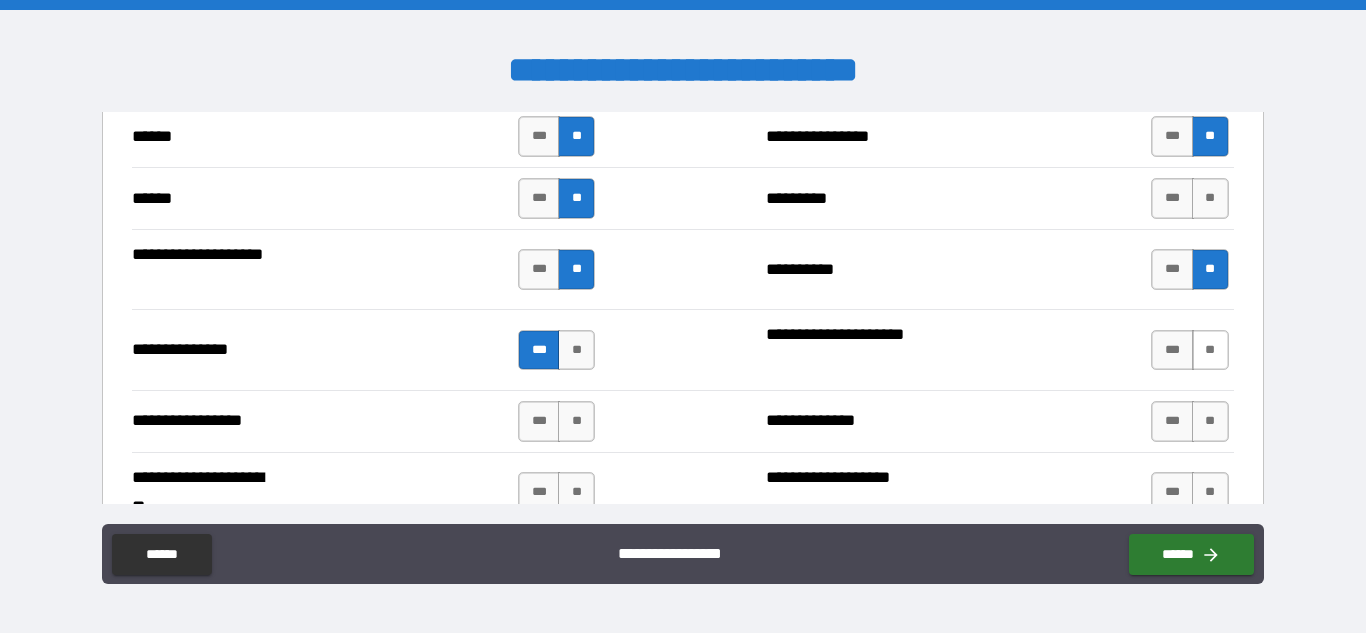 click on "**" at bounding box center [1210, 350] 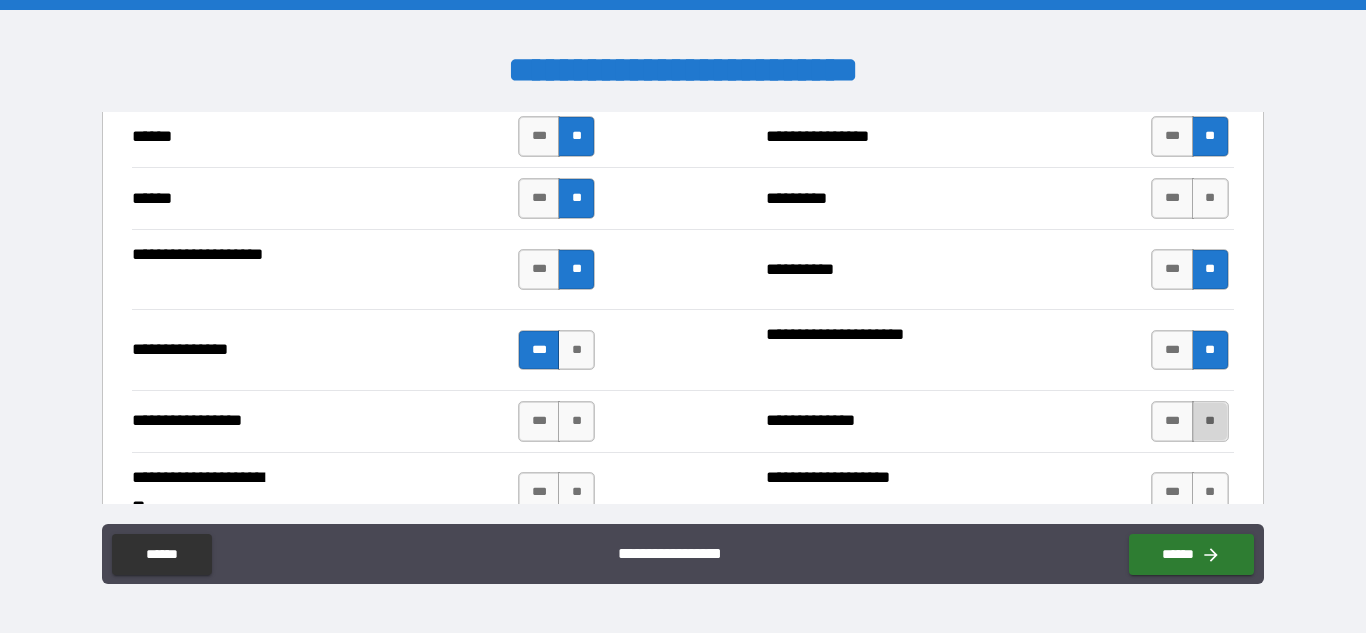 click on "**" at bounding box center (1210, 421) 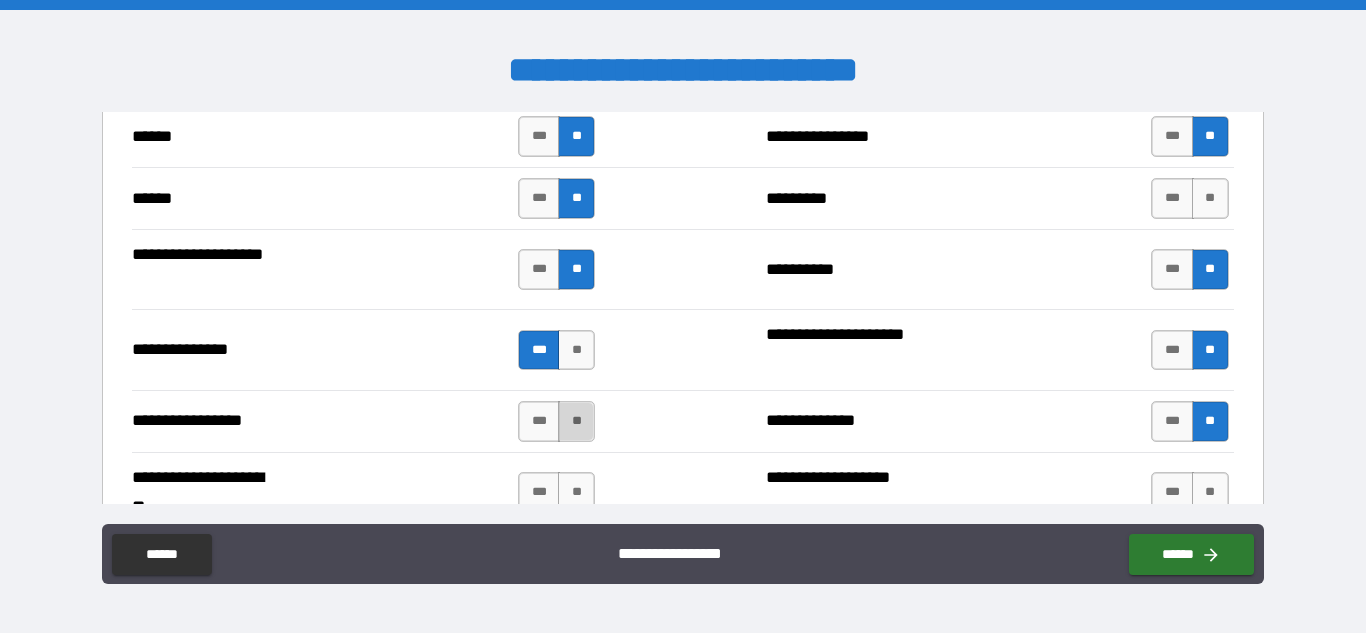 click on "**" at bounding box center [576, 421] 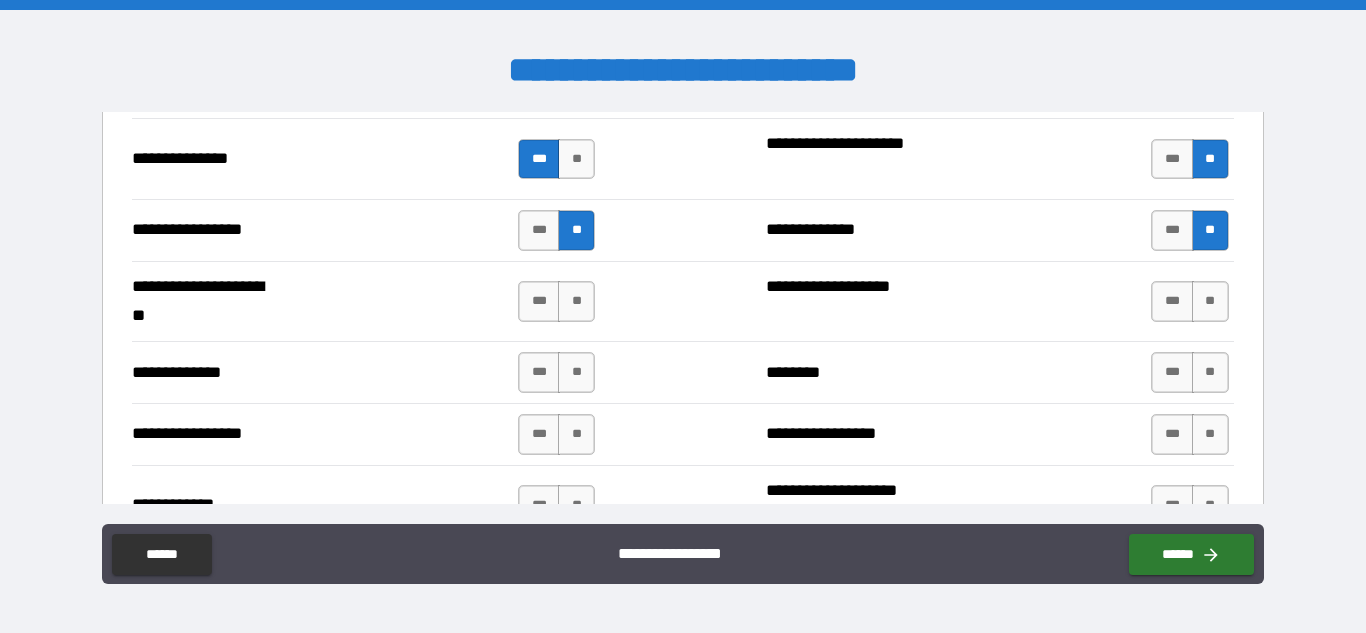 scroll, scrollTop: 2745, scrollLeft: 0, axis: vertical 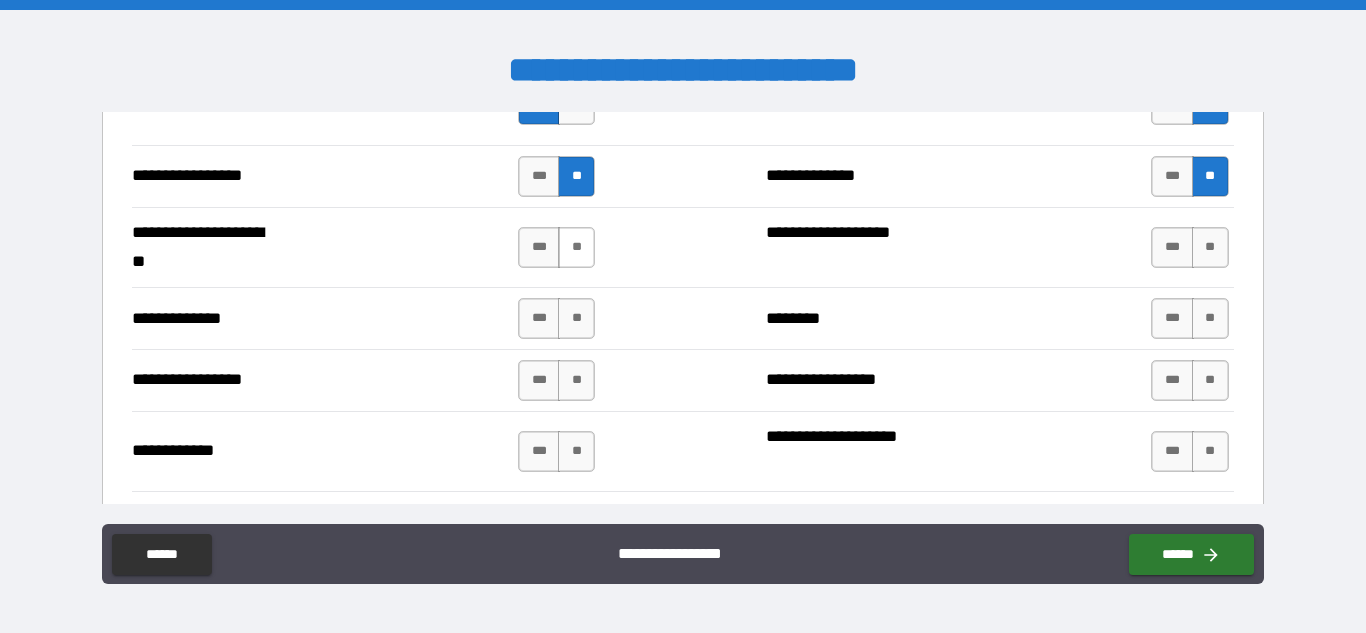 click on "**" at bounding box center (576, 247) 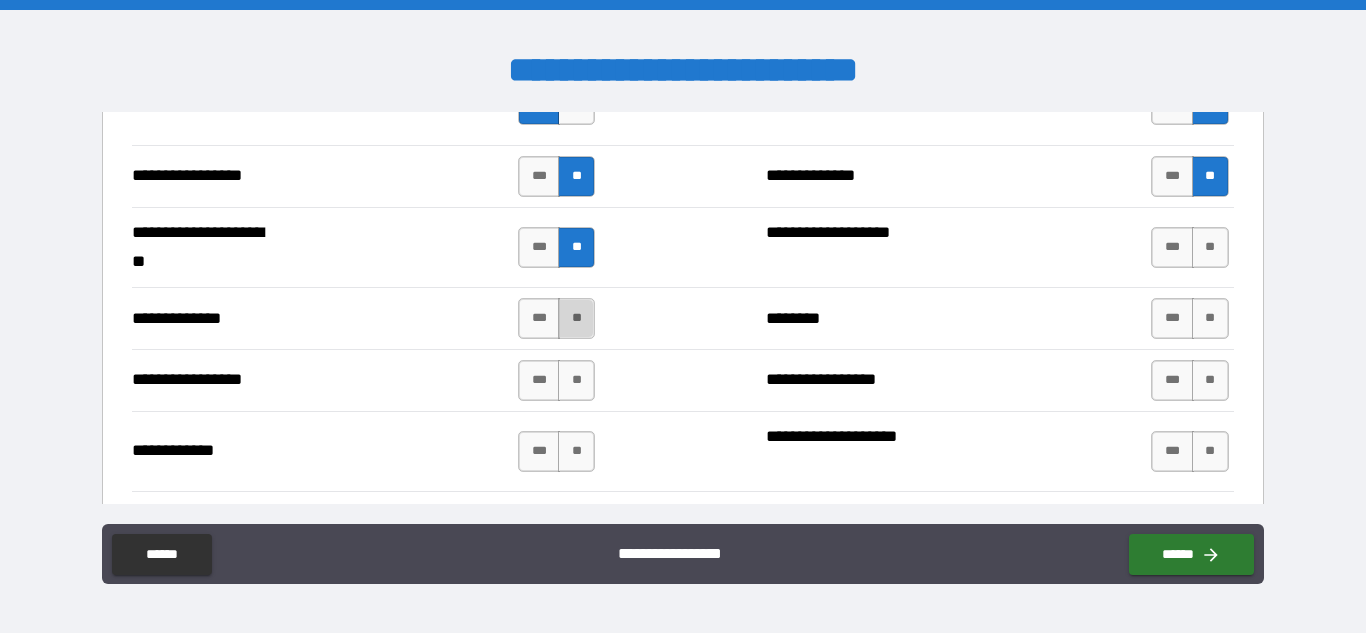 click on "**" at bounding box center (576, 318) 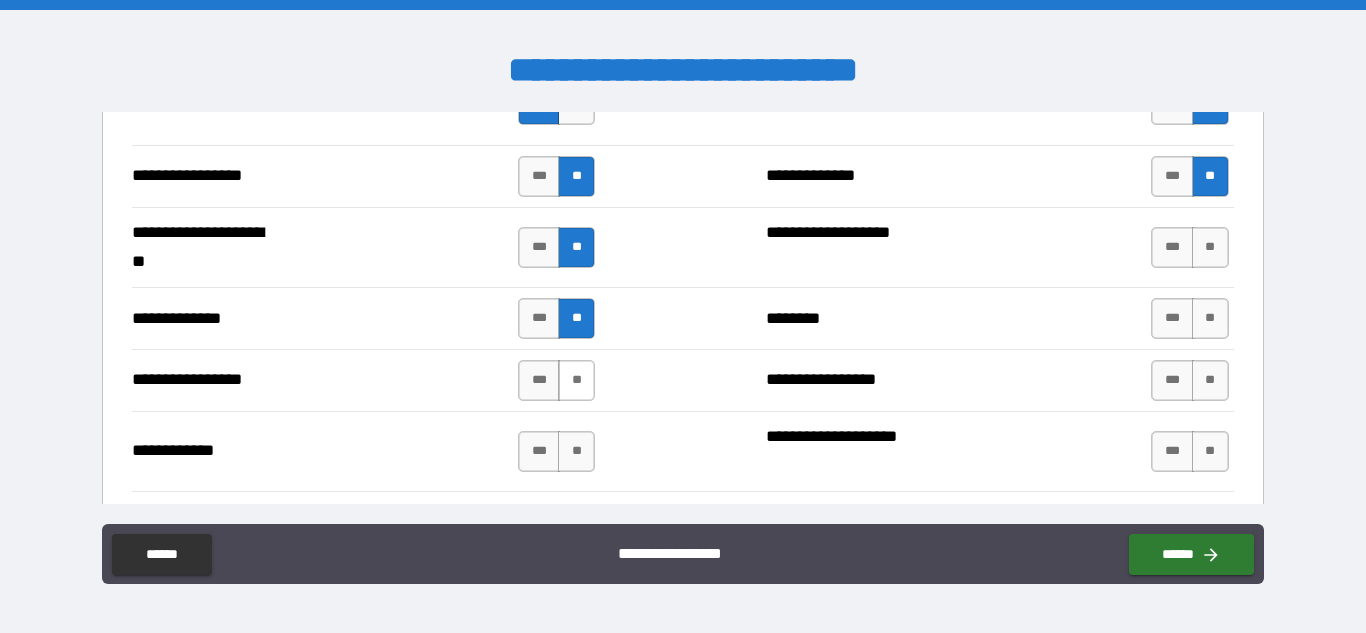 click on "**" at bounding box center (576, 380) 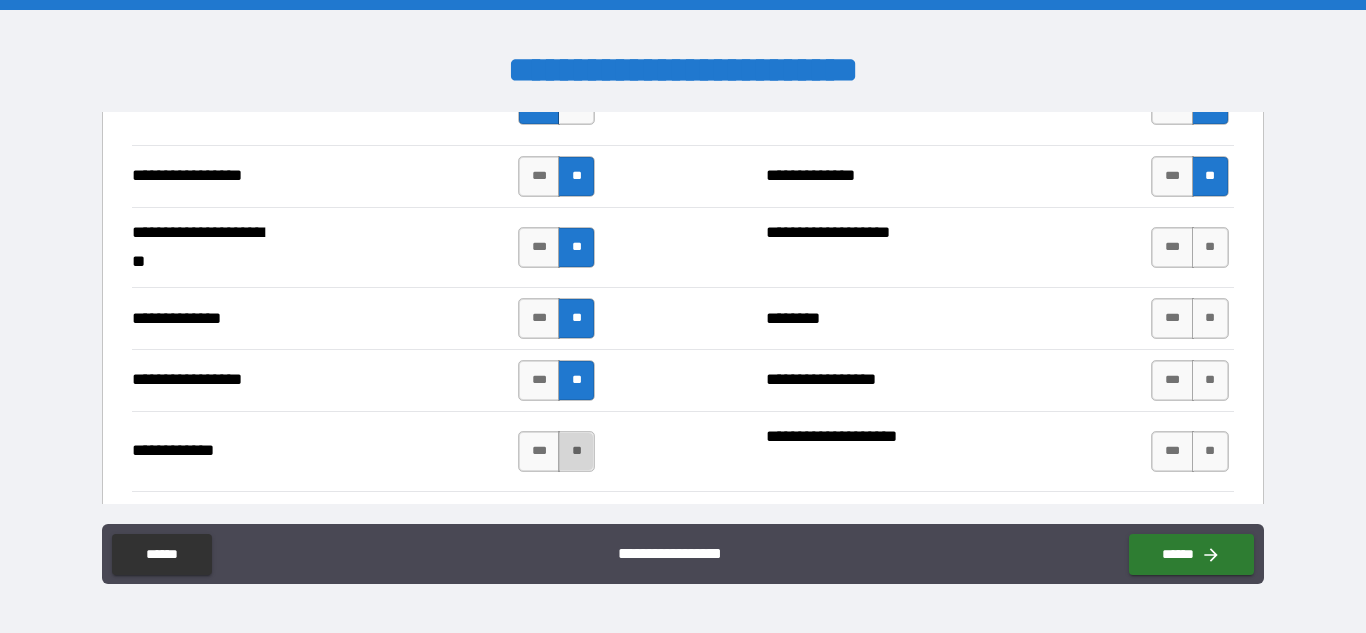 click on "**" at bounding box center [576, 451] 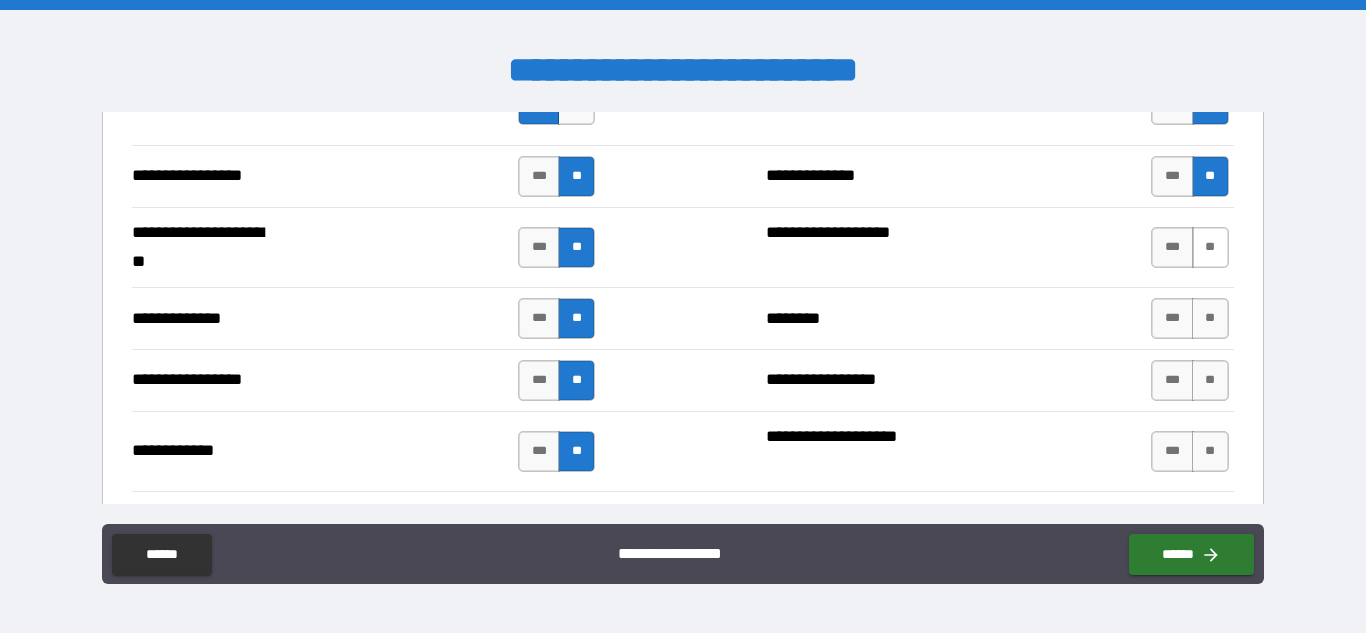 click on "**" at bounding box center [1210, 247] 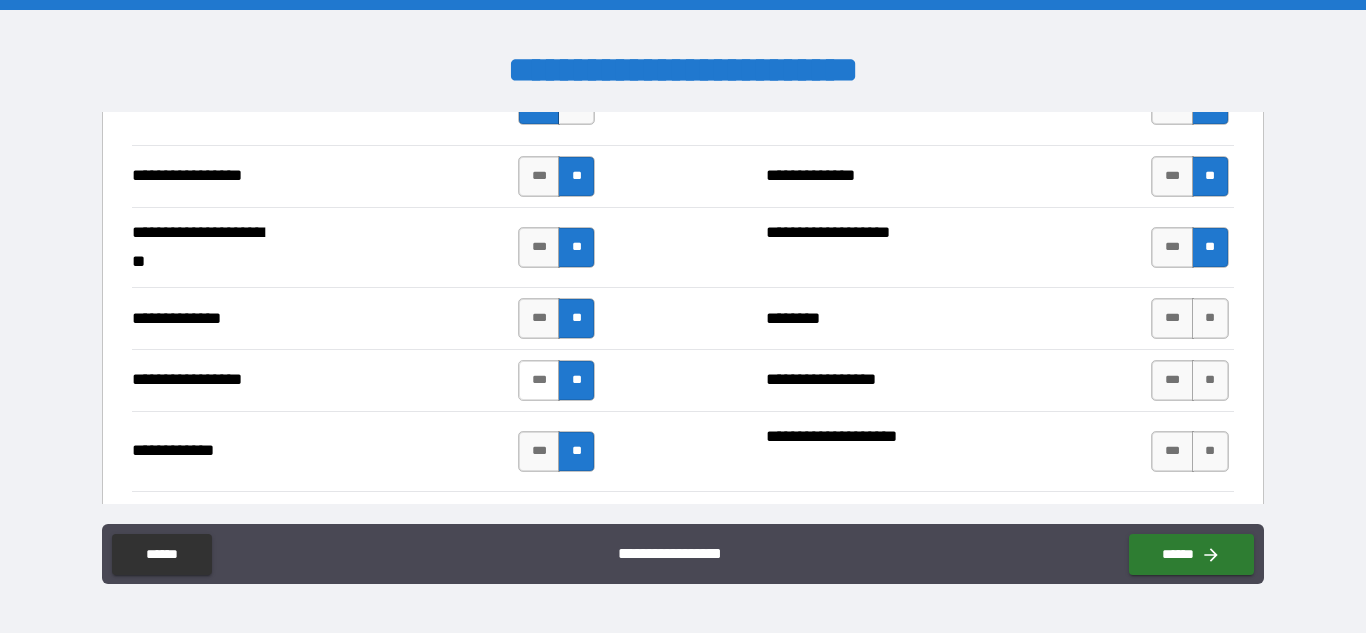 click on "***" at bounding box center (539, 380) 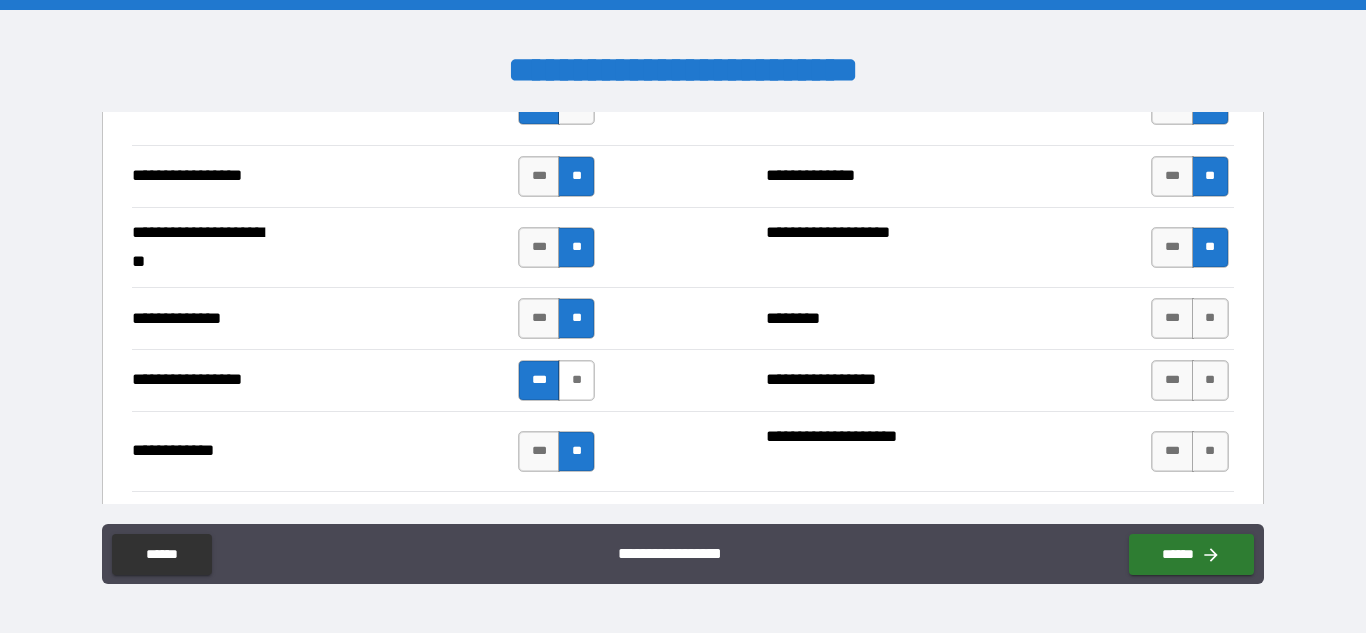 click on "**" at bounding box center (576, 380) 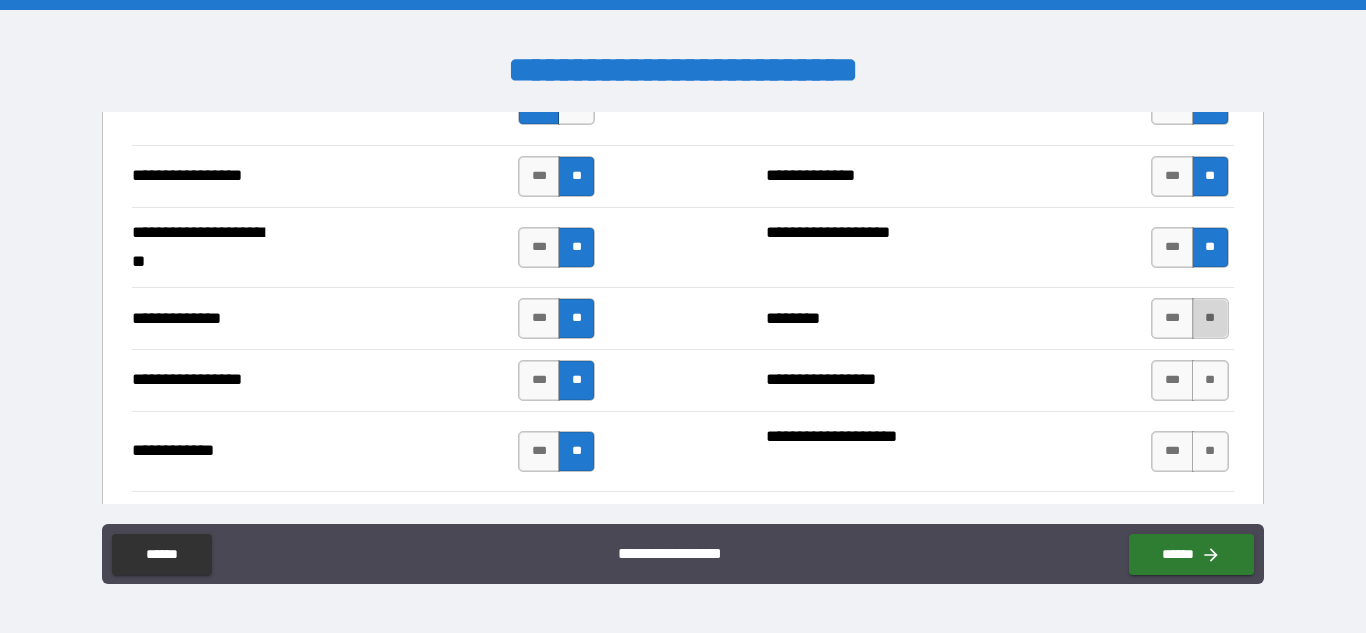 click on "**" at bounding box center [1210, 318] 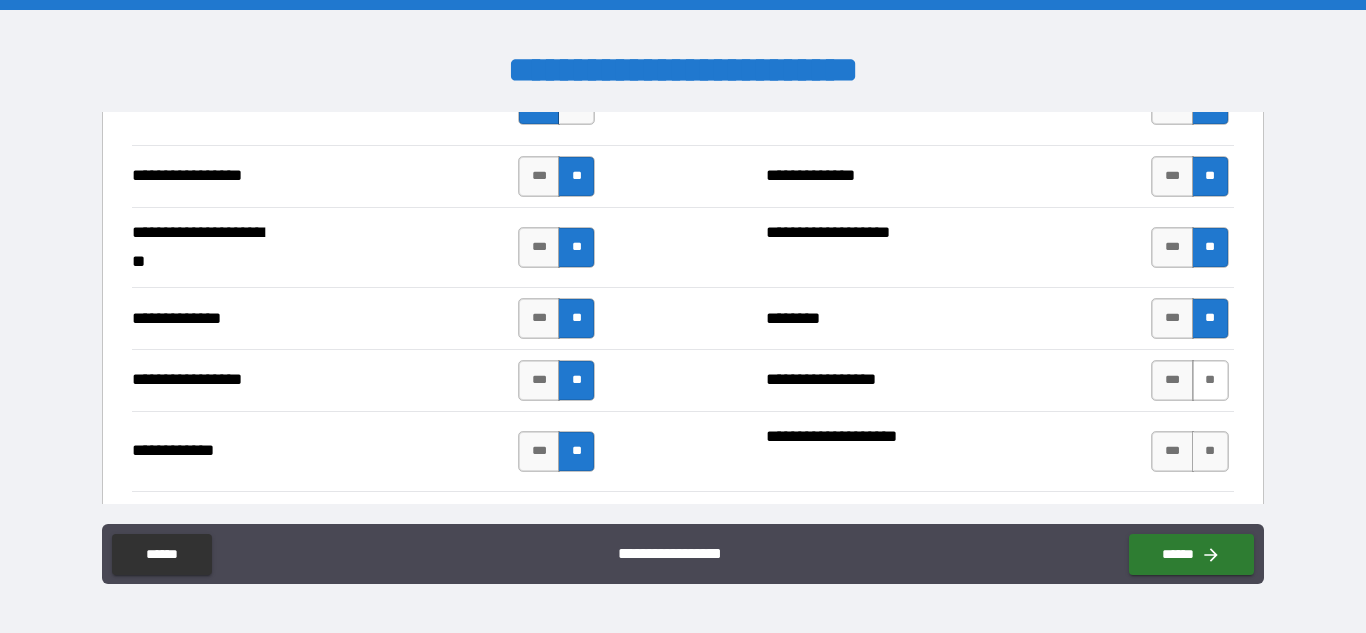 click on "**" at bounding box center [1210, 380] 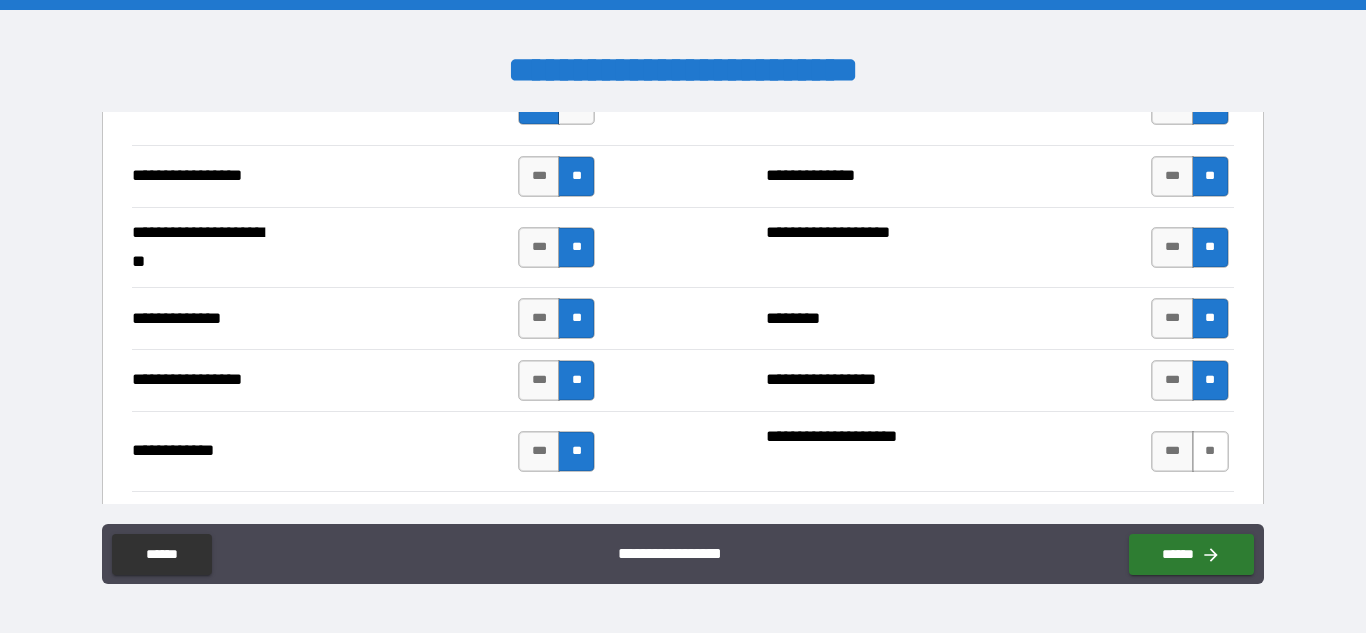 click on "**" at bounding box center [1210, 451] 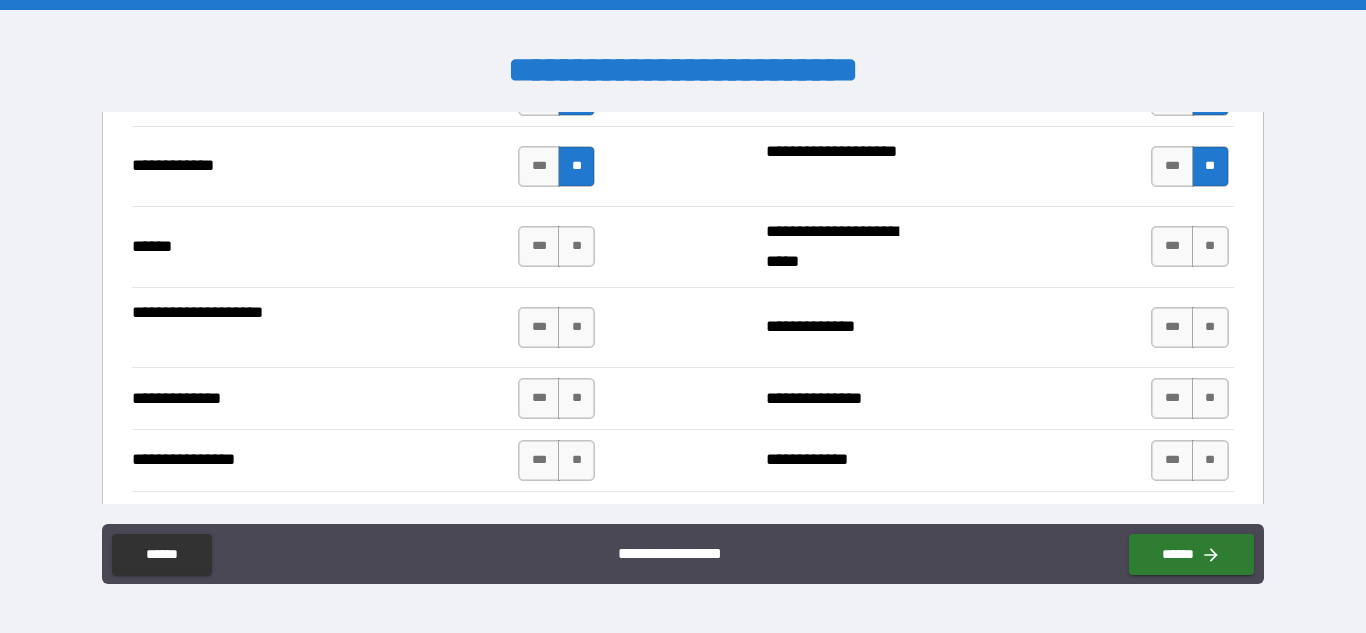 scroll, scrollTop: 3058, scrollLeft: 0, axis: vertical 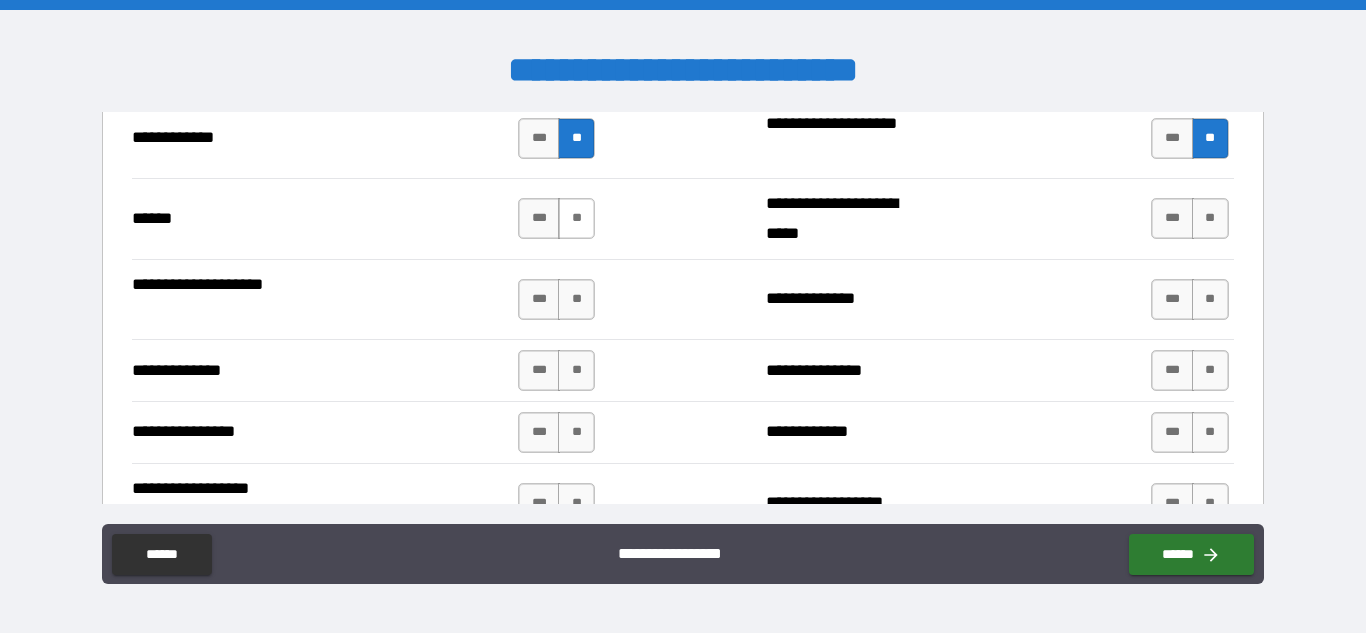 click on "**" at bounding box center [576, 218] 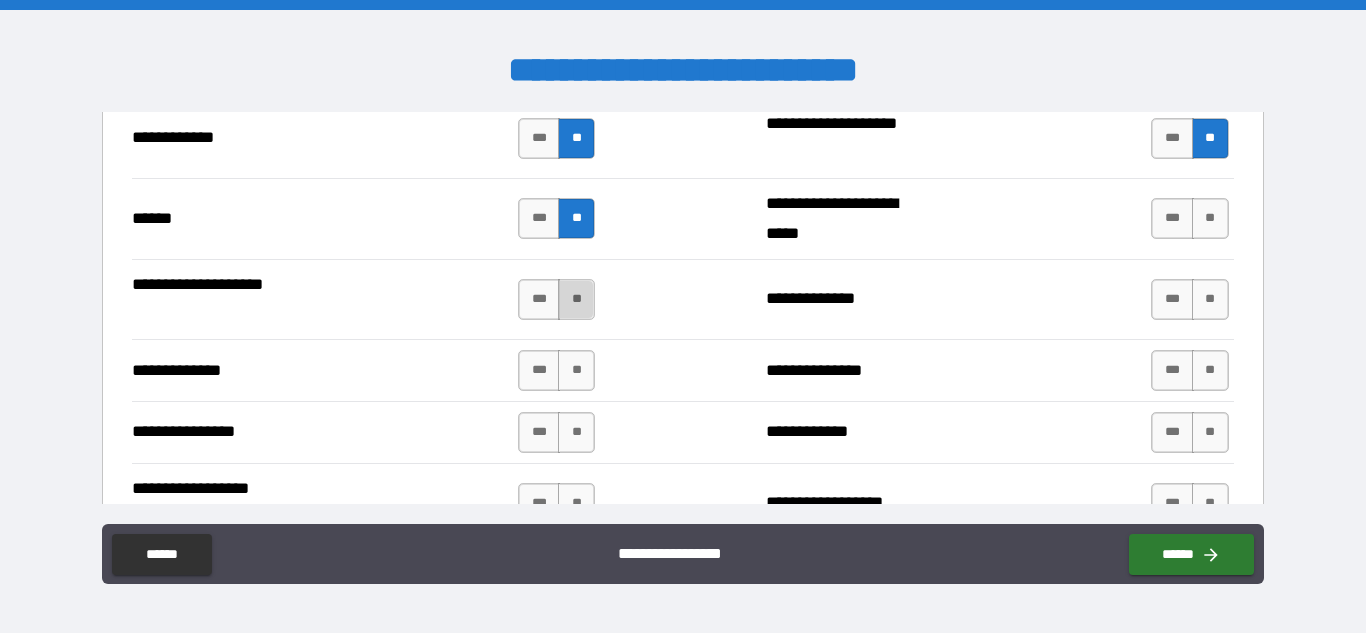click on "**" at bounding box center (576, 299) 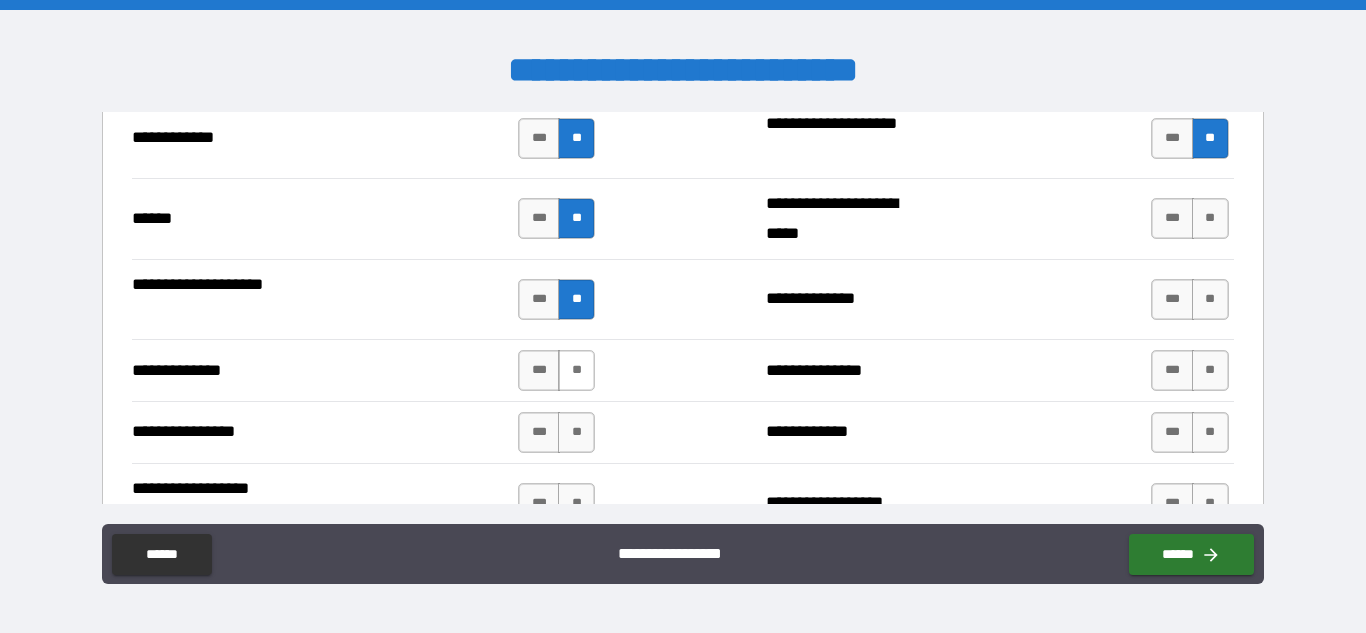 drag, startPoint x: 579, startPoint y: 296, endPoint x: 574, endPoint y: 362, distance: 66.189125 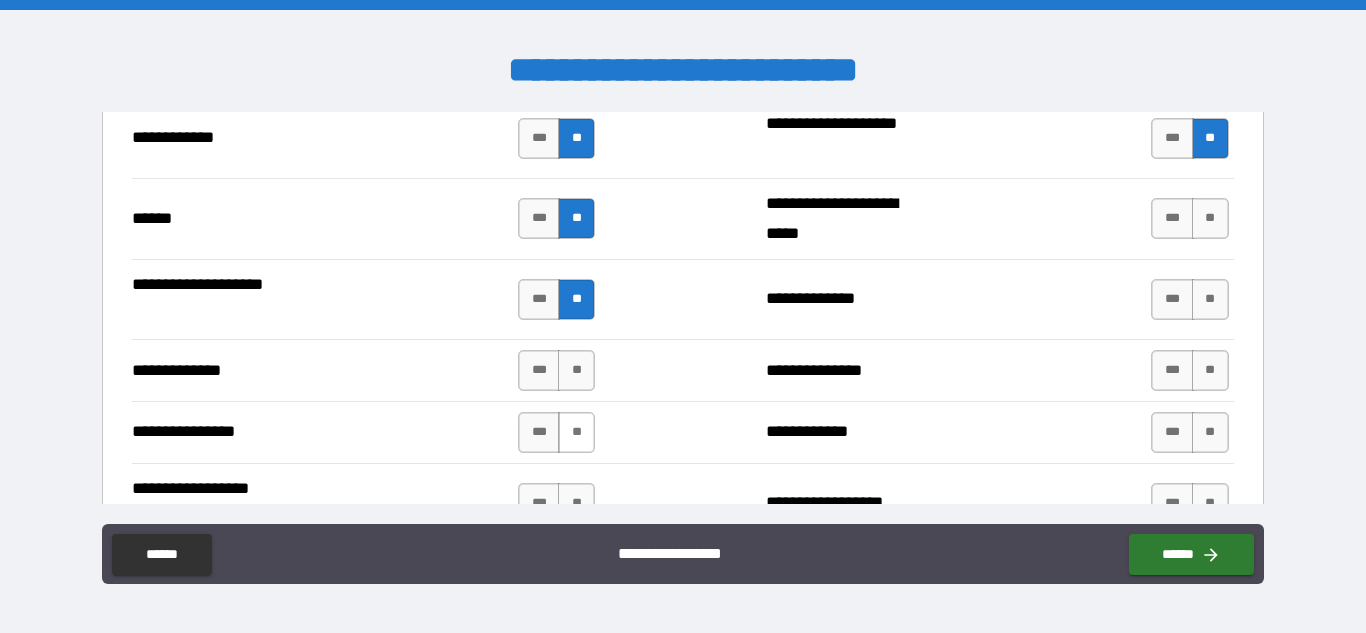 click on "**" at bounding box center [576, 432] 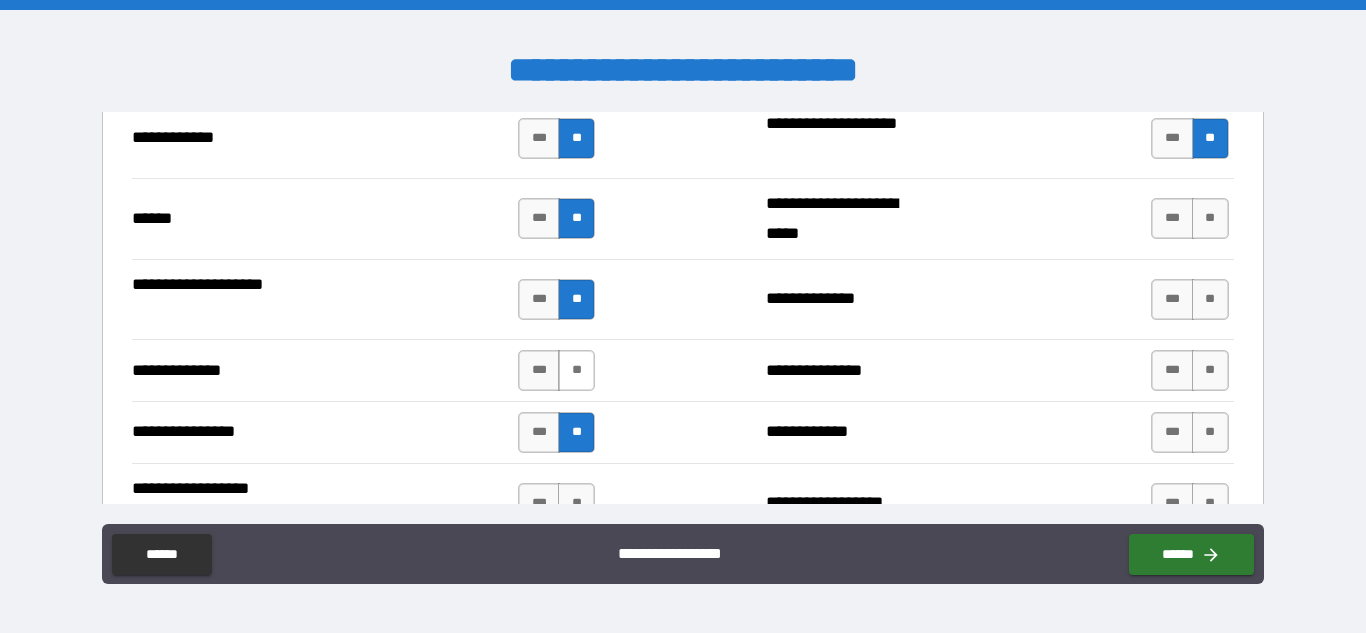 click on "**" at bounding box center (576, 370) 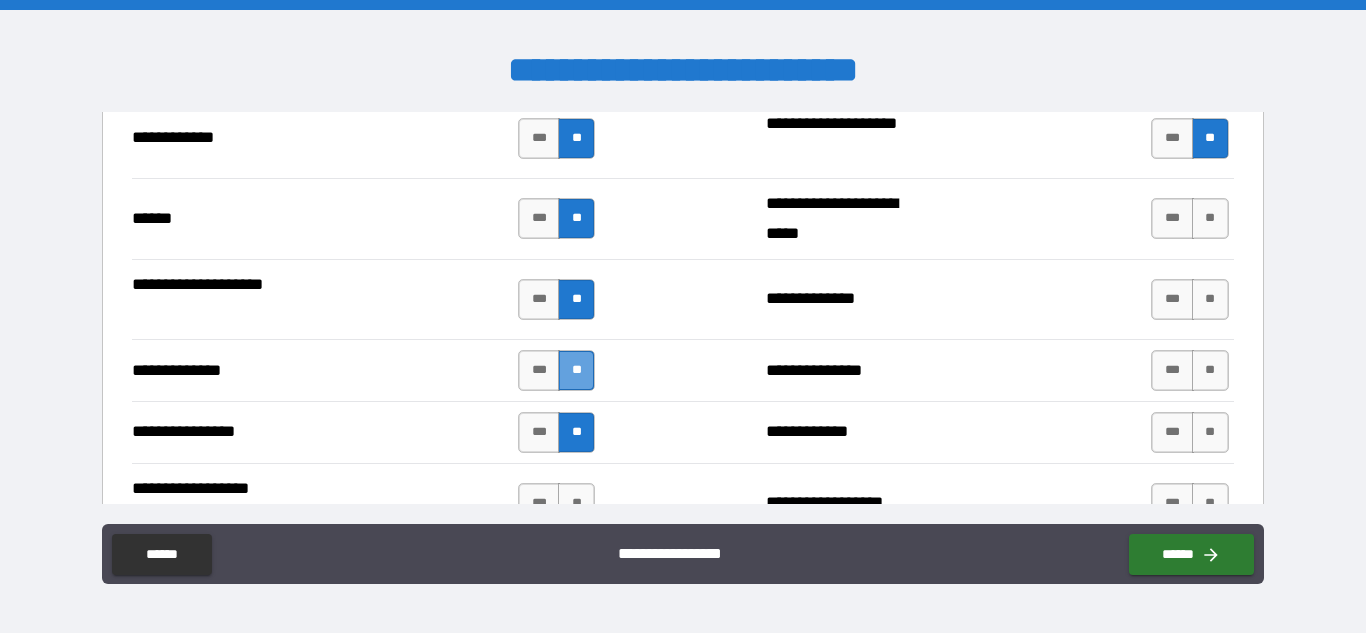 drag, startPoint x: 583, startPoint y: 383, endPoint x: 979, endPoint y: 323, distance: 400.51965 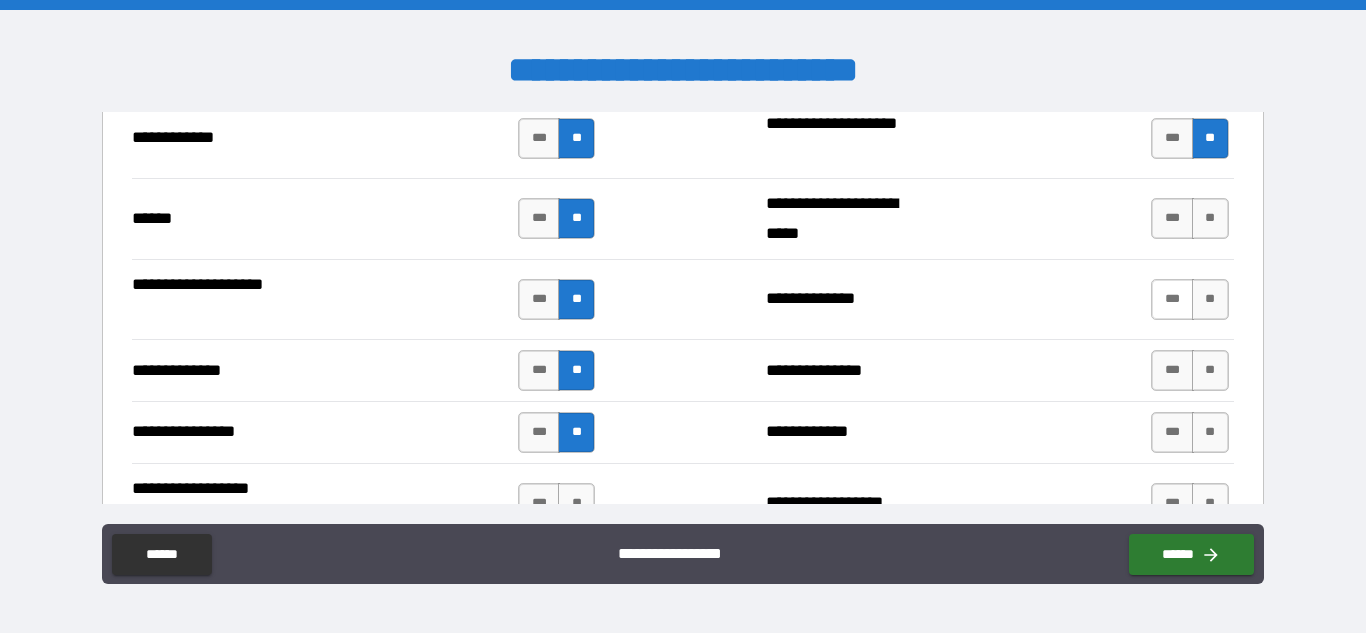 click on "***" at bounding box center (1172, 299) 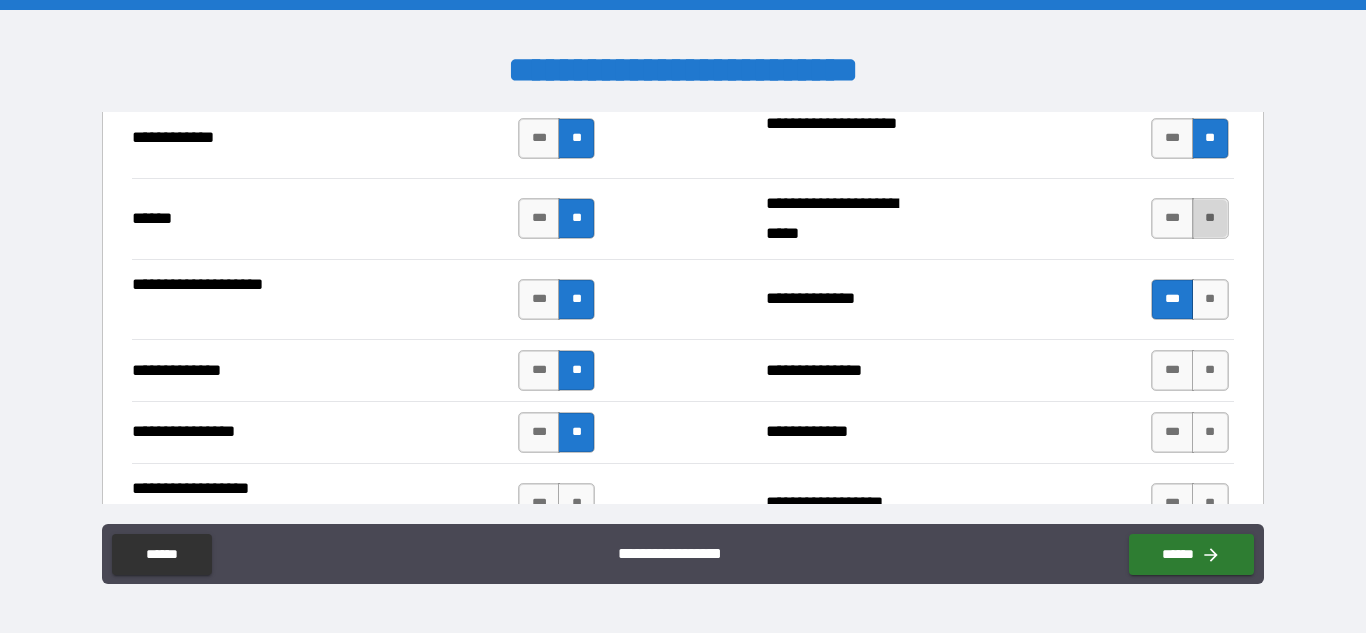 click on "**" at bounding box center (1210, 218) 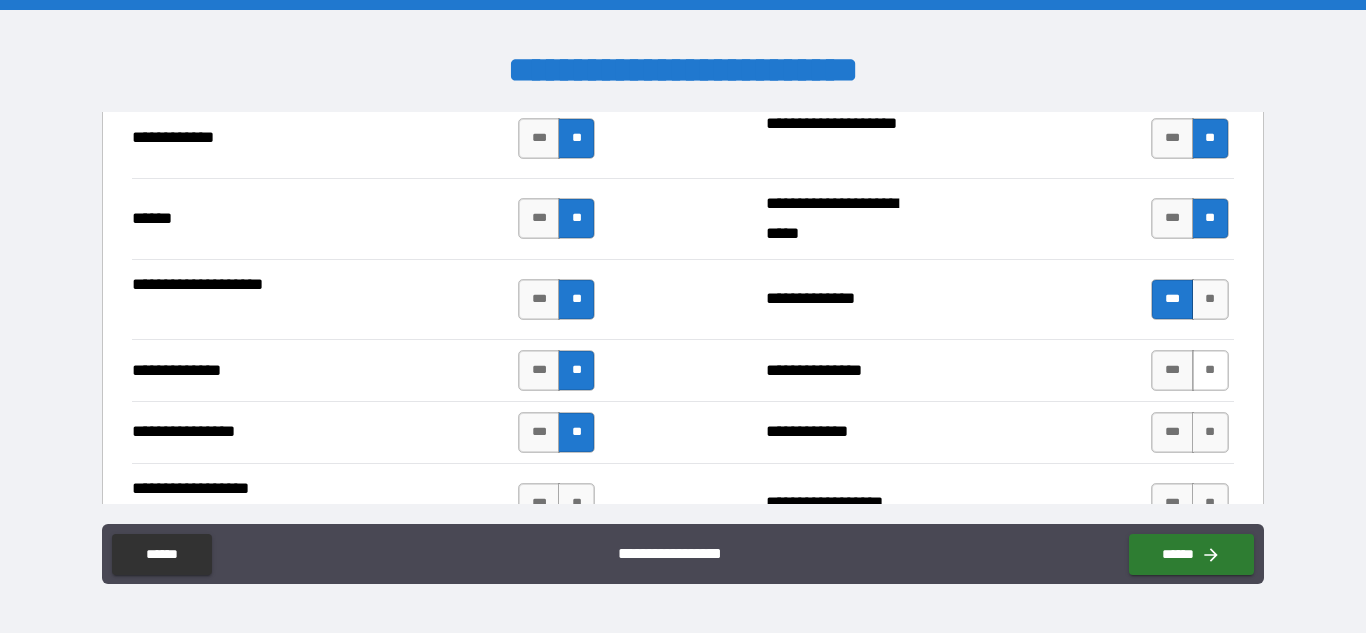 click on "**" at bounding box center [1210, 370] 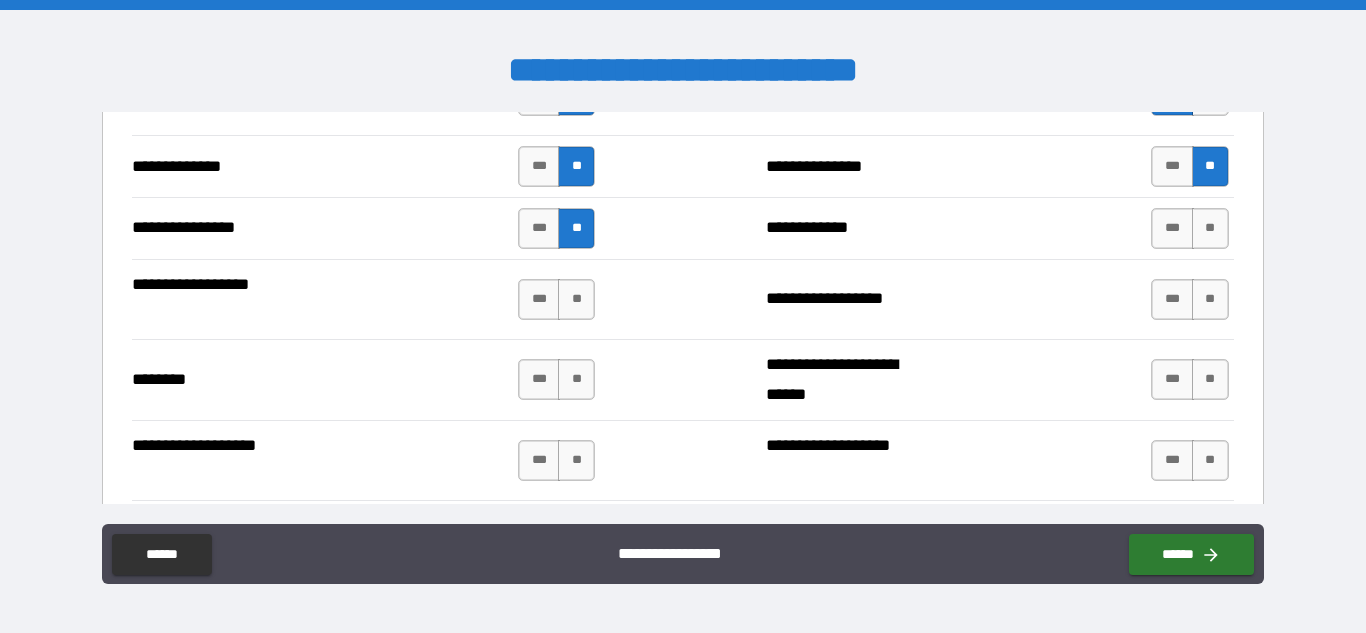 scroll, scrollTop: 3303, scrollLeft: 0, axis: vertical 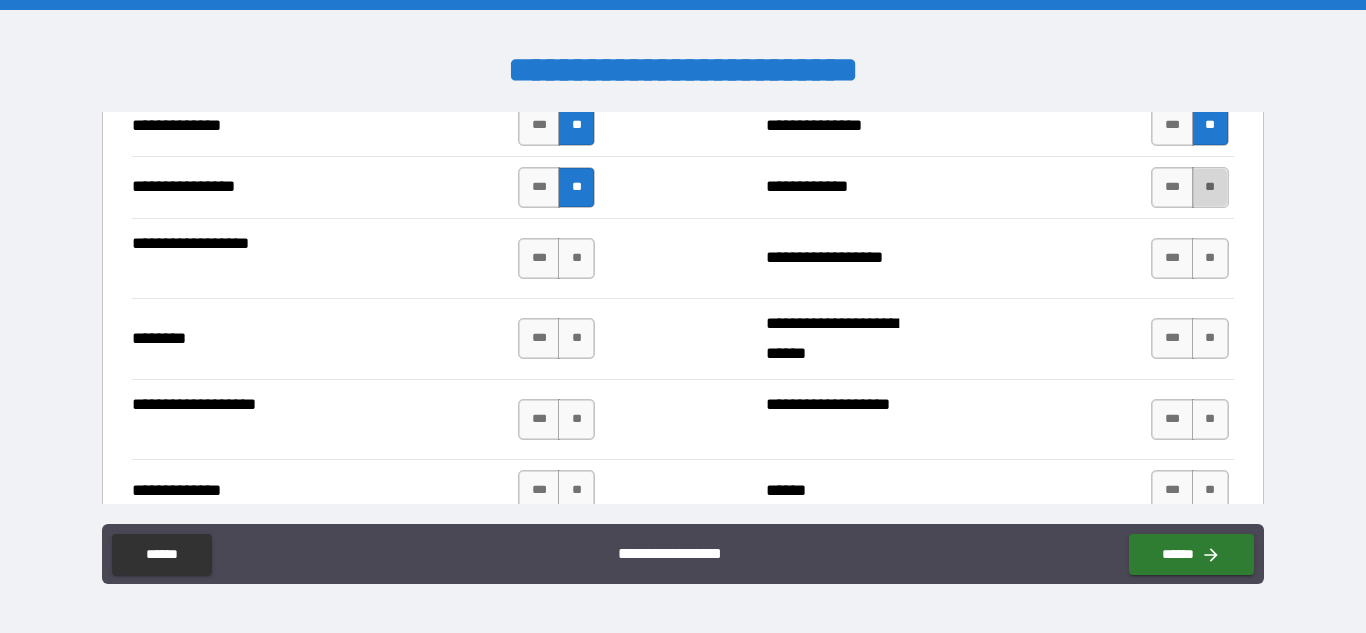 click on "**" at bounding box center (1210, 187) 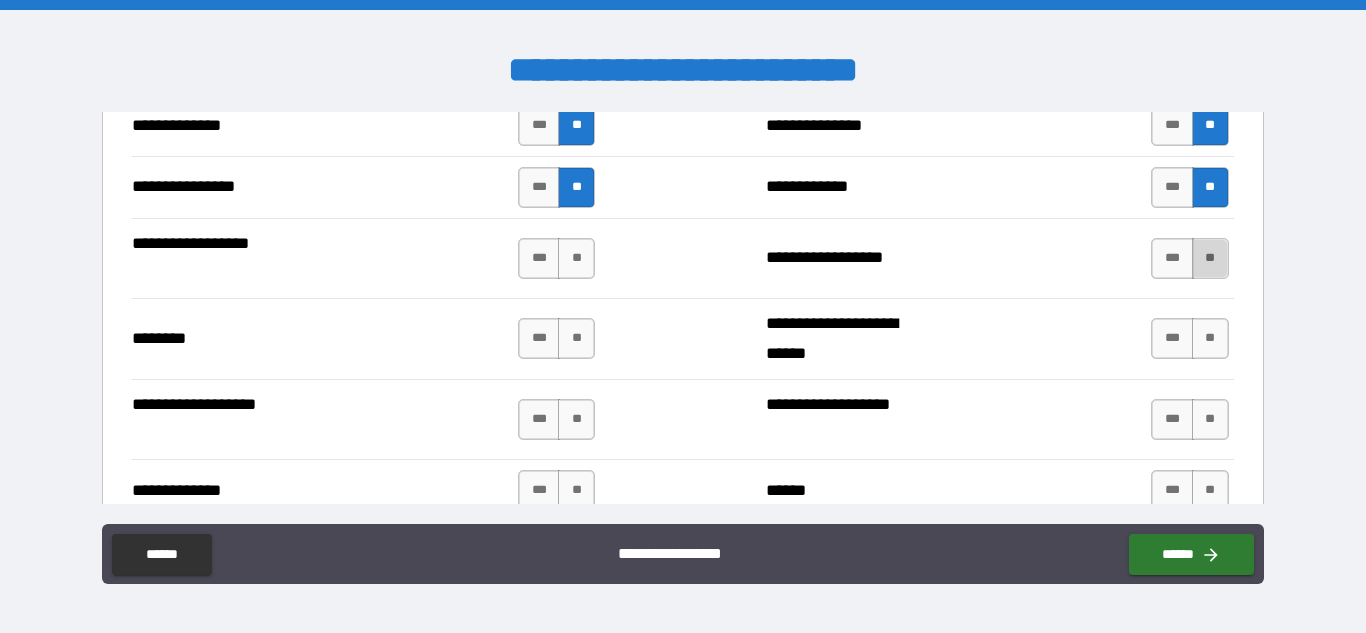 click on "**" at bounding box center (1210, 258) 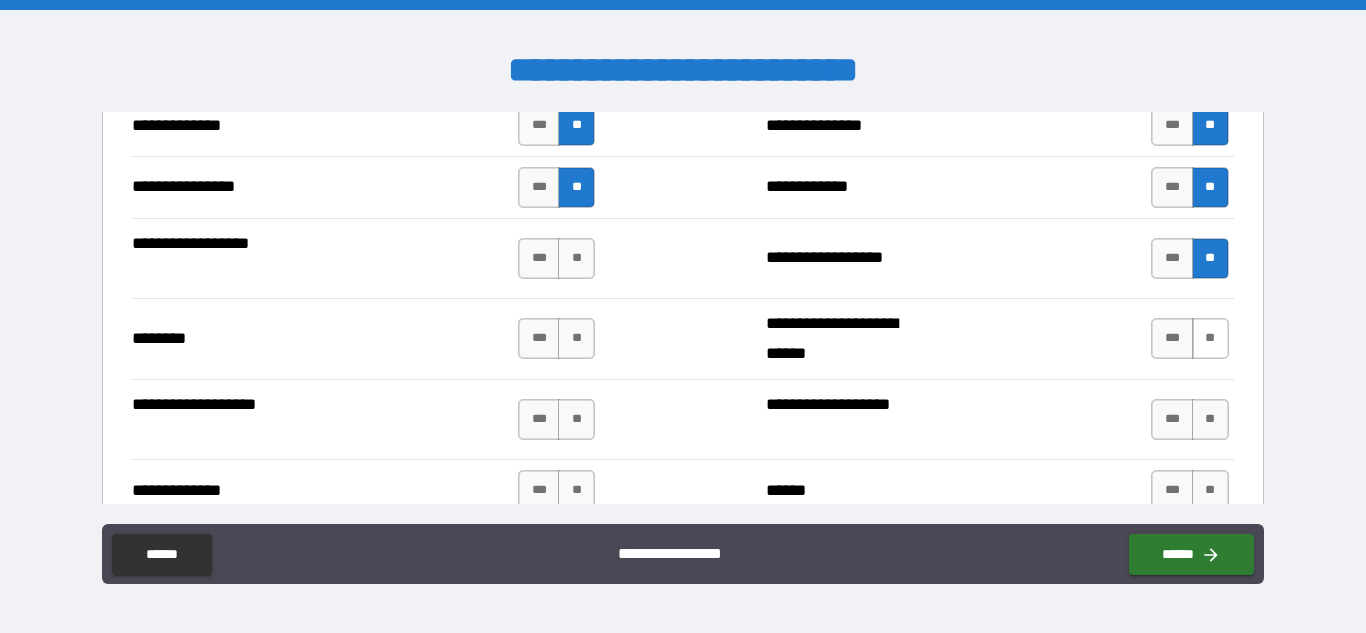 click on "**" at bounding box center (1210, 338) 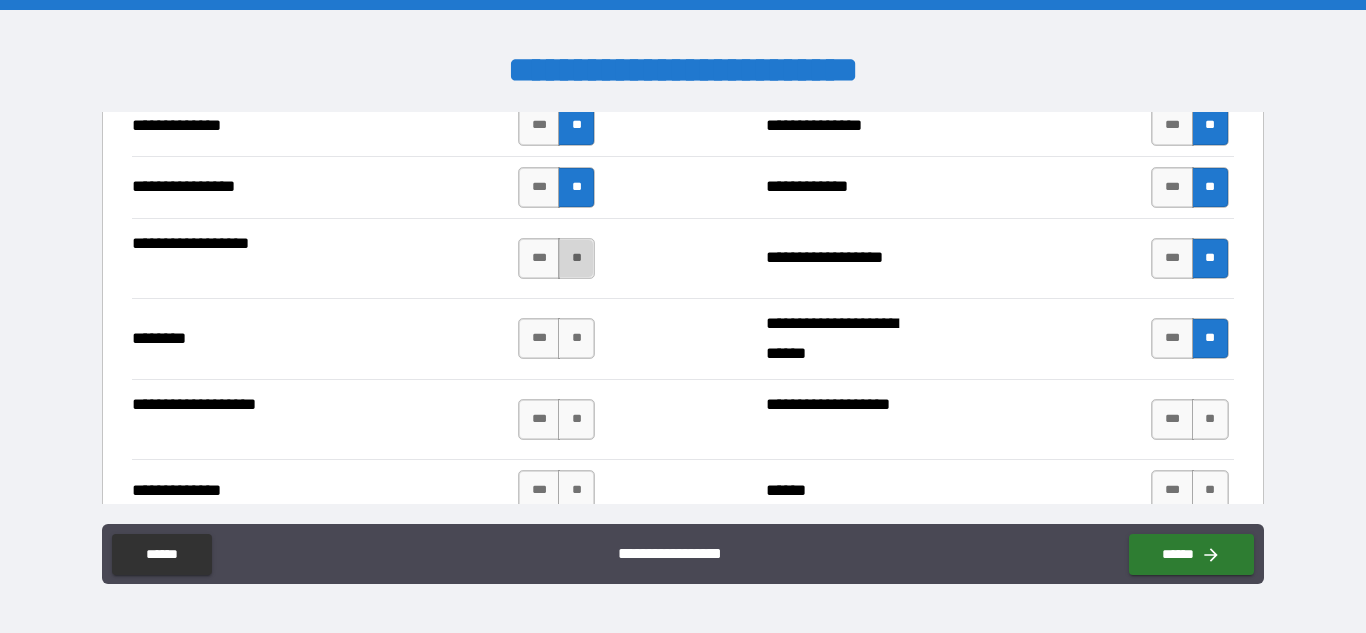 click on "**" at bounding box center (576, 258) 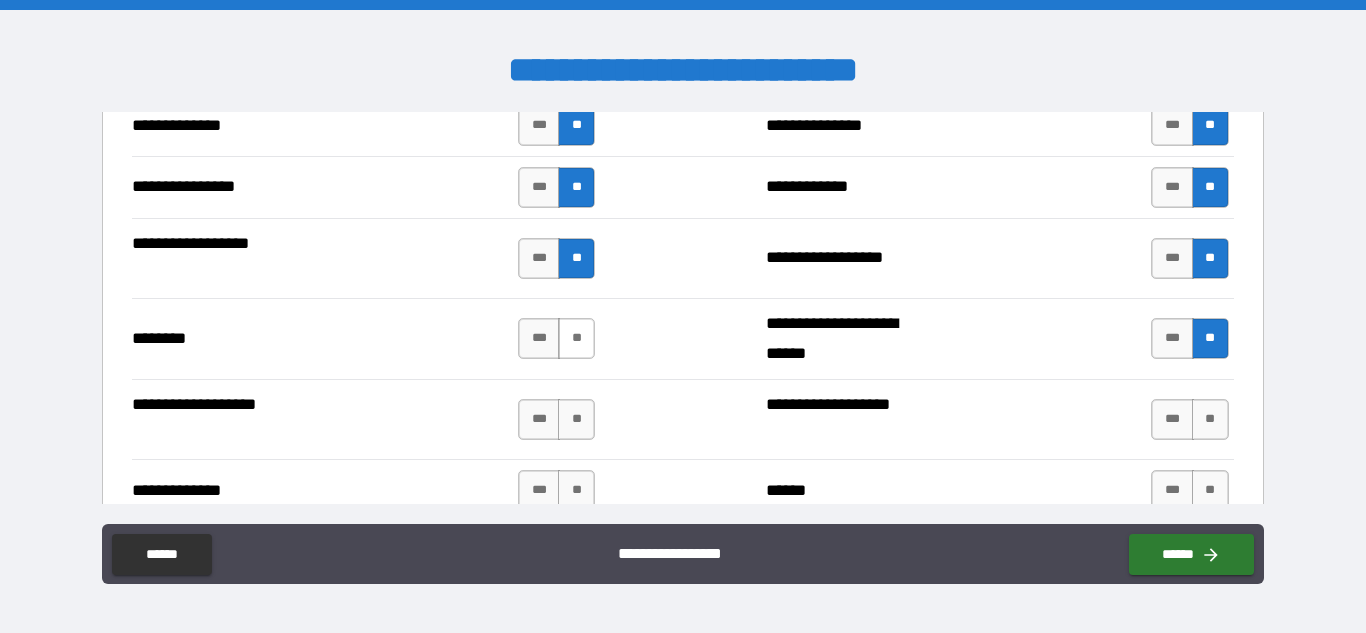 click on "**" at bounding box center [576, 338] 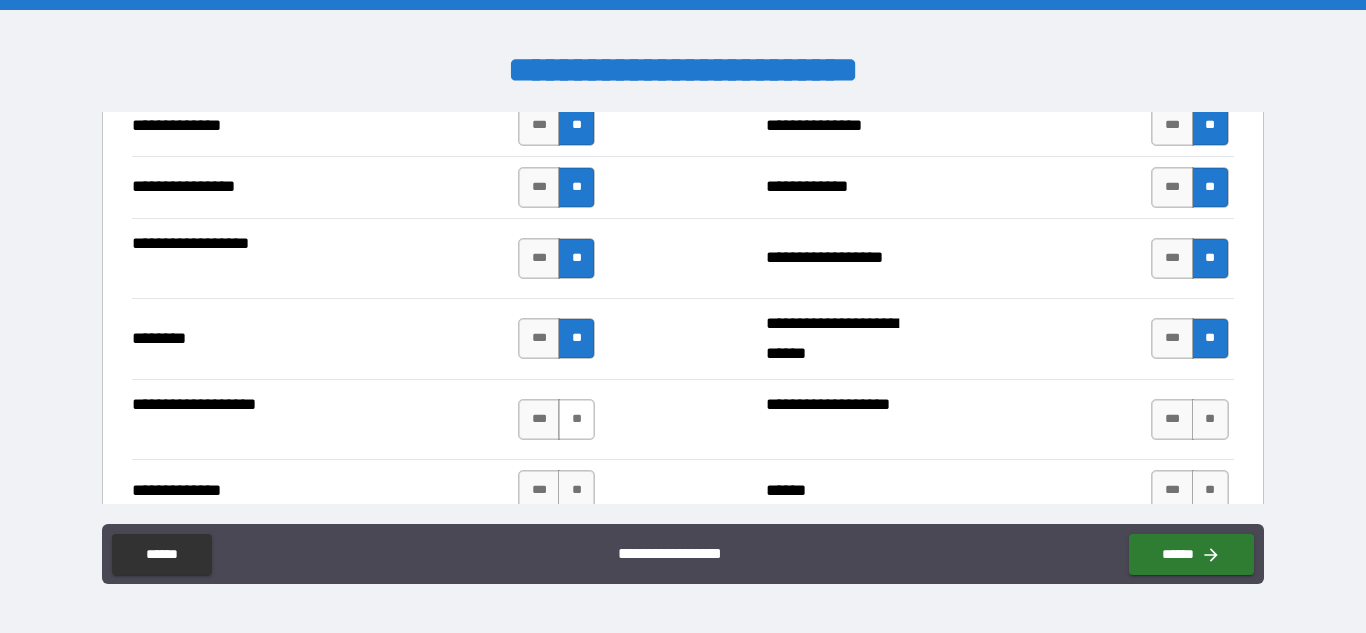 drag, startPoint x: 566, startPoint y: 333, endPoint x: 560, endPoint y: 424, distance: 91.197586 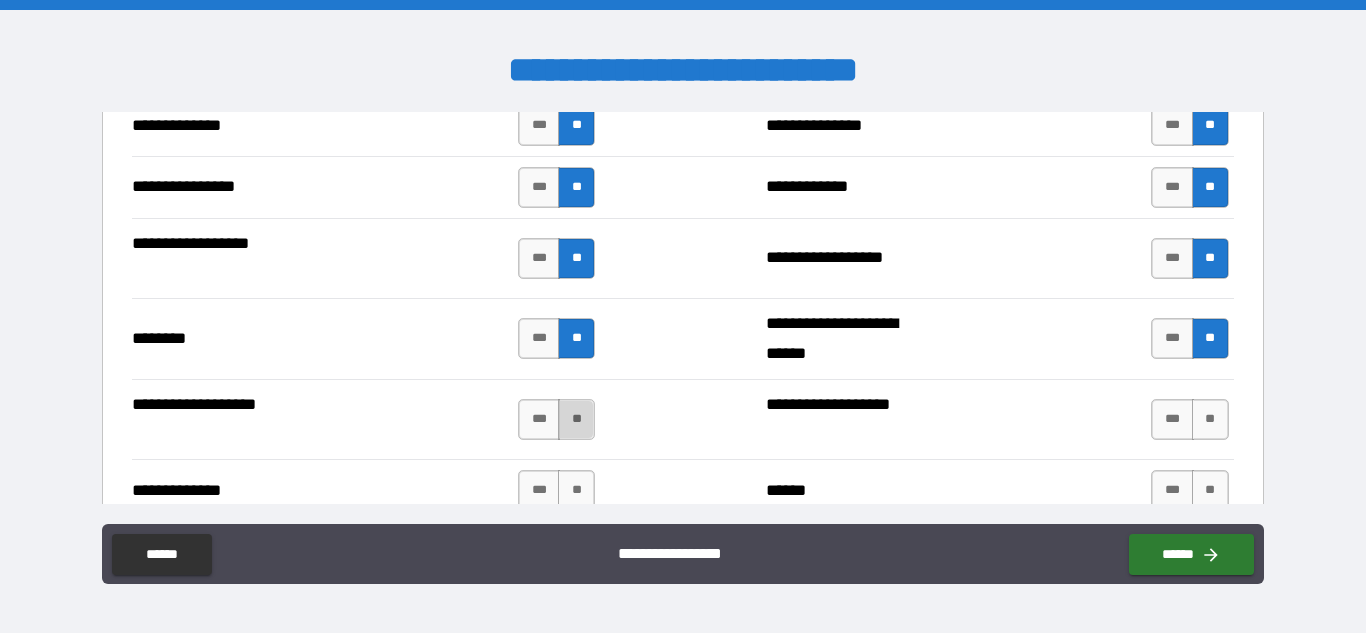 click on "**" at bounding box center (576, 419) 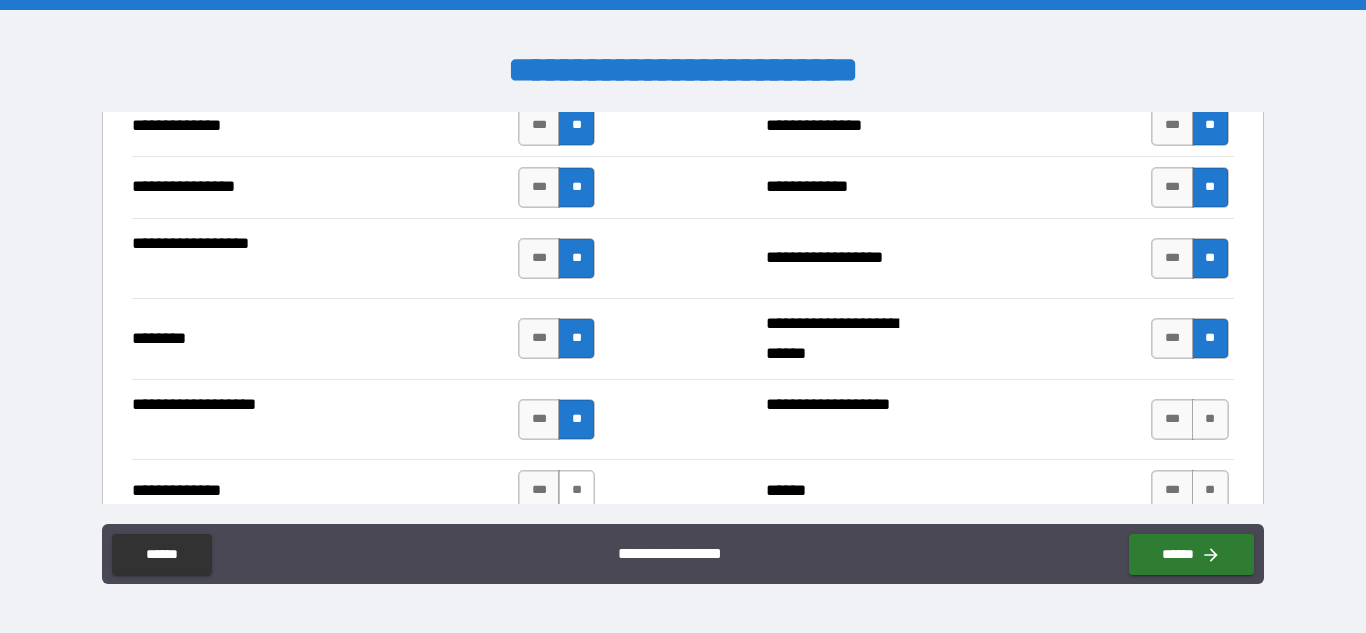 click on "**" at bounding box center [576, 490] 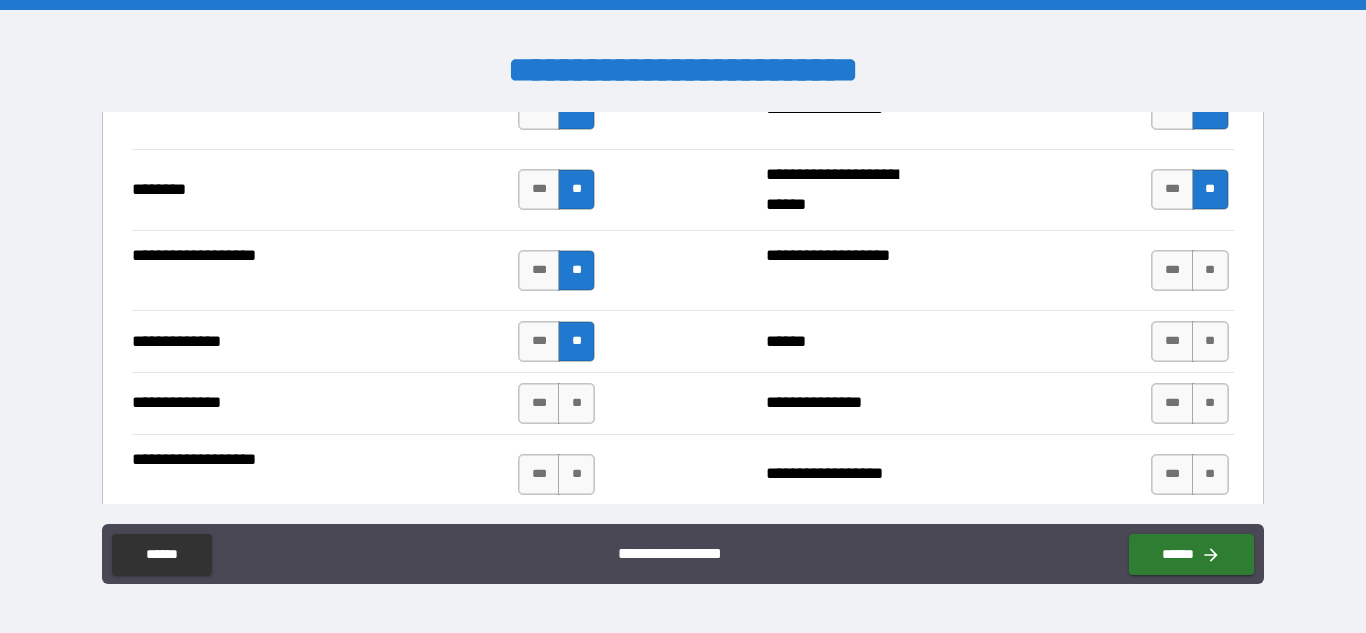 scroll, scrollTop: 3506, scrollLeft: 0, axis: vertical 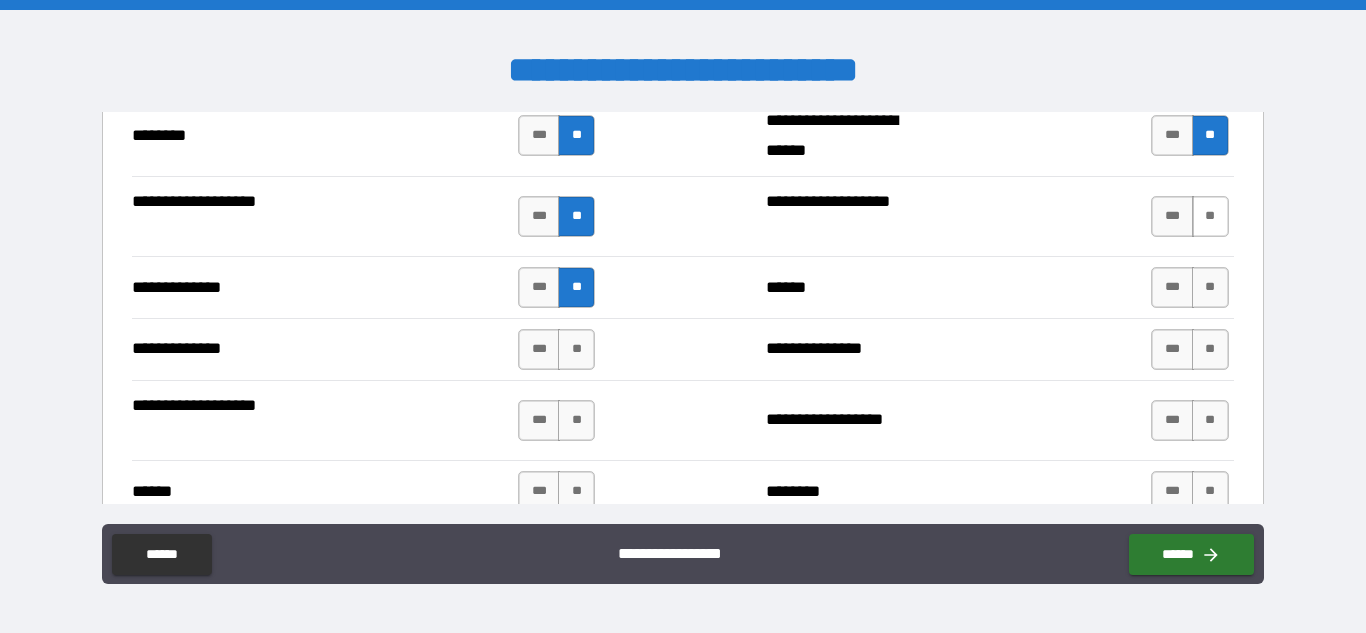 click on "**" at bounding box center (1210, 216) 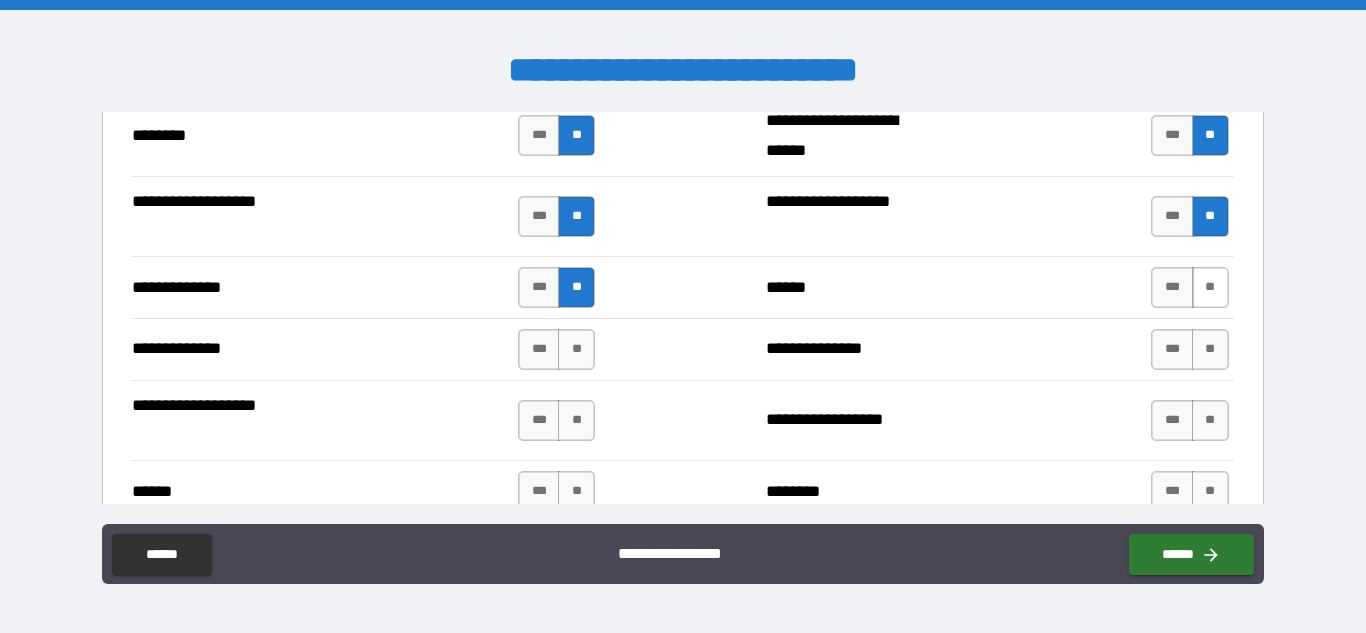 click on "**" at bounding box center [1210, 287] 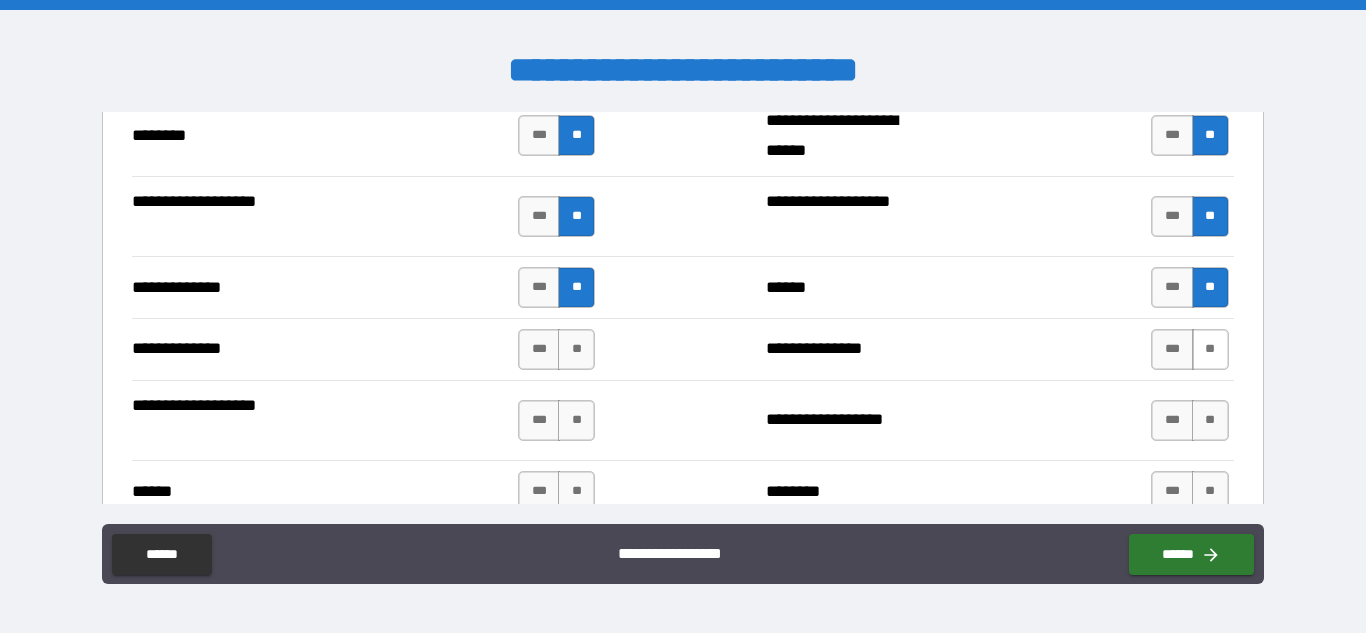 click on "**" at bounding box center [1210, 349] 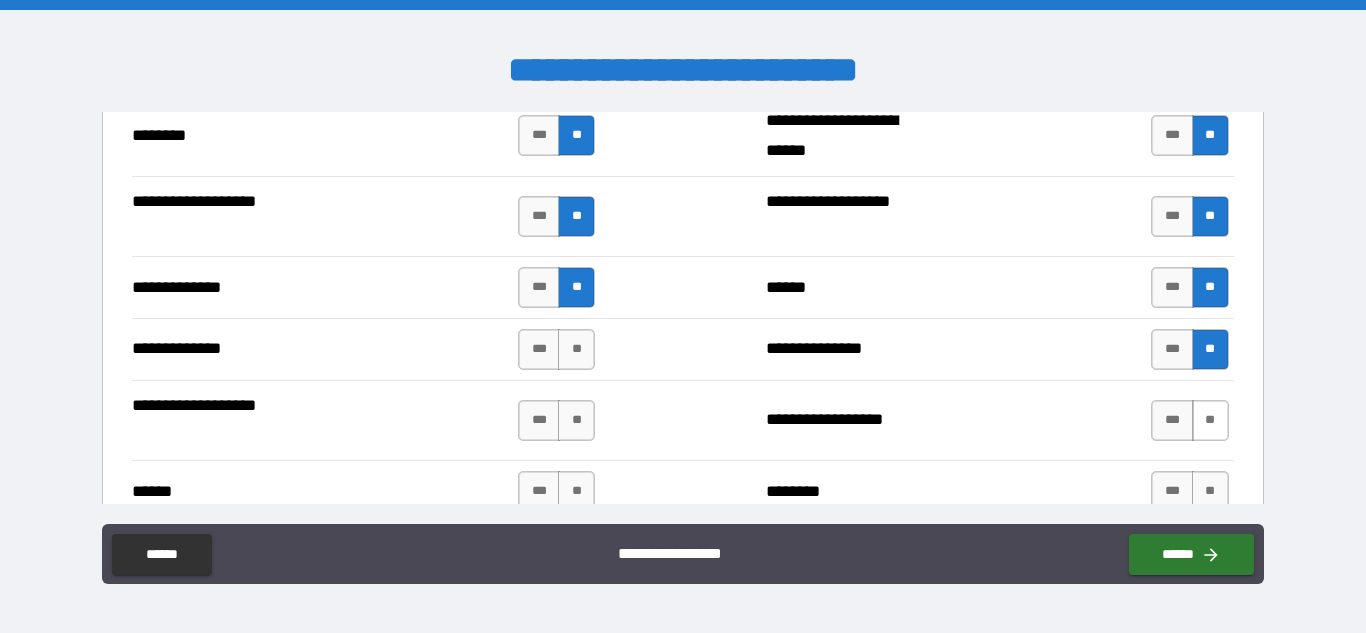 click on "**" at bounding box center [1210, 420] 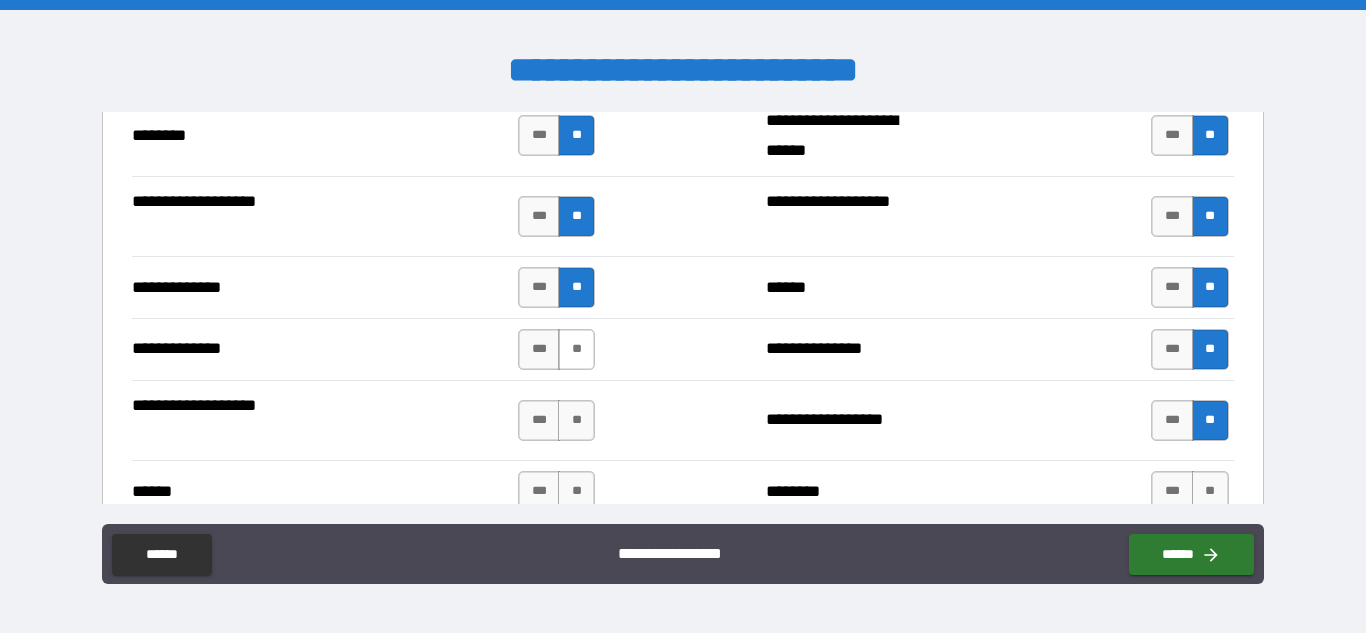 click on "**" at bounding box center (576, 349) 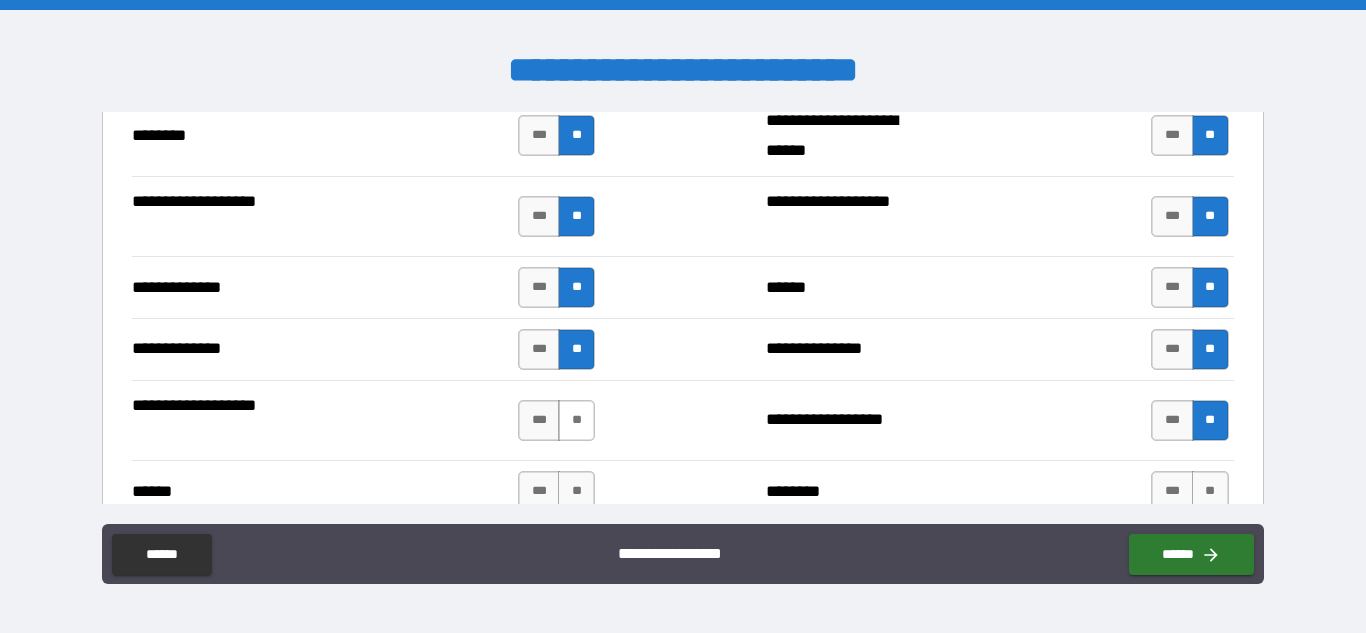 click on "**" at bounding box center (576, 420) 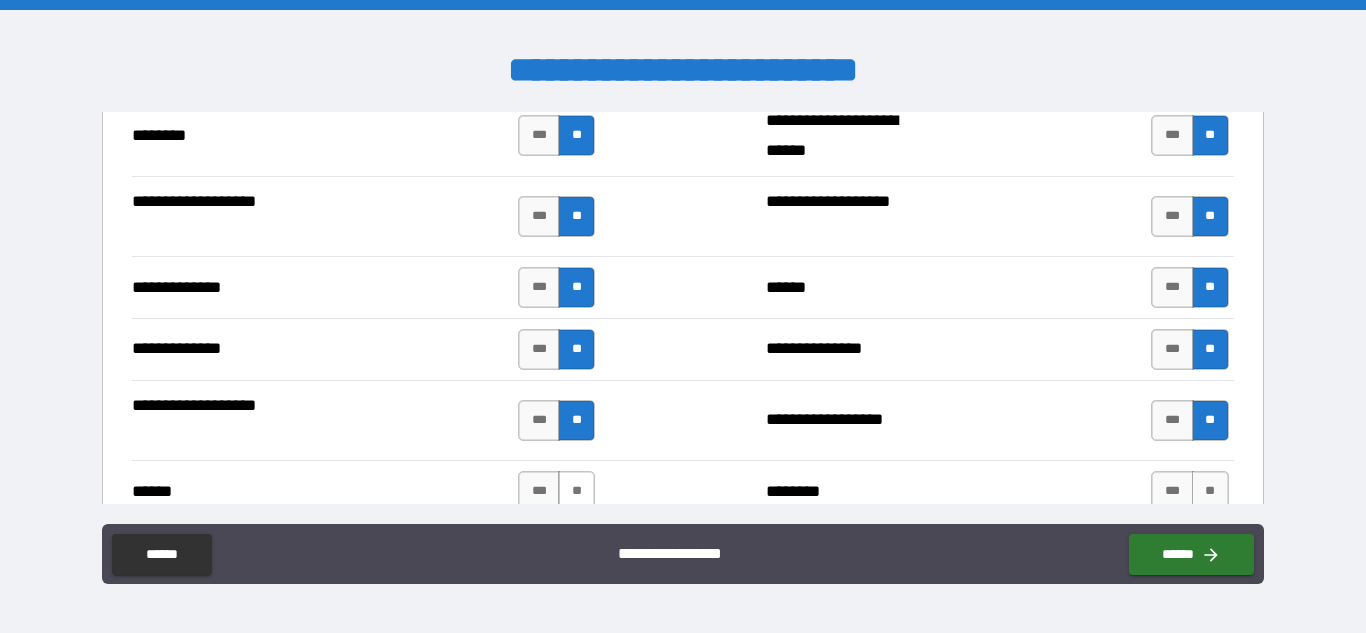 click on "**" at bounding box center [576, 491] 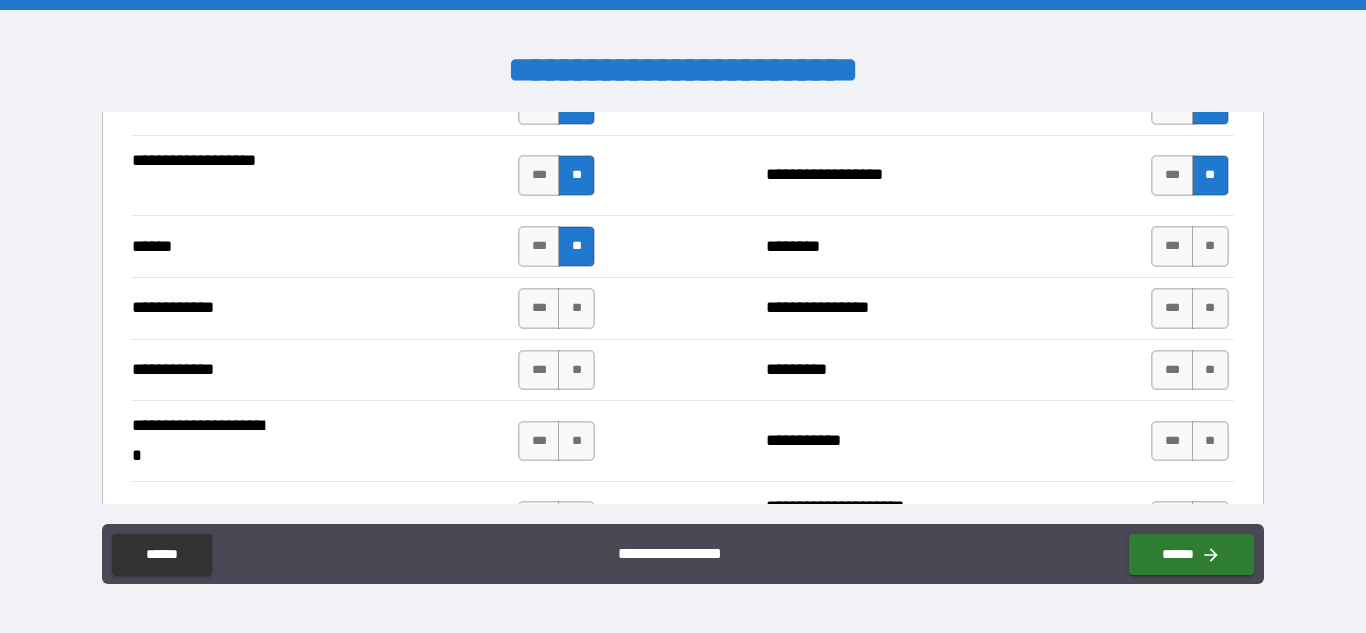 scroll, scrollTop: 3777, scrollLeft: 0, axis: vertical 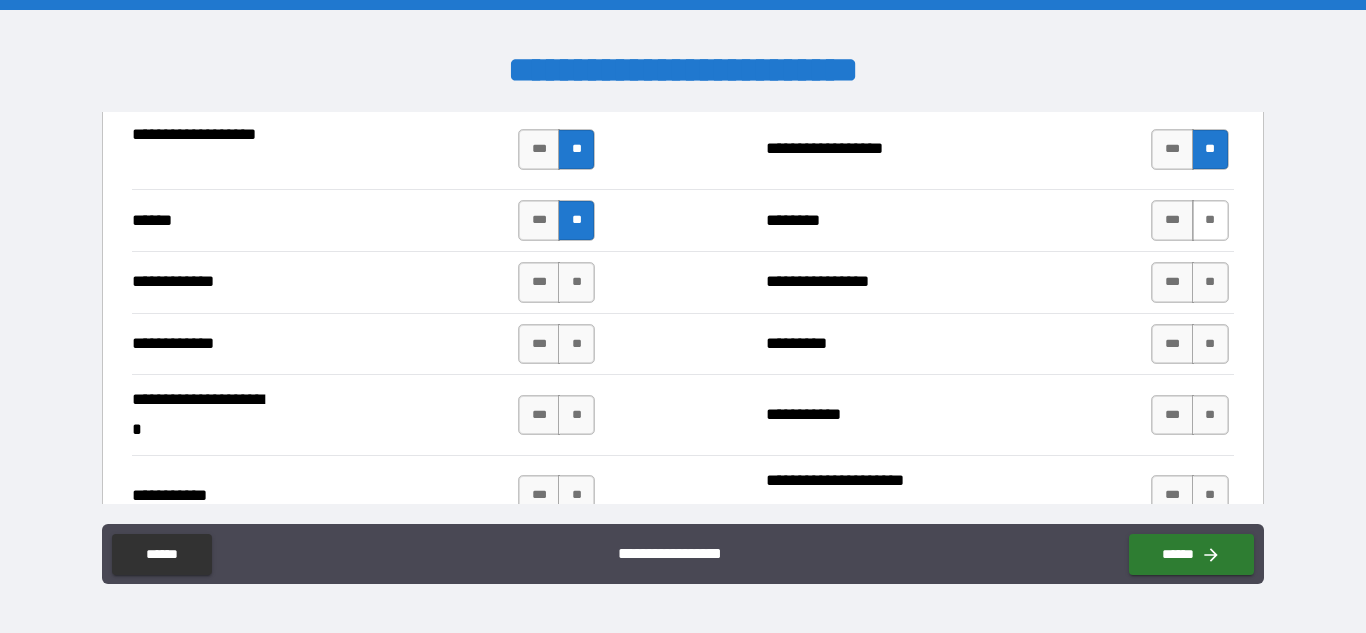 click on "**" at bounding box center [1210, 220] 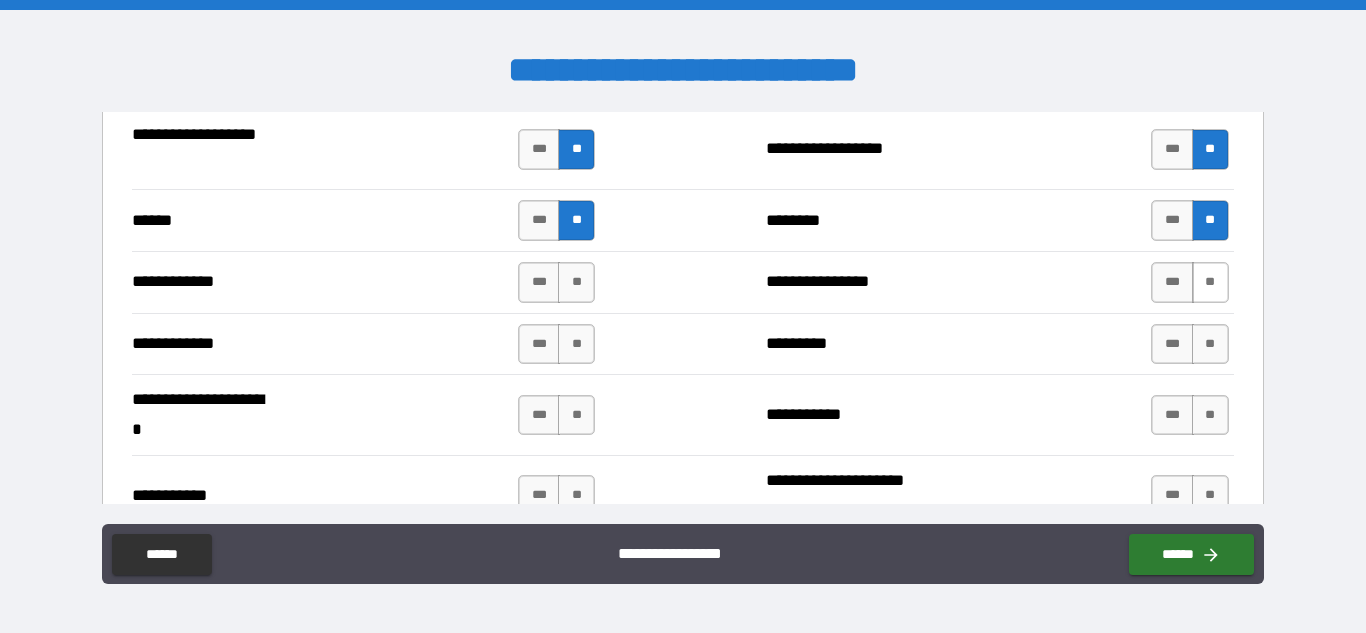 click on "**" at bounding box center [1210, 282] 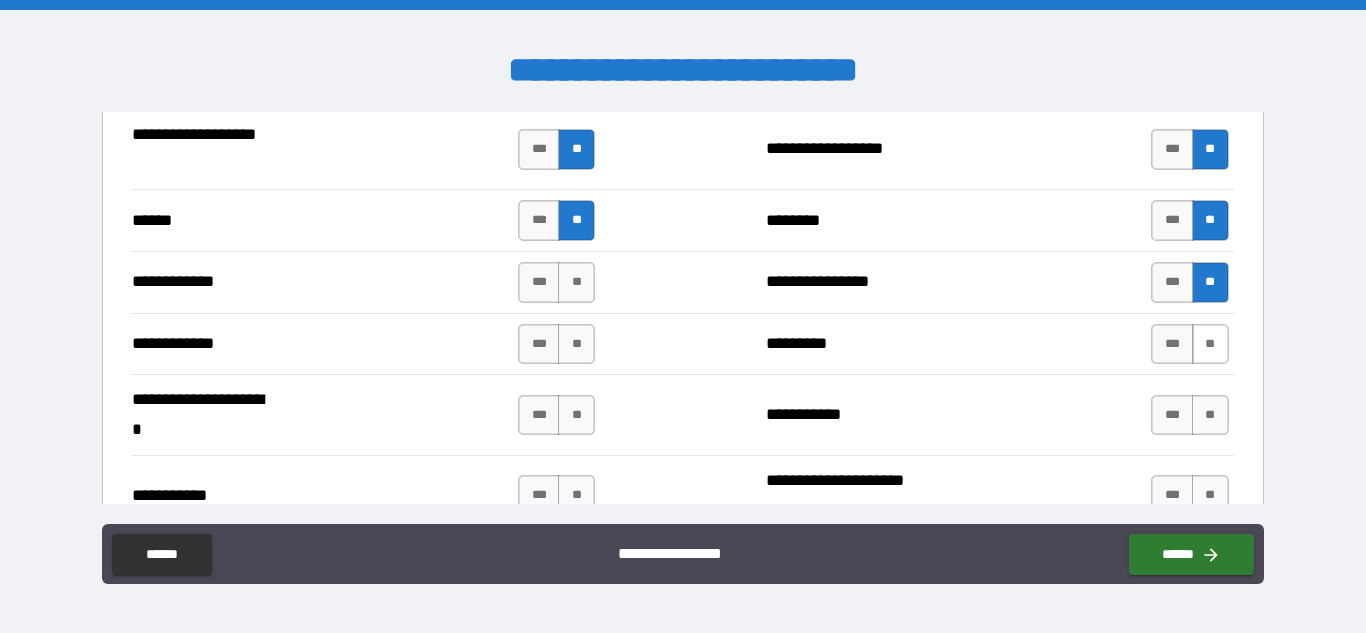 click on "**" at bounding box center (1210, 344) 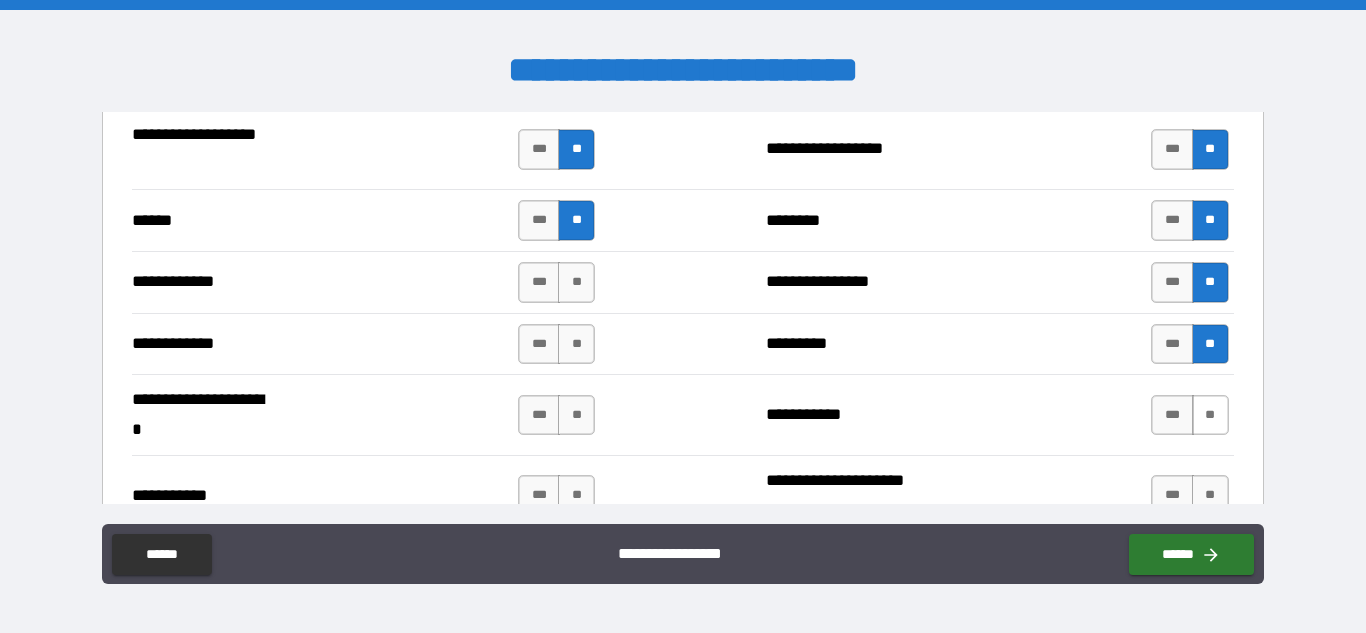 click on "**" at bounding box center (1210, 415) 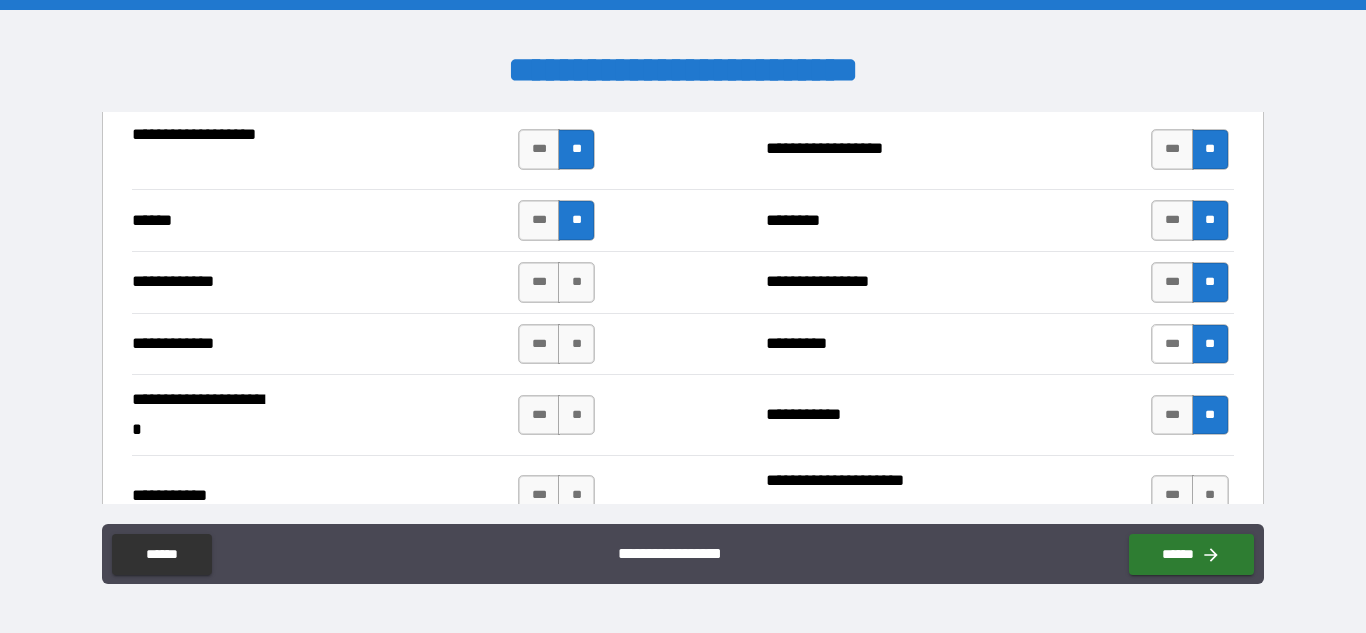 click on "***" at bounding box center [1172, 344] 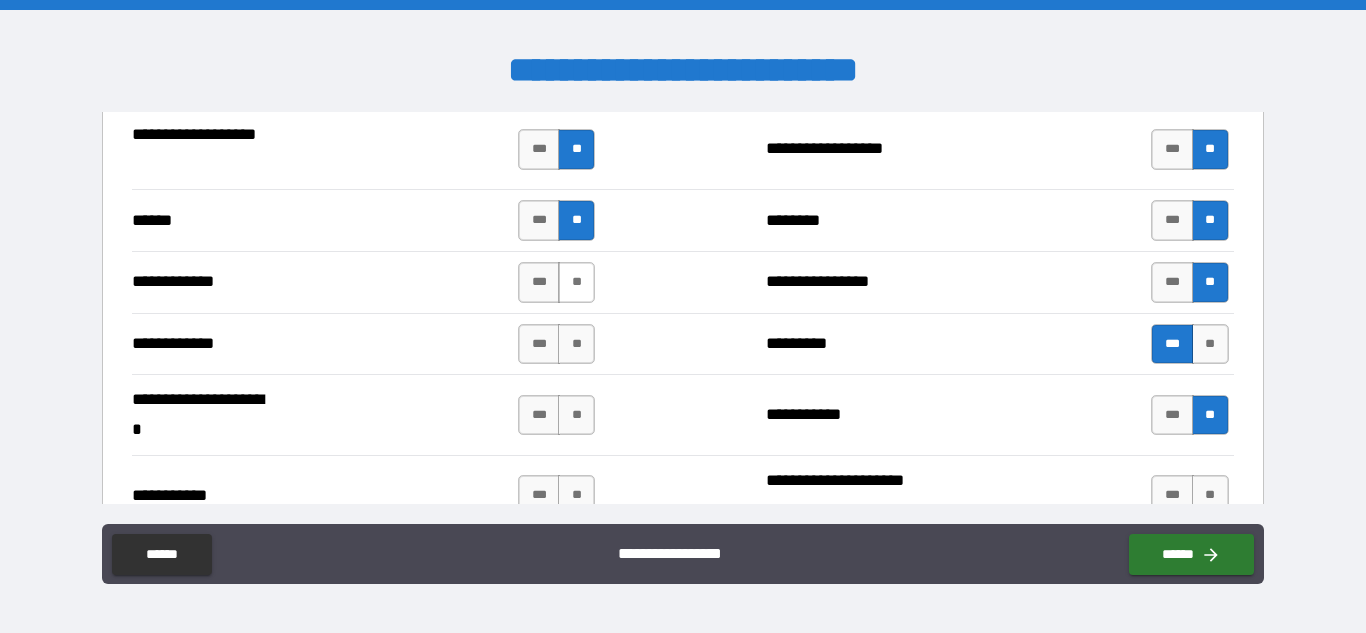 click on "**" at bounding box center [576, 282] 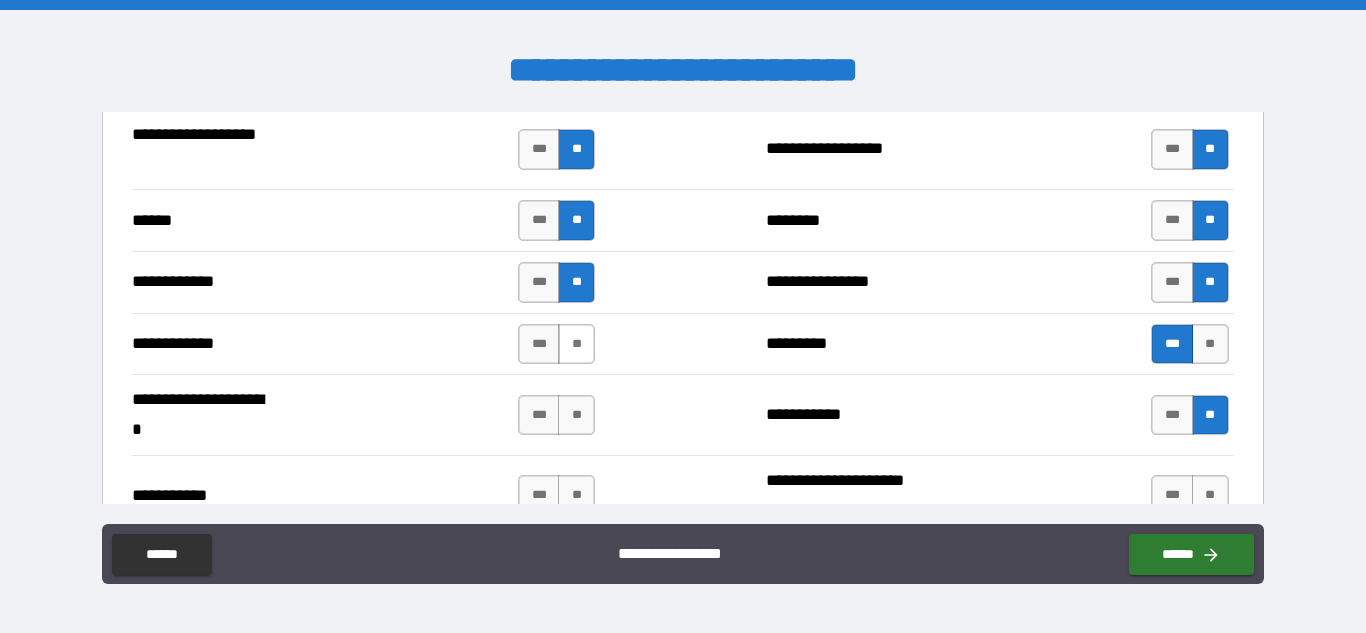 click on "**" at bounding box center (576, 344) 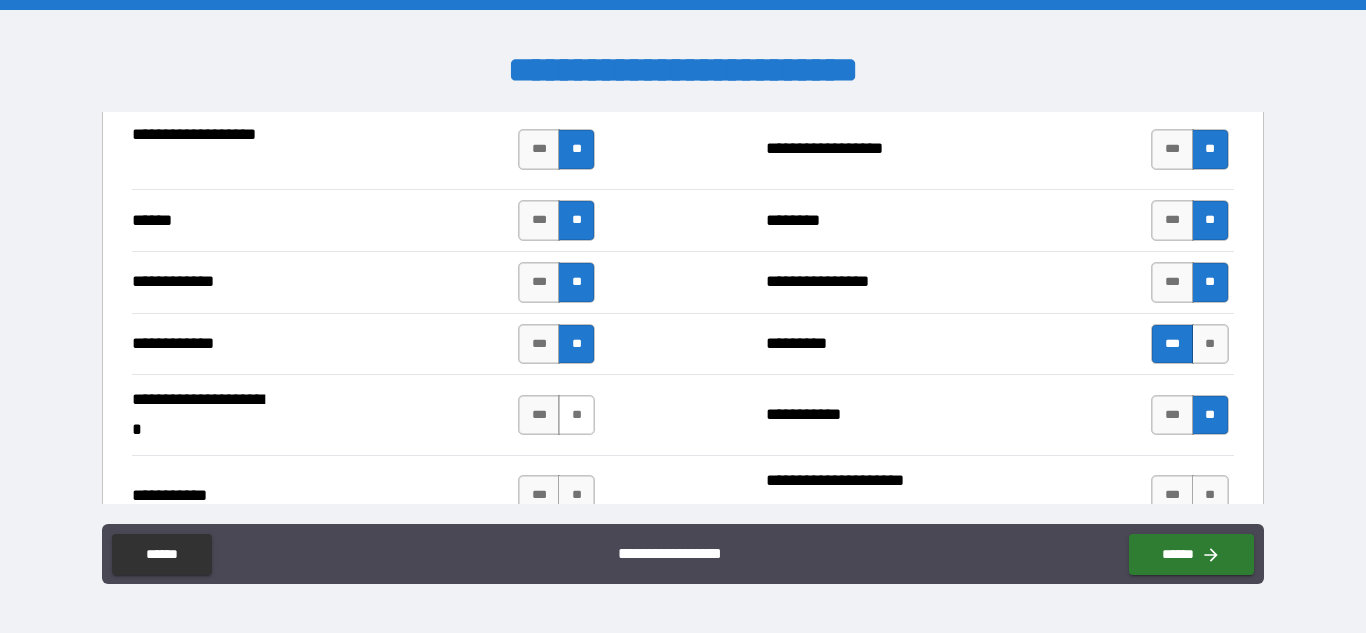 drag, startPoint x: 574, startPoint y: 335, endPoint x: 574, endPoint y: 412, distance: 77 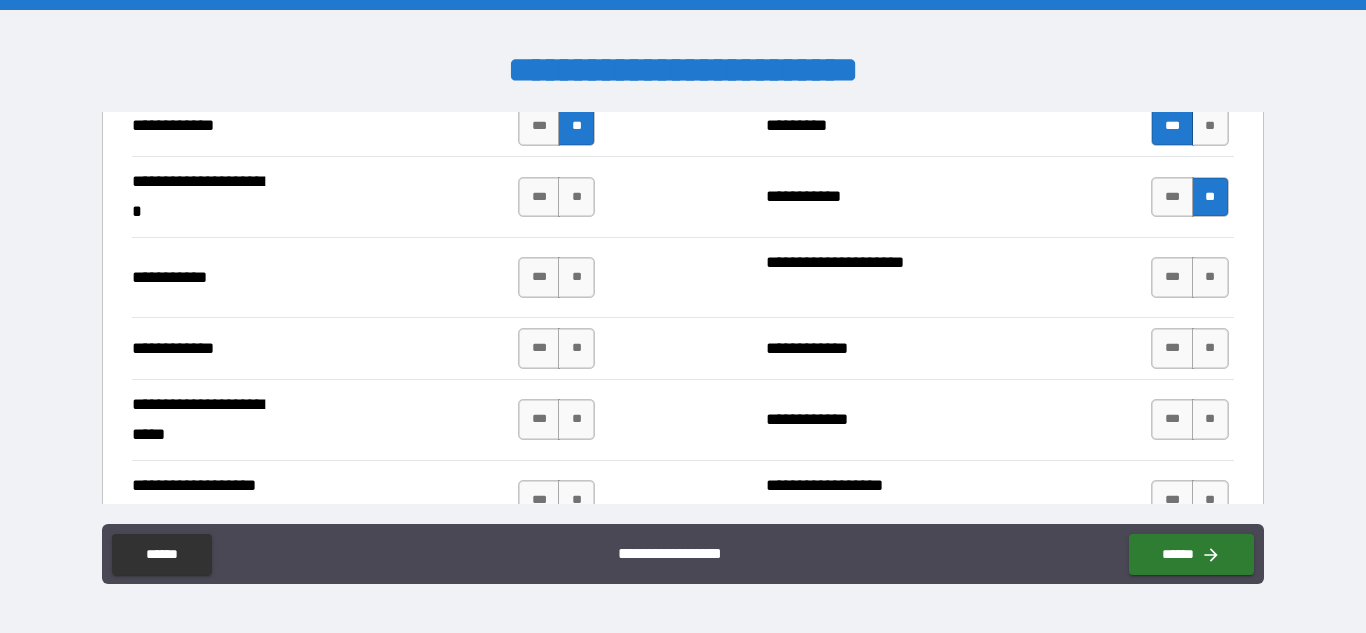 scroll, scrollTop: 4009, scrollLeft: 0, axis: vertical 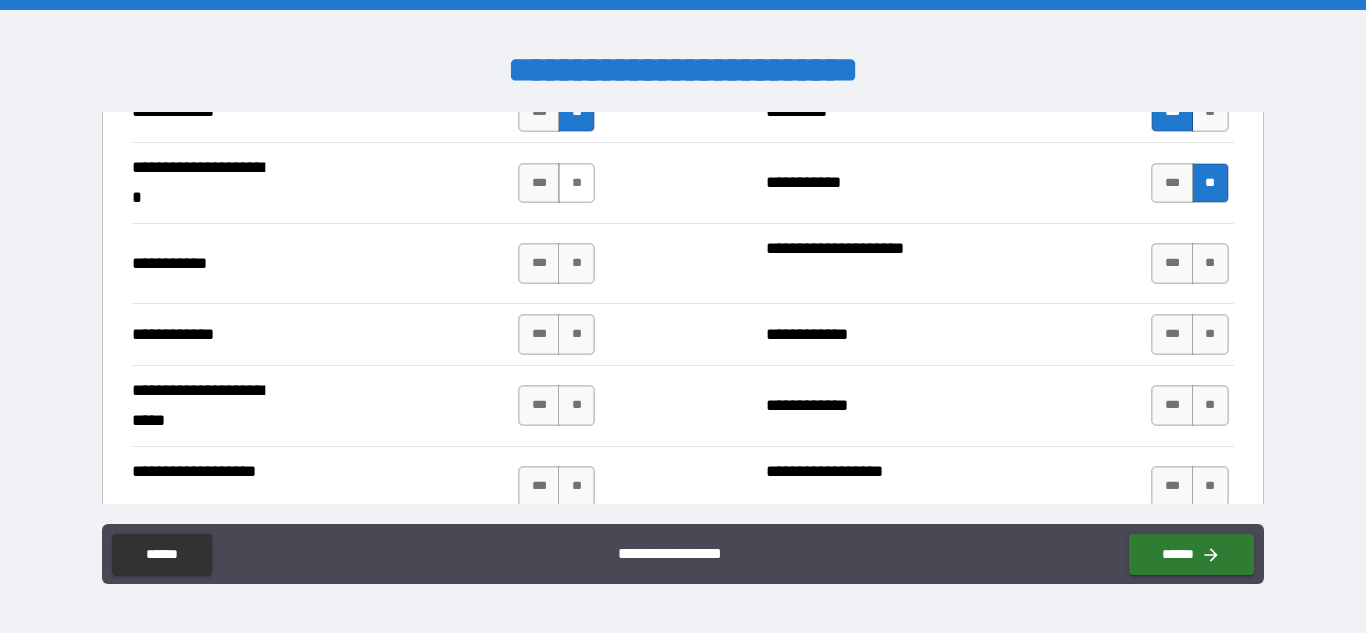 click on "**" at bounding box center (576, 183) 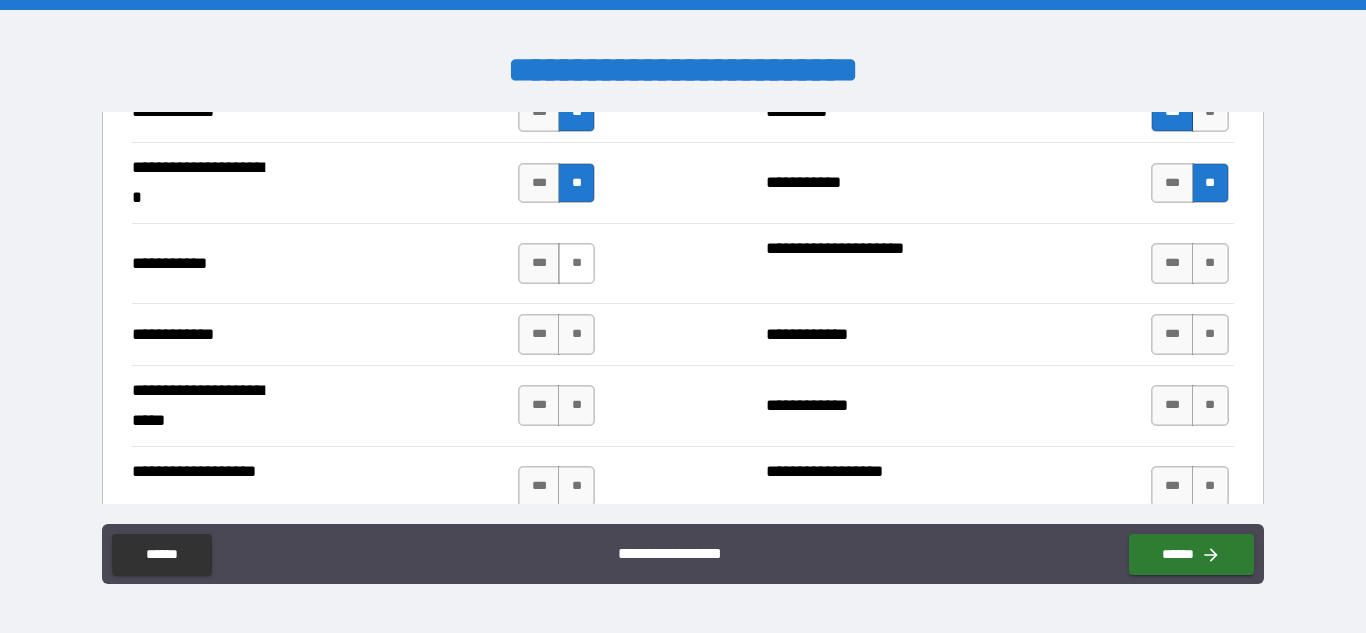 click on "**" at bounding box center (576, 263) 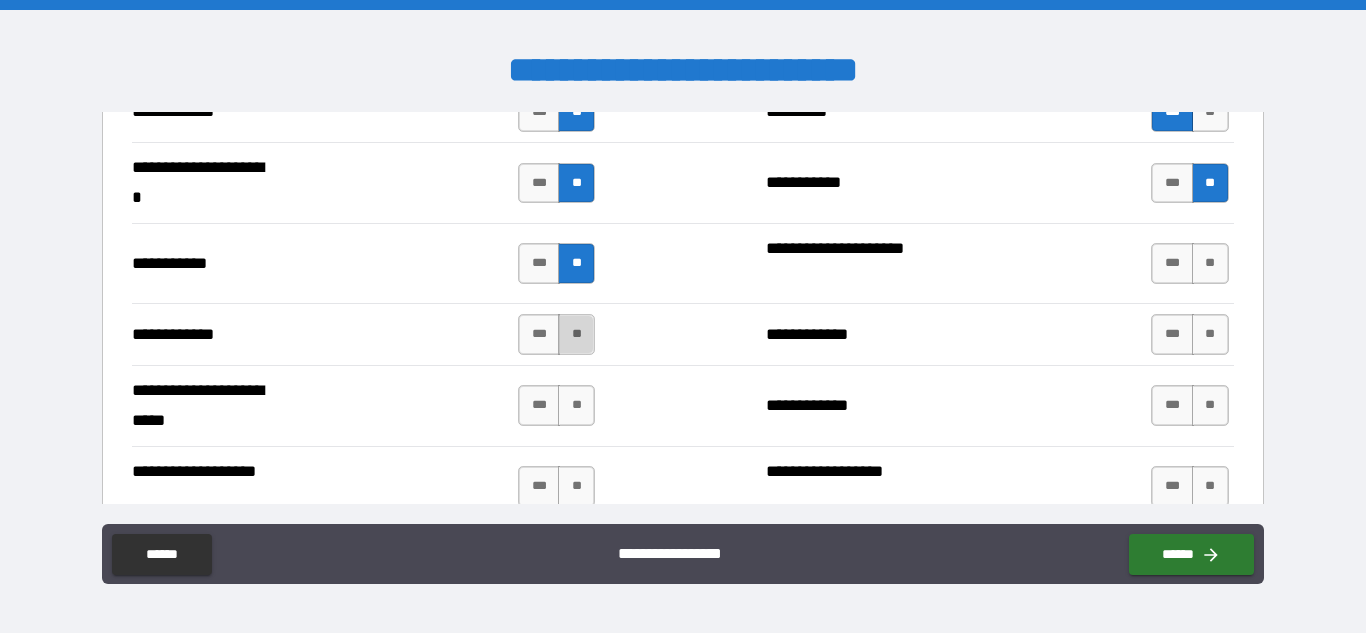 click on "**" at bounding box center [576, 334] 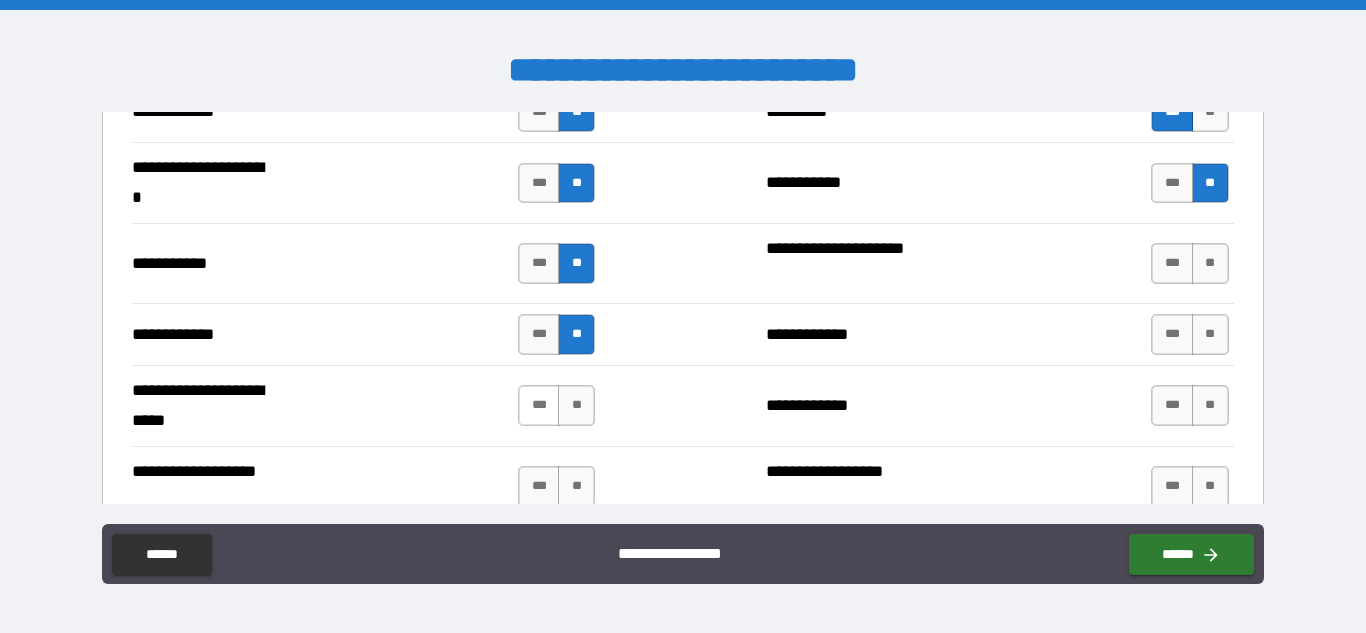 click on "***" at bounding box center [539, 405] 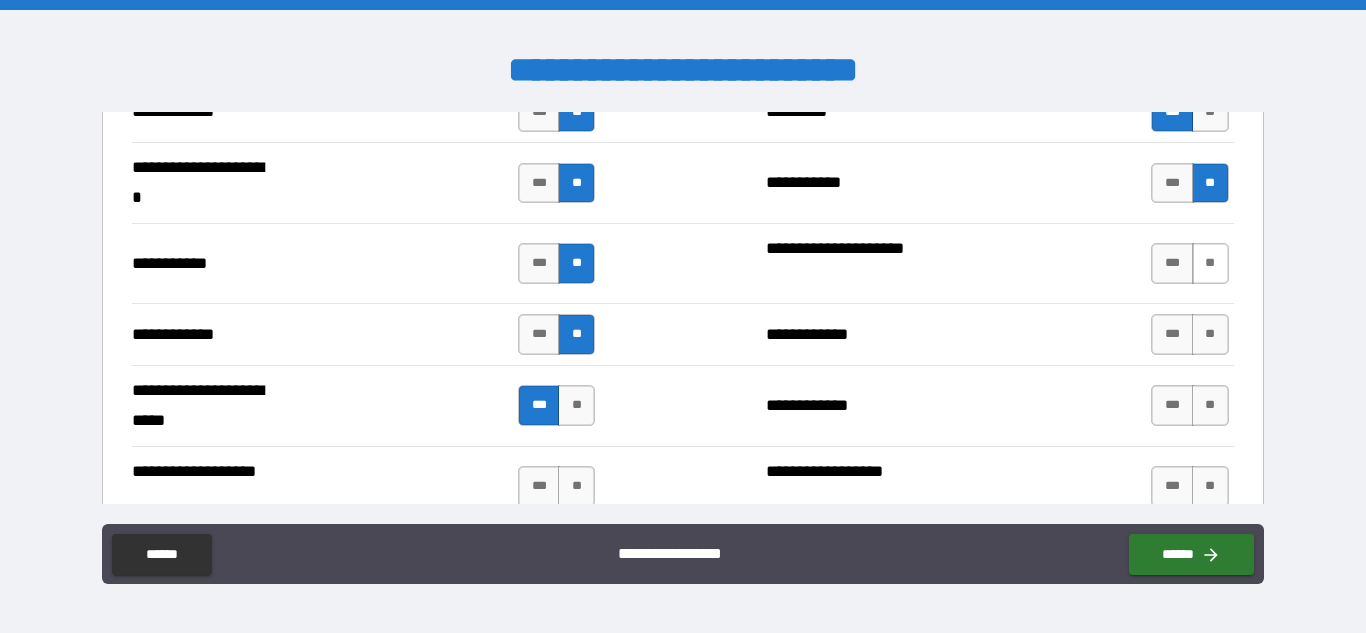 click on "**" at bounding box center [1210, 263] 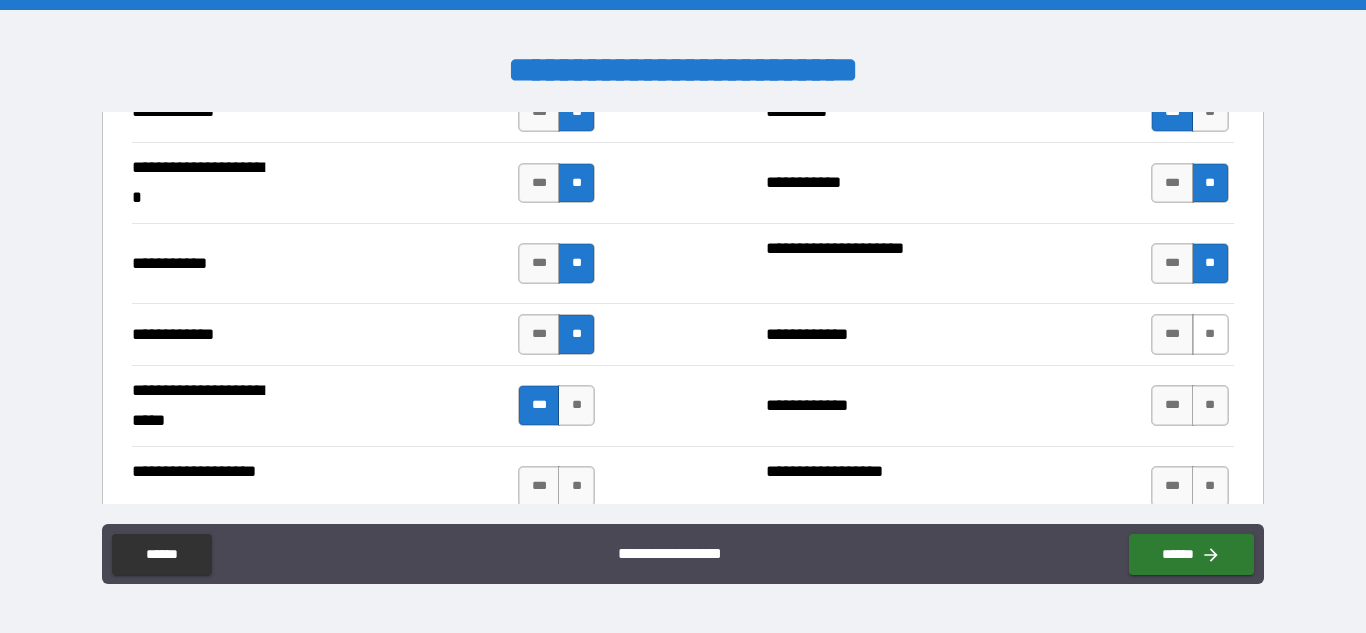 click on "**" at bounding box center [1210, 334] 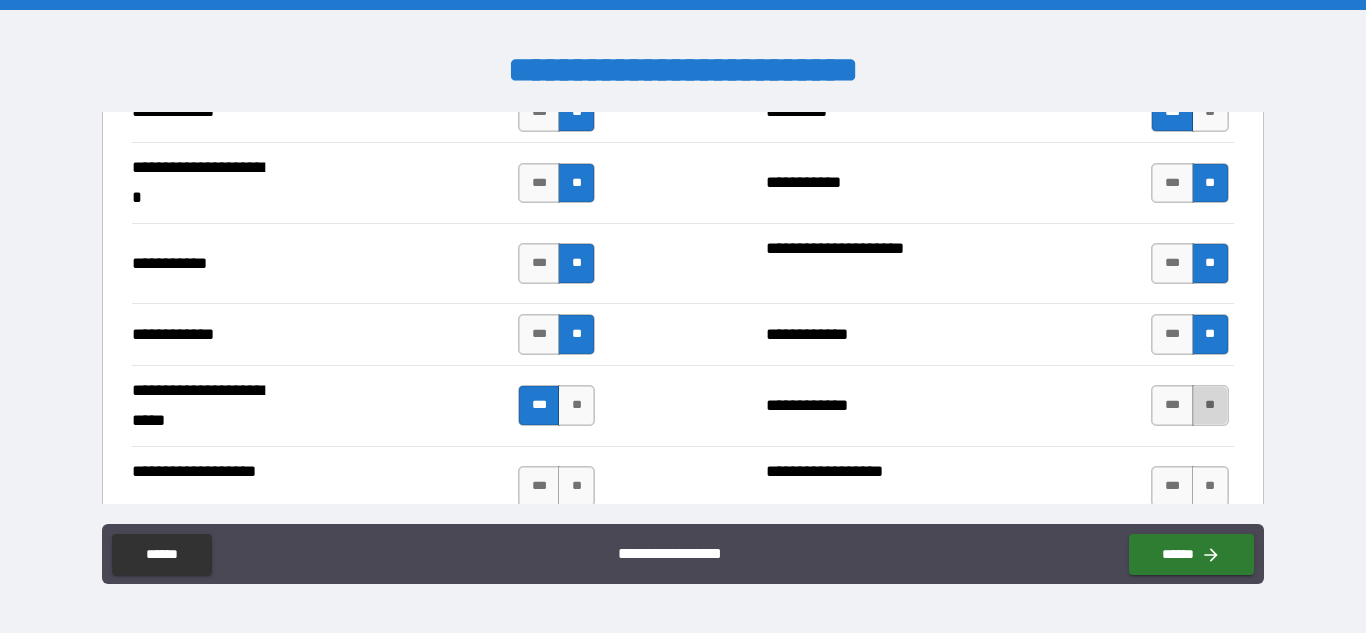 click on "**" at bounding box center (1210, 405) 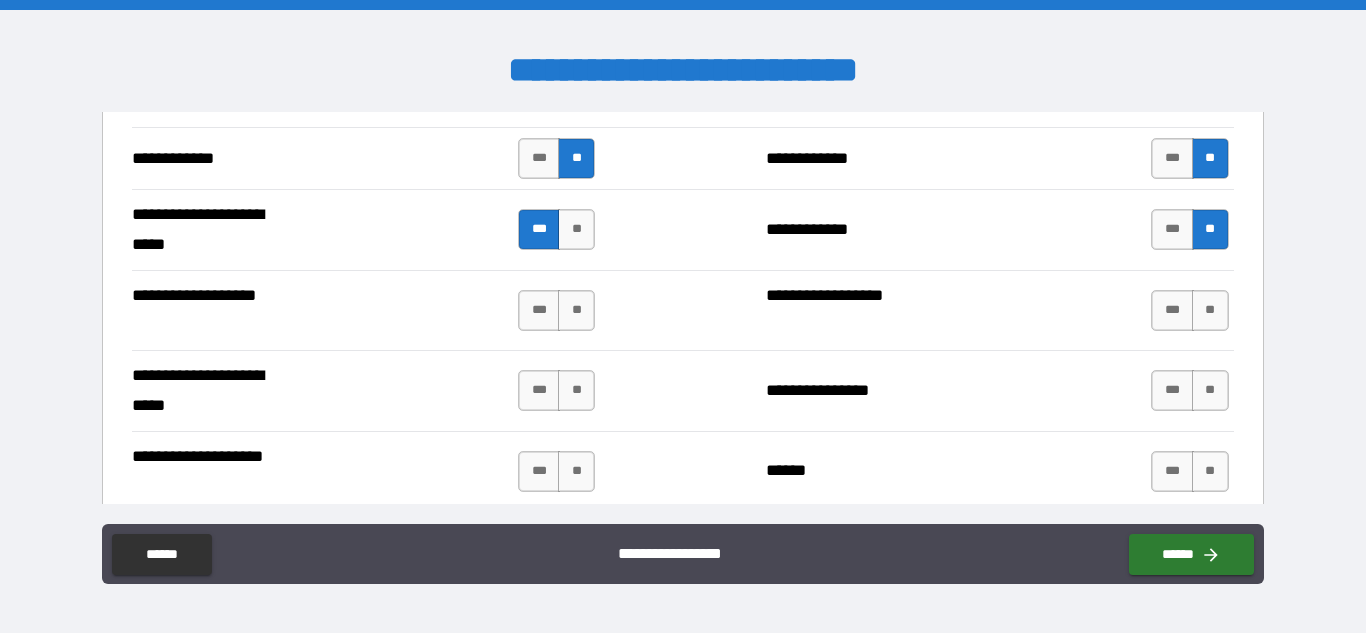 scroll, scrollTop: 4213, scrollLeft: 0, axis: vertical 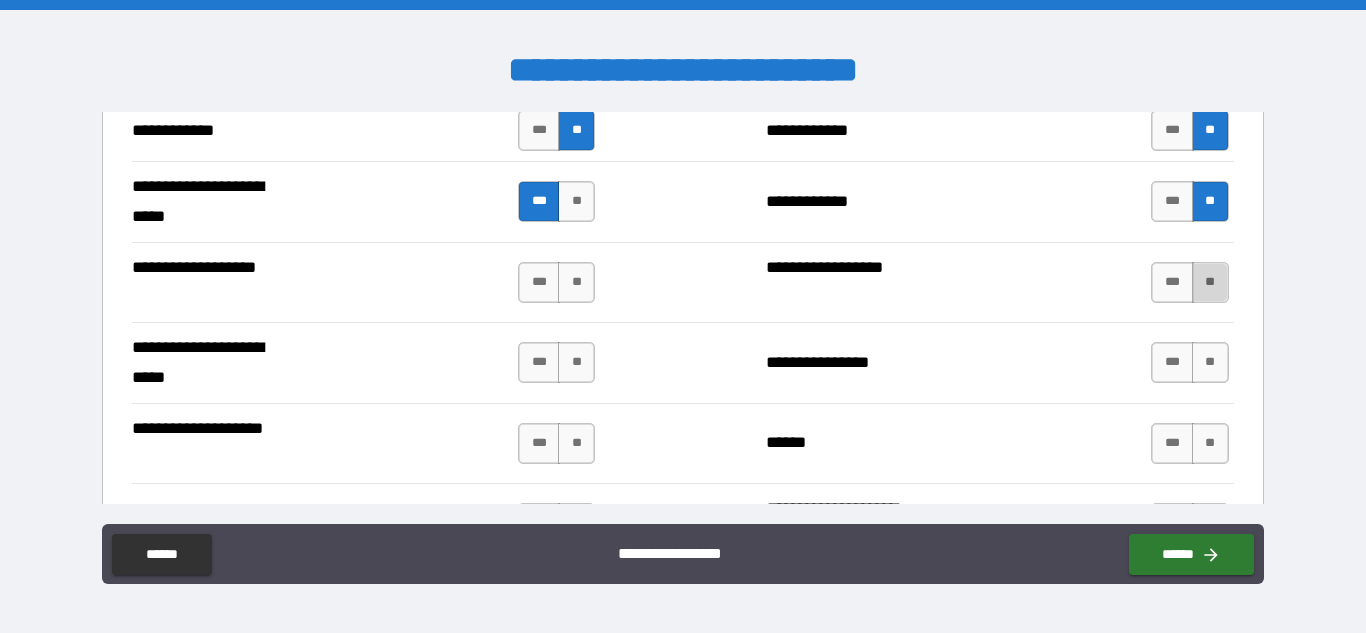click on "**" at bounding box center [1210, 282] 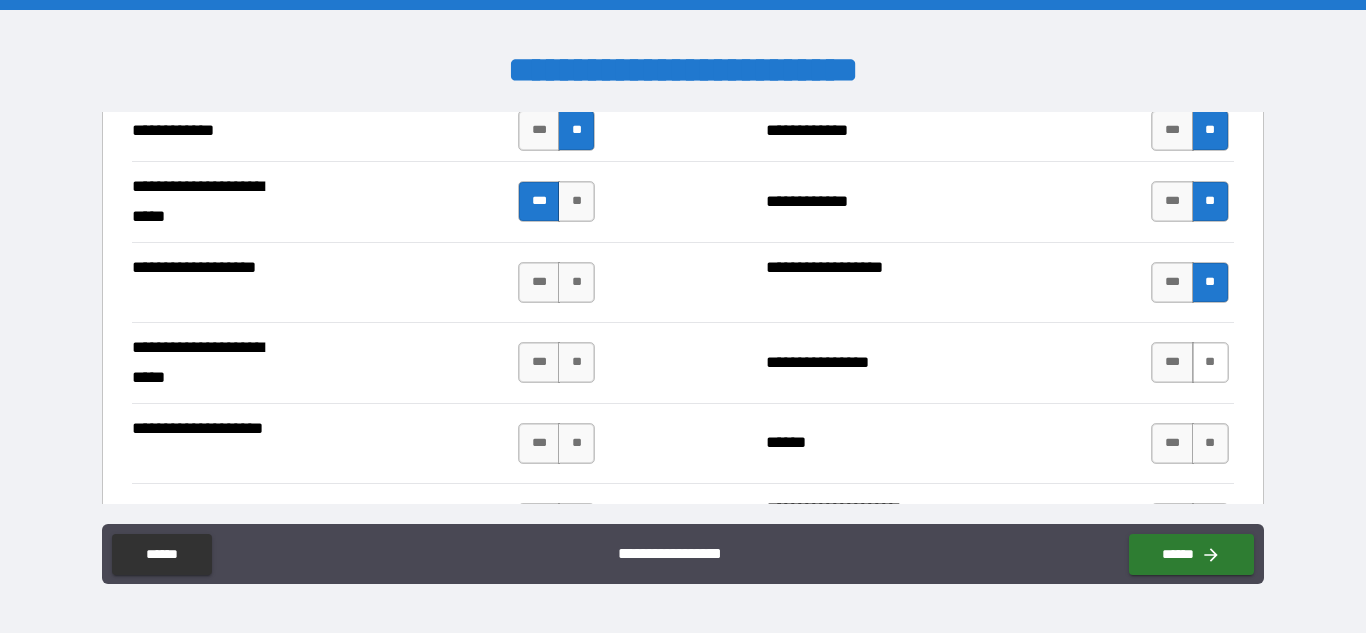click on "**" at bounding box center [1210, 362] 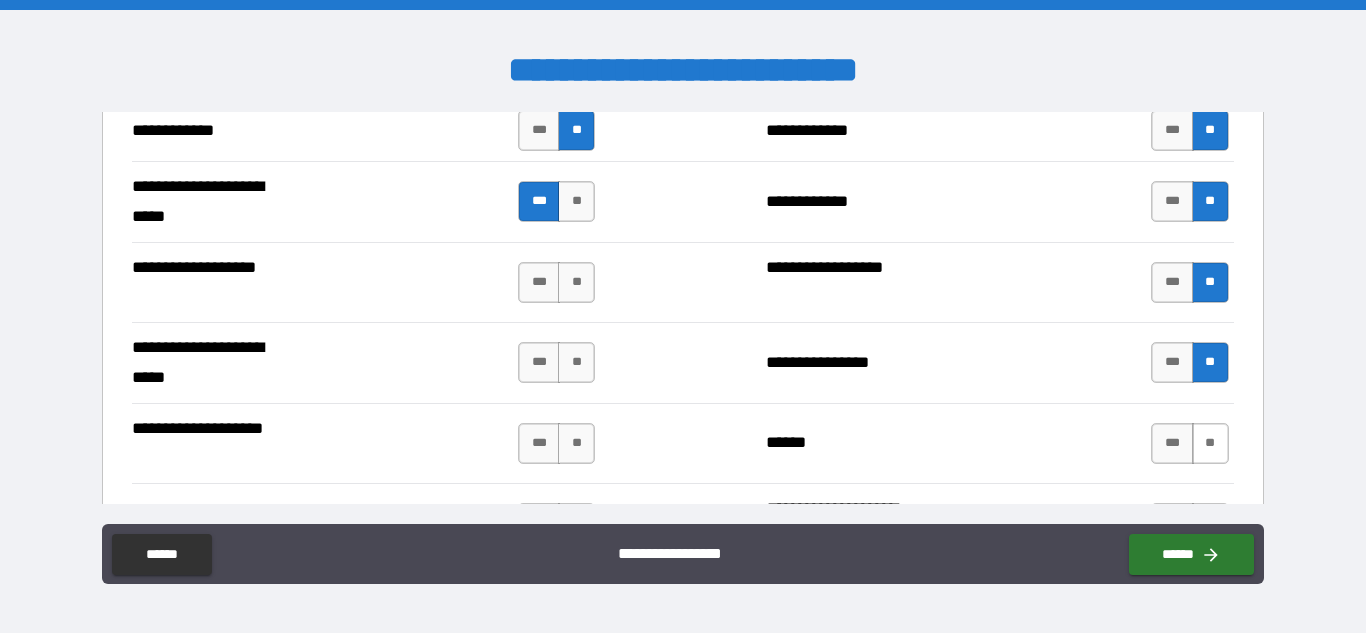 click on "**" at bounding box center [1210, 443] 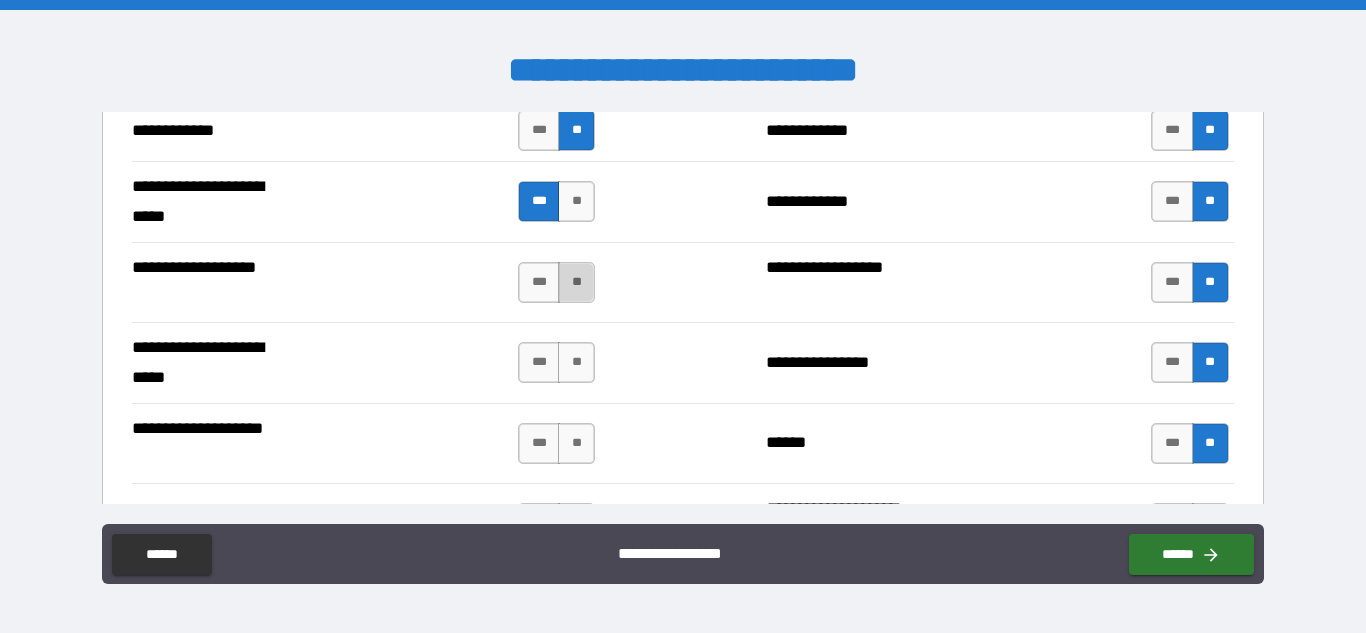 click on "**" at bounding box center [576, 282] 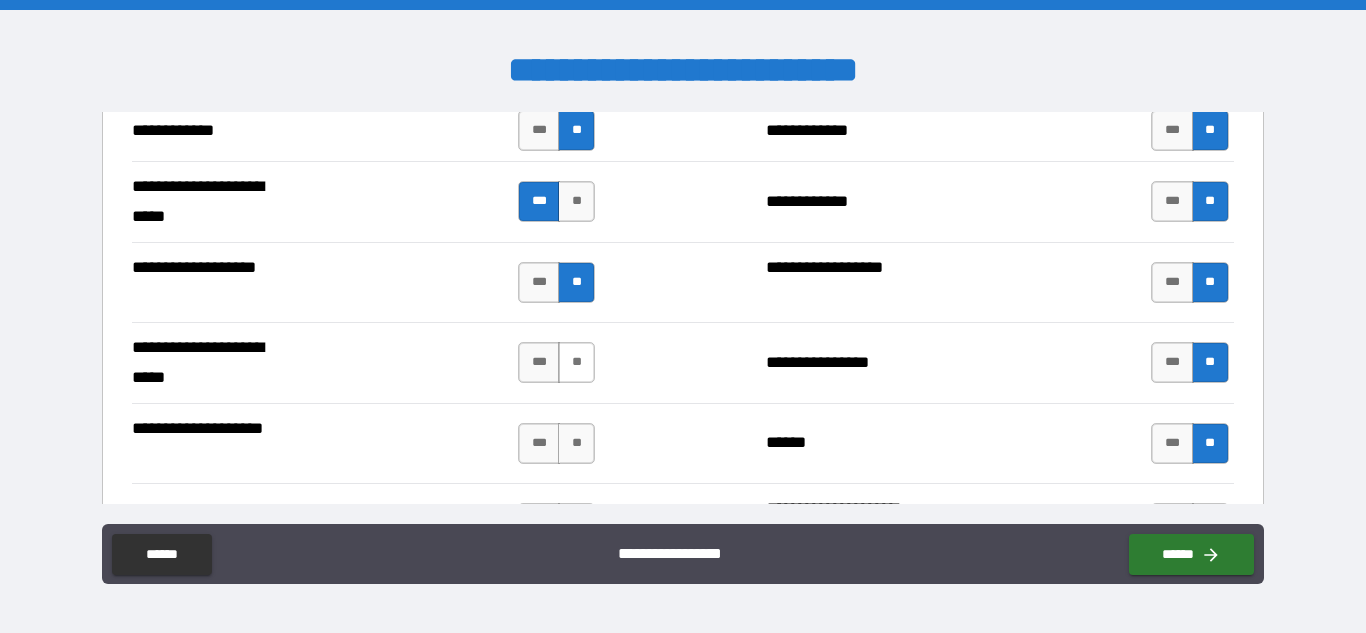 click on "**" at bounding box center (576, 362) 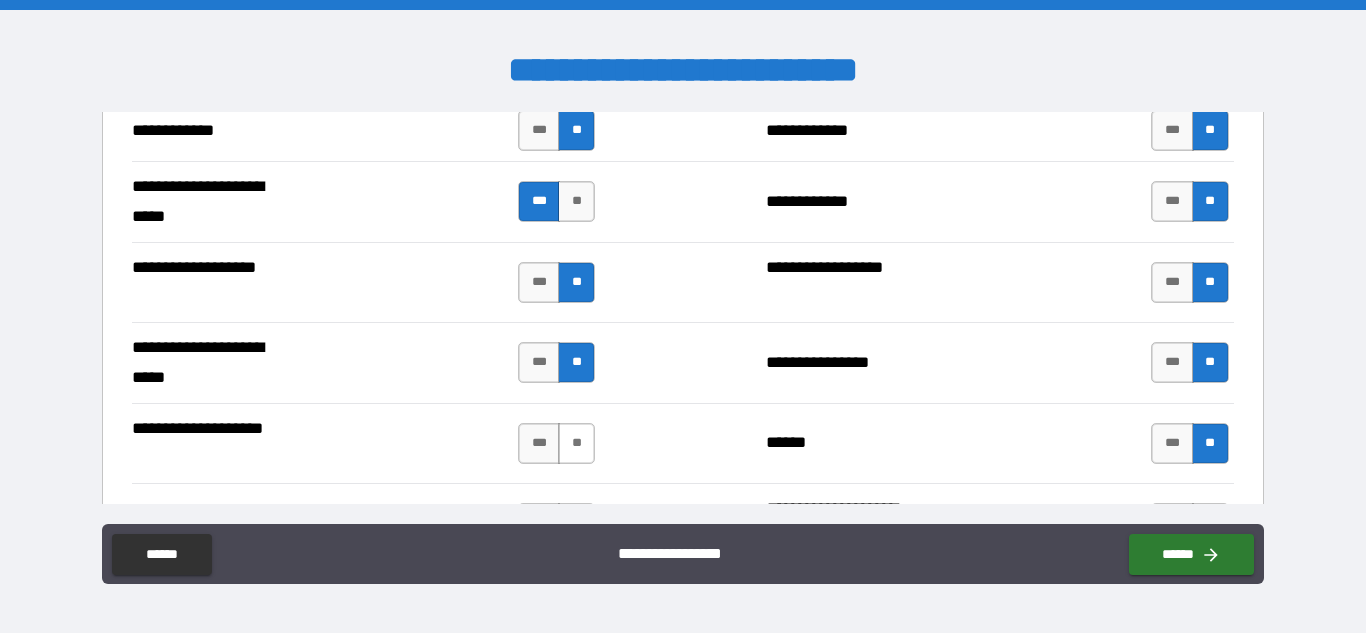 click on "**" at bounding box center (576, 443) 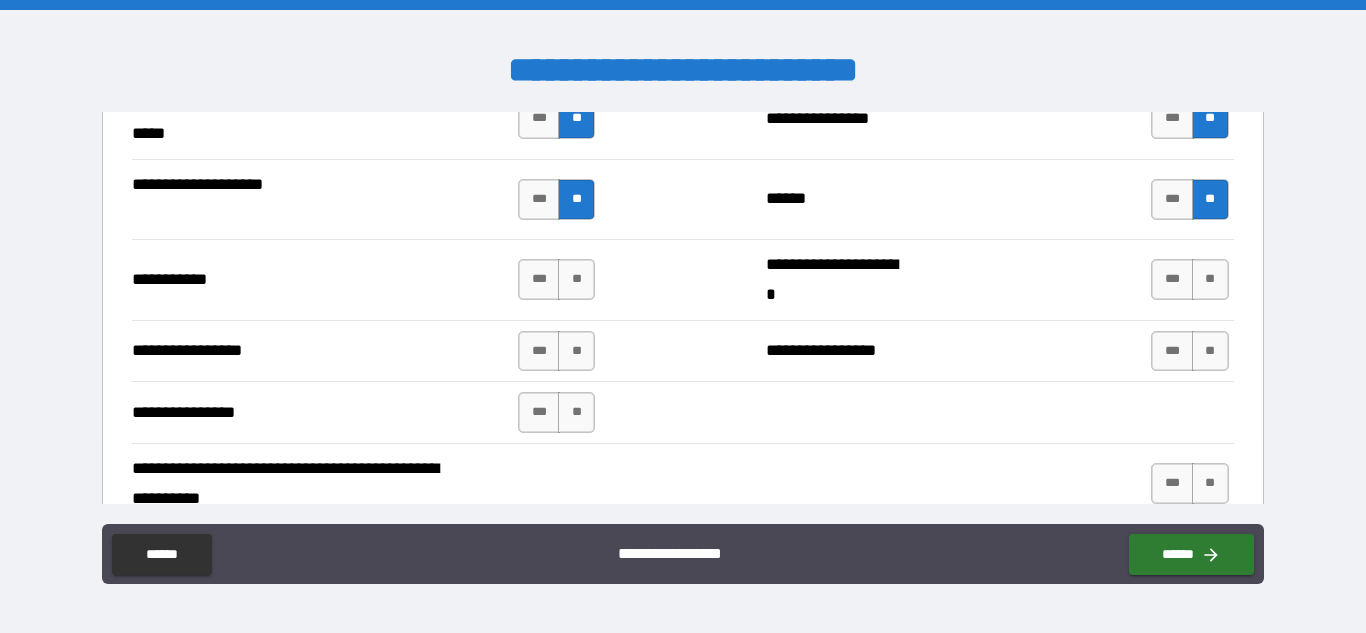 scroll, scrollTop: 4485, scrollLeft: 0, axis: vertical 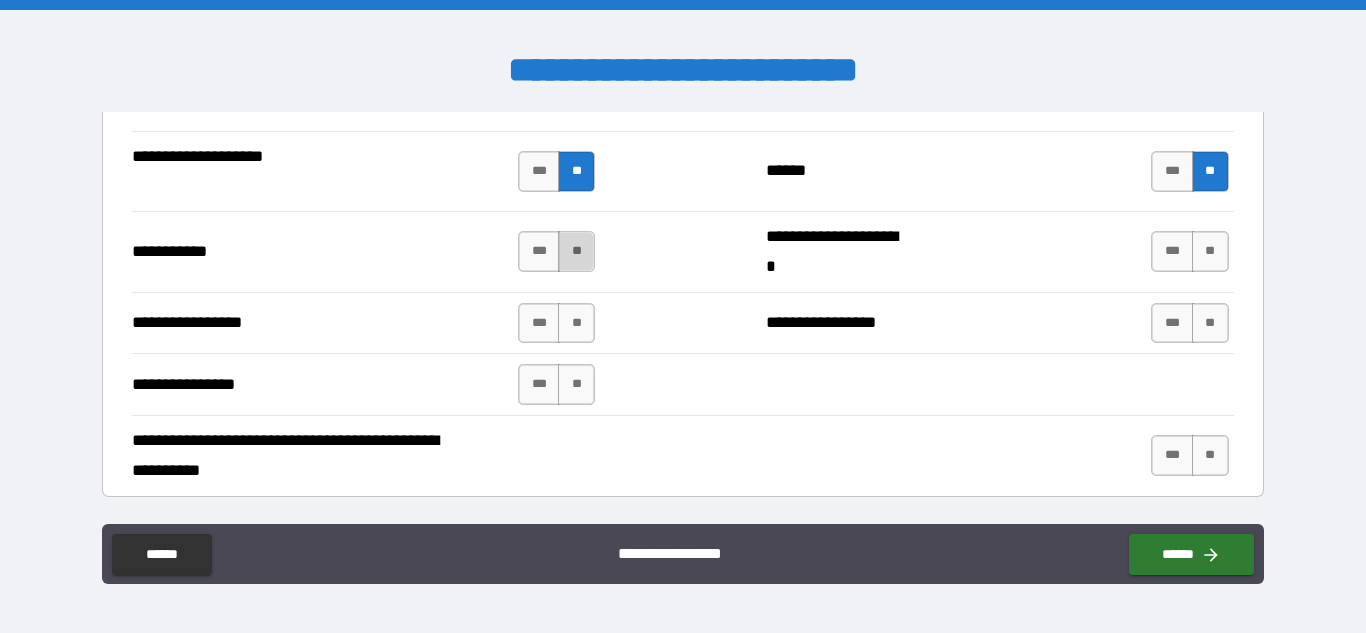 click on "**" at bounding box center (576, 251) 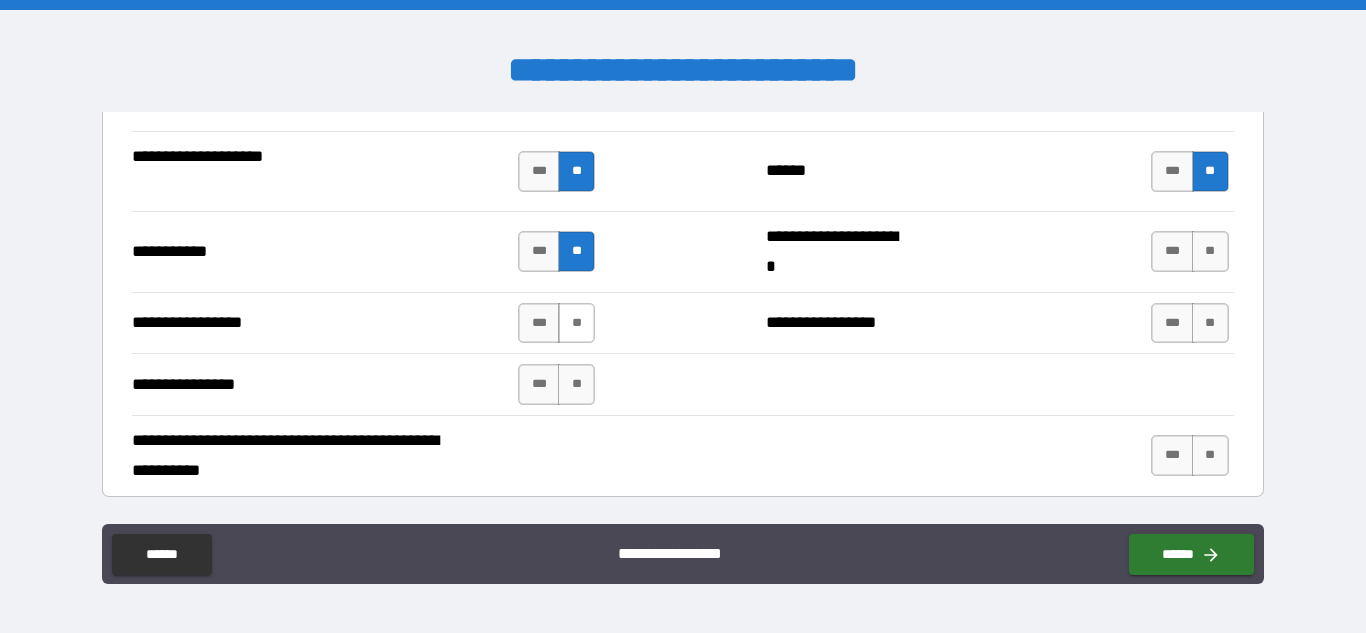click on "**" at bounding box center [576, 323] 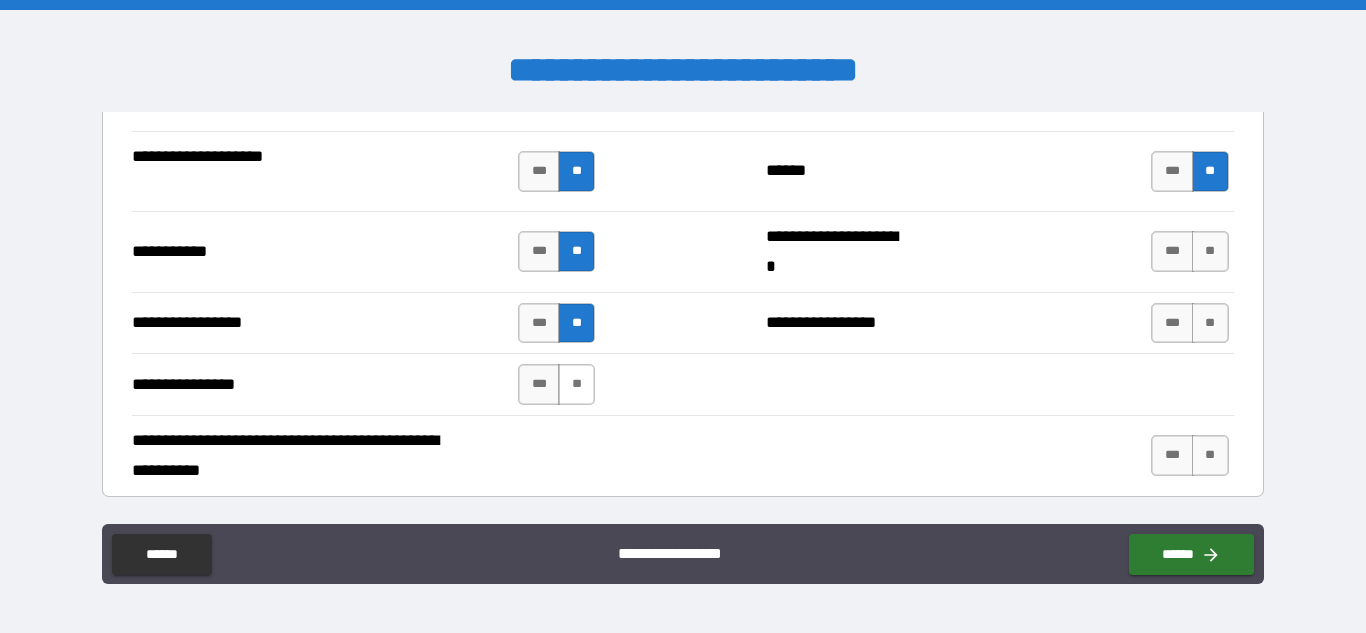 click on "**" at bounding box center [576, 384] 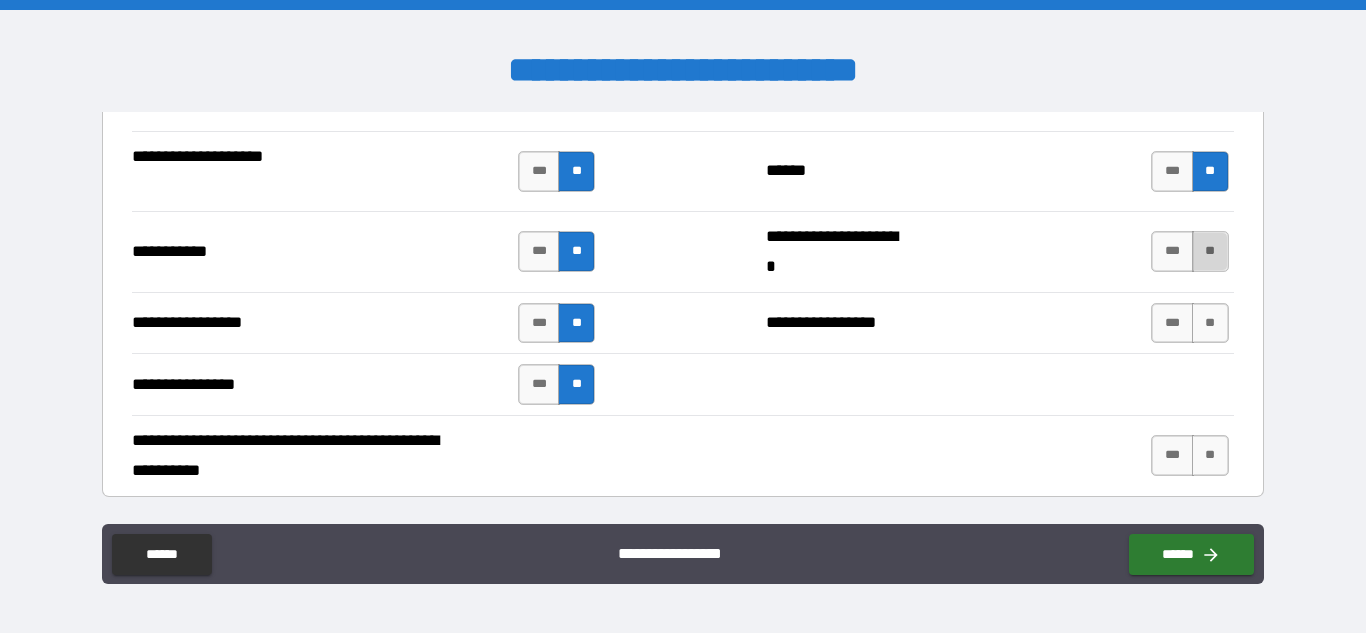 click on "**" at bounding box center (1210, 251) 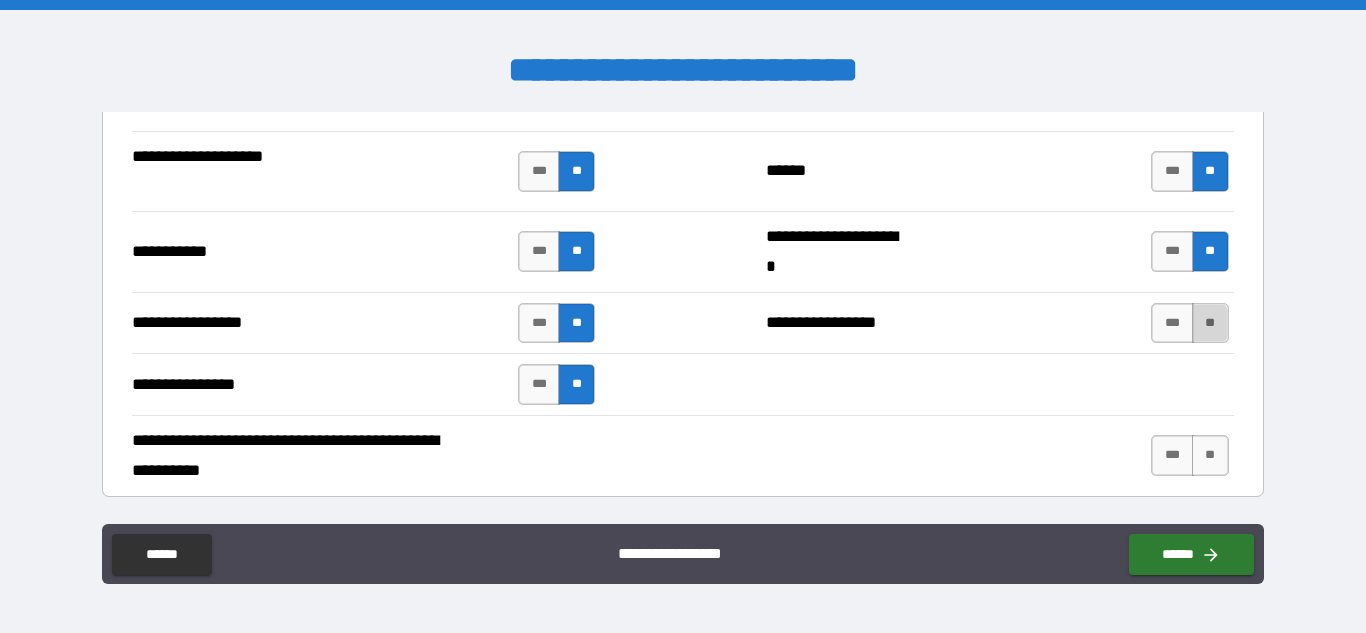 click on "**" at bounding box center (1210, 323) 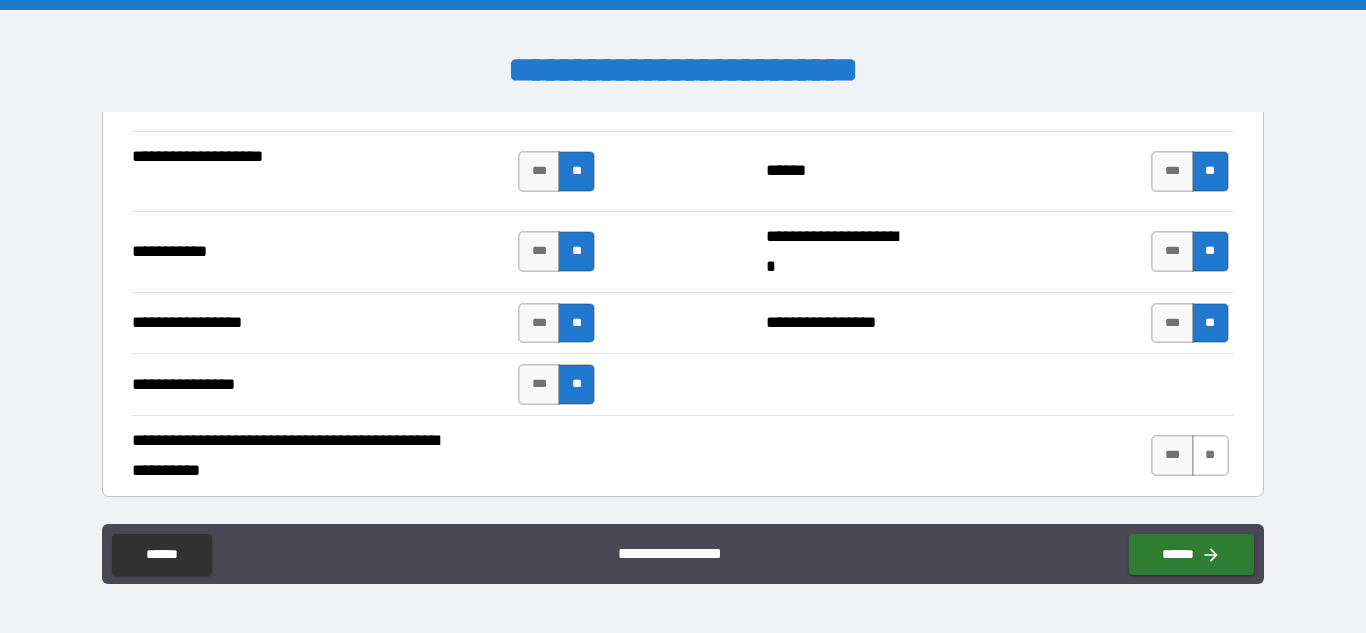 click on "**" at bounding box center (1210, 455) 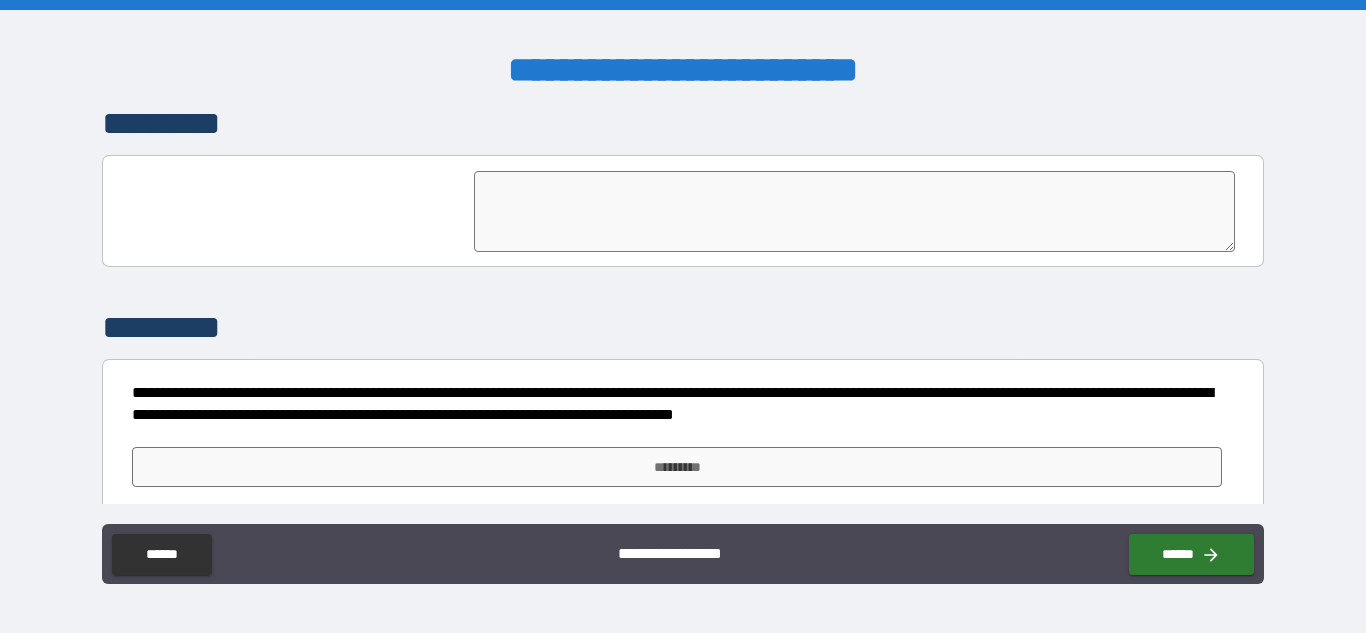 scroll, scrollTop: 4933, scrollLeft: 0, axis: vertical 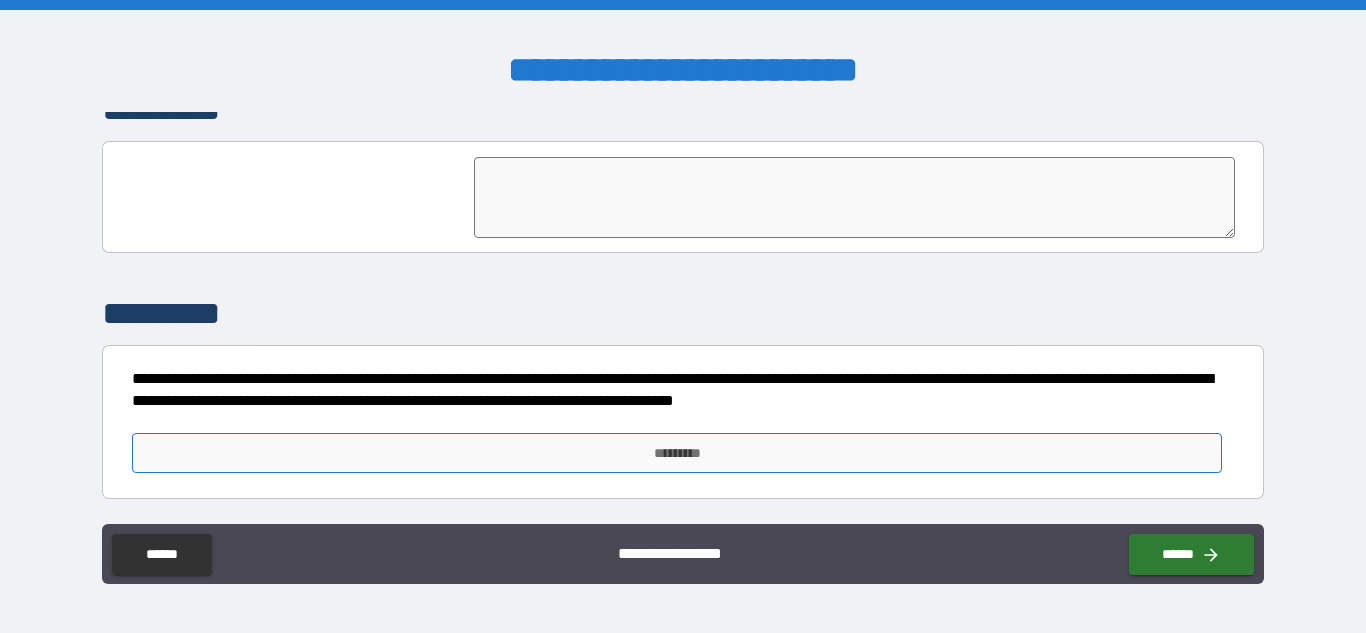 click on "*********" at bounding box center [677, 453] 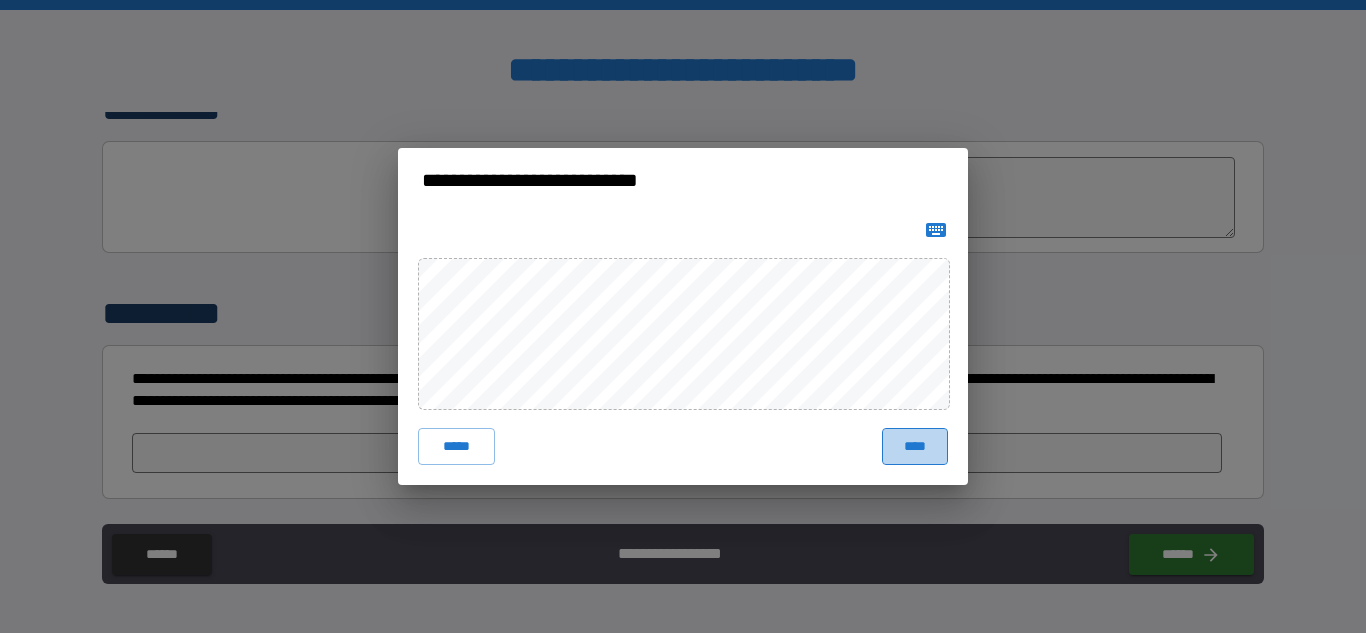 click on "****" at bounding box center (915, 446) 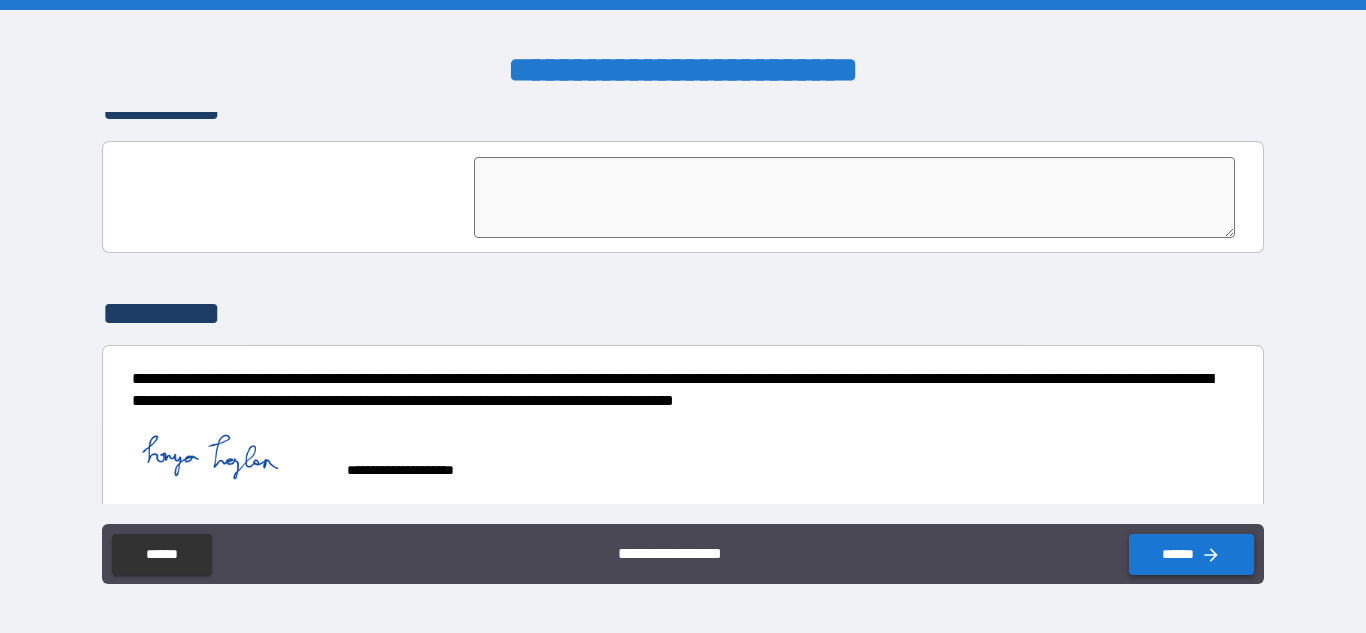 click on "******" at bounding box center [1191, 554] 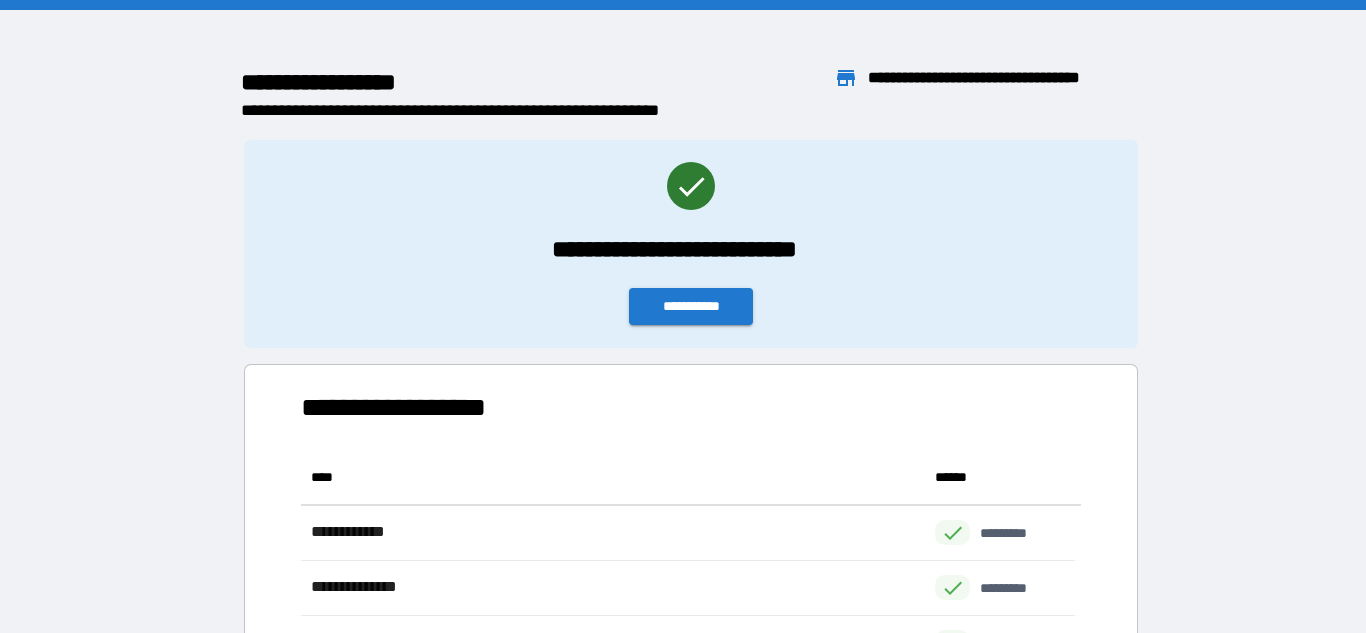 scroll, scrollTop: 316, scrollLeft: 764, axis: both 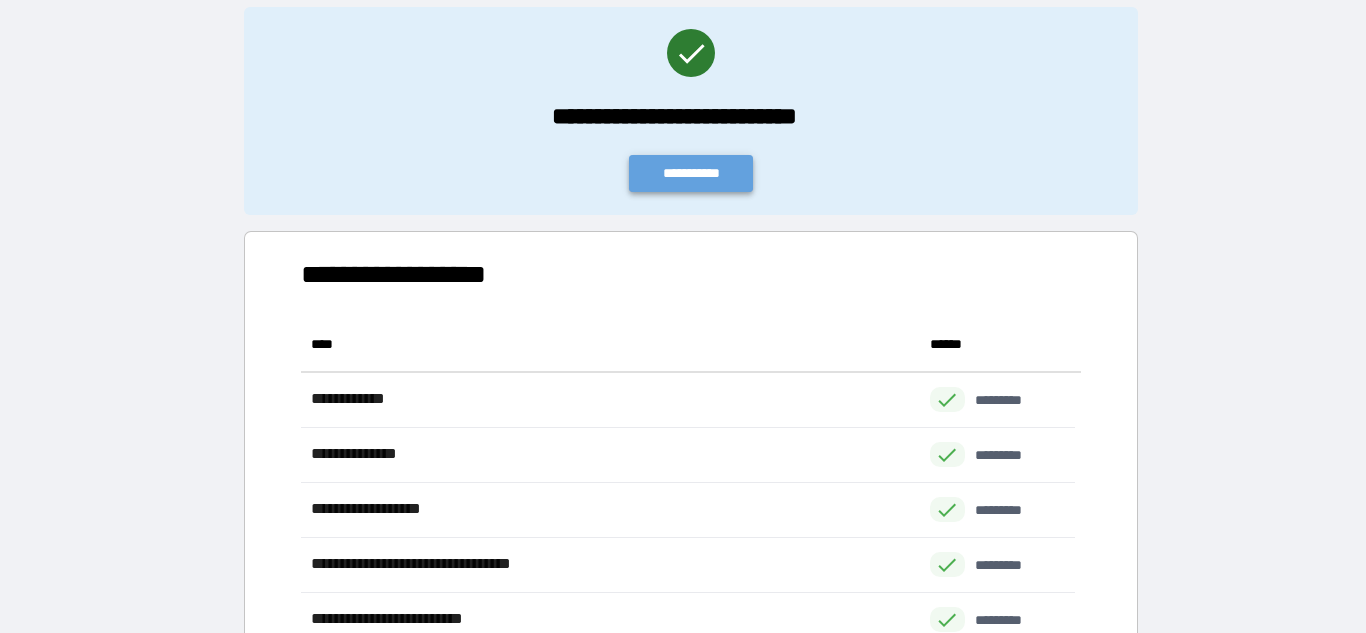 click on "**********" at bounding box center [691, 173] 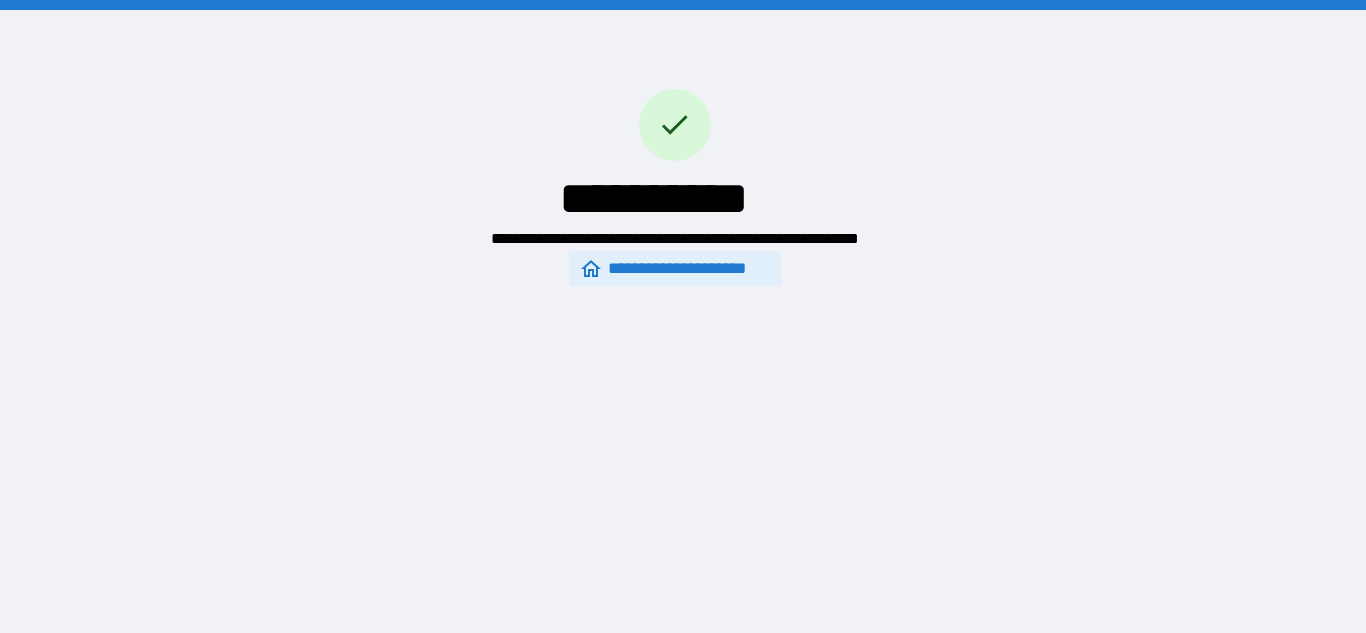 click on "**********" at bounding box center (674, 269) 